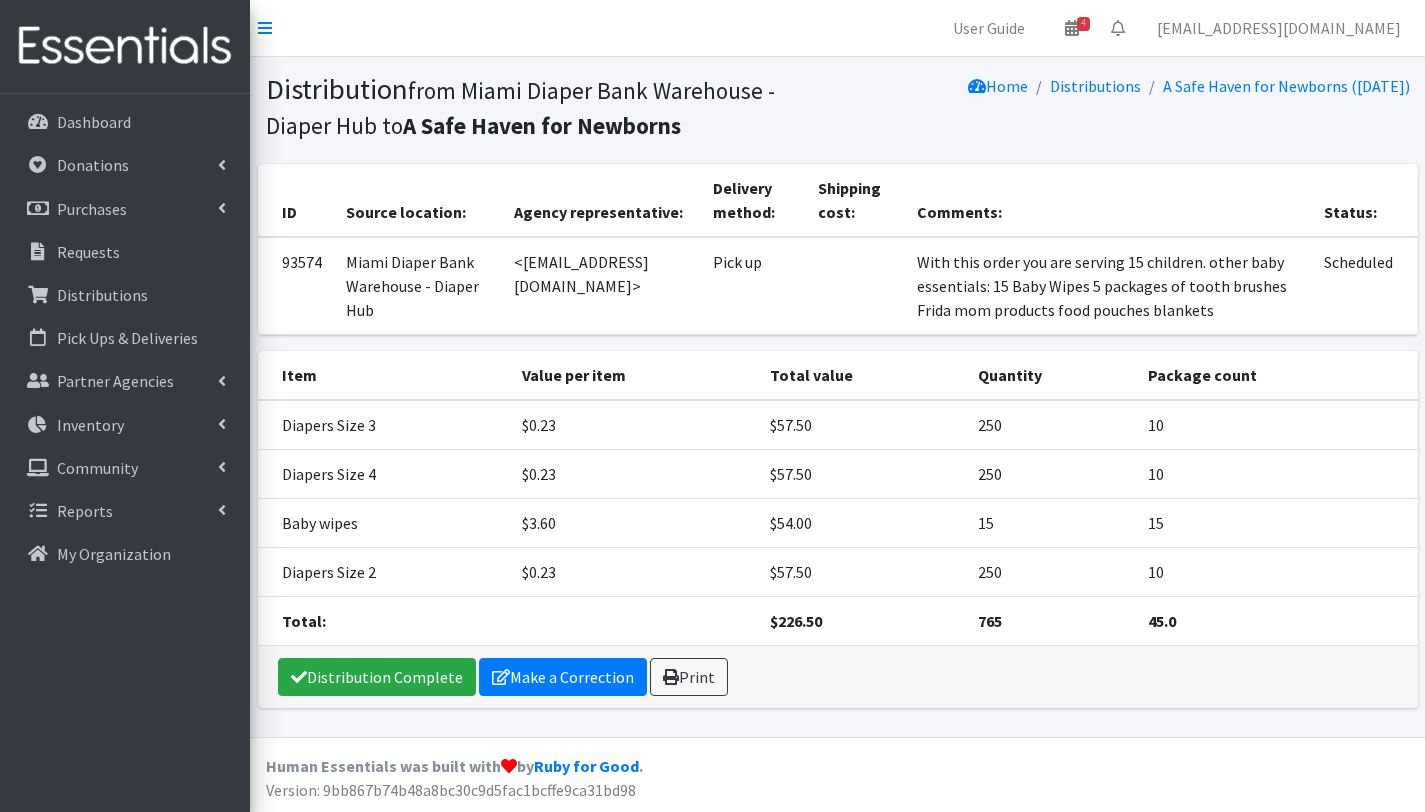 scroll, scrollTop: 0, scrollLeft: 0, axis: both 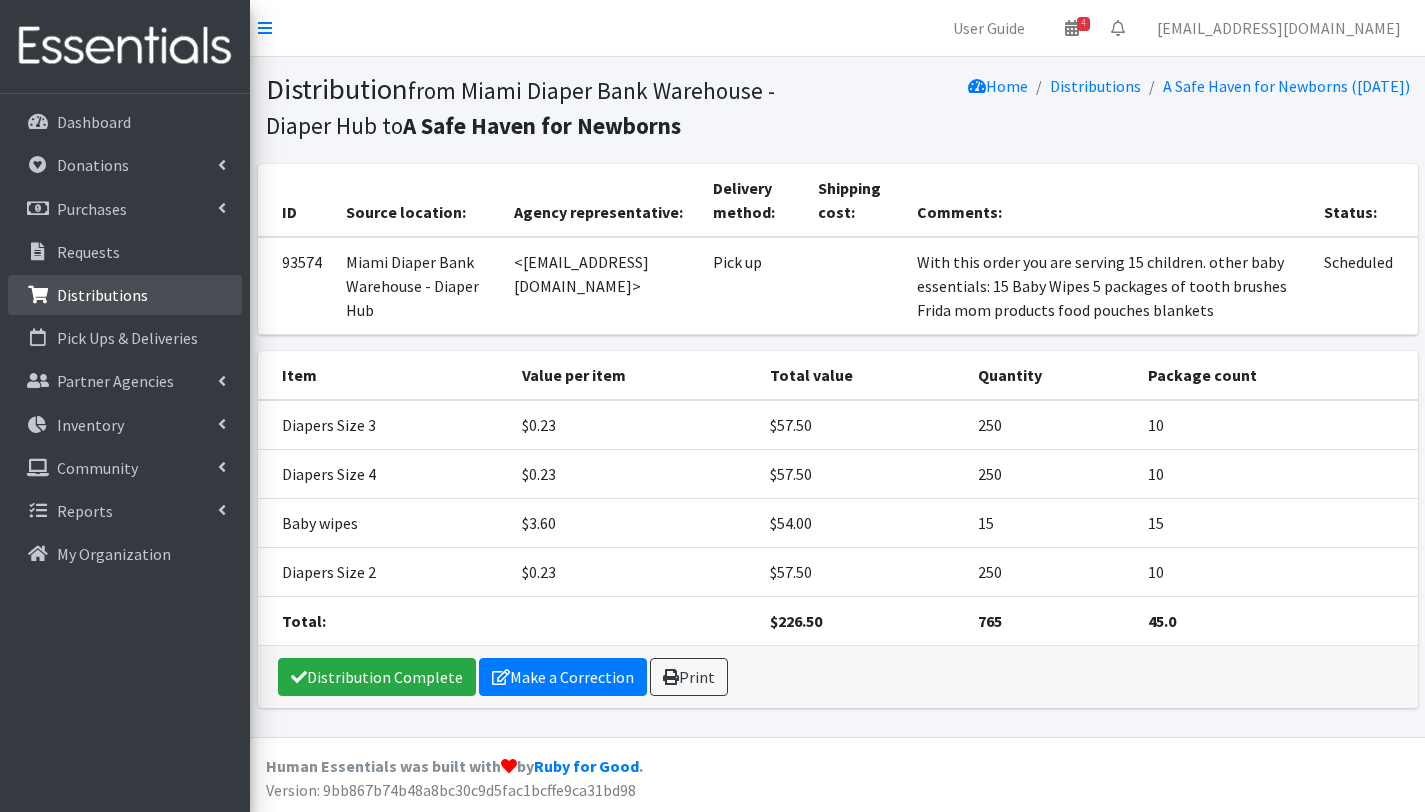 click on "Distributions" at bounding box center (102, 295) 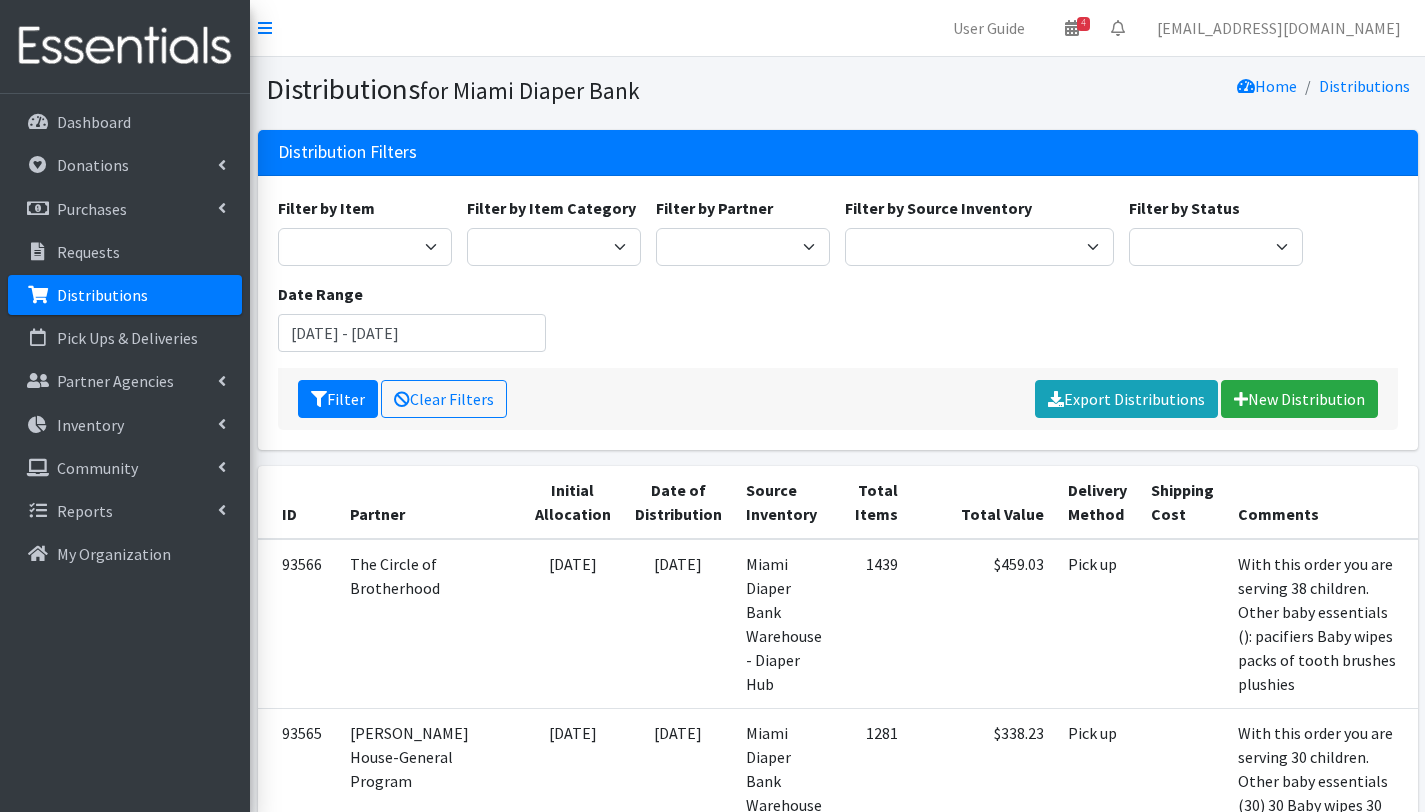 scroll, scrollTop: 0, scrollLeft: 0, axis: both 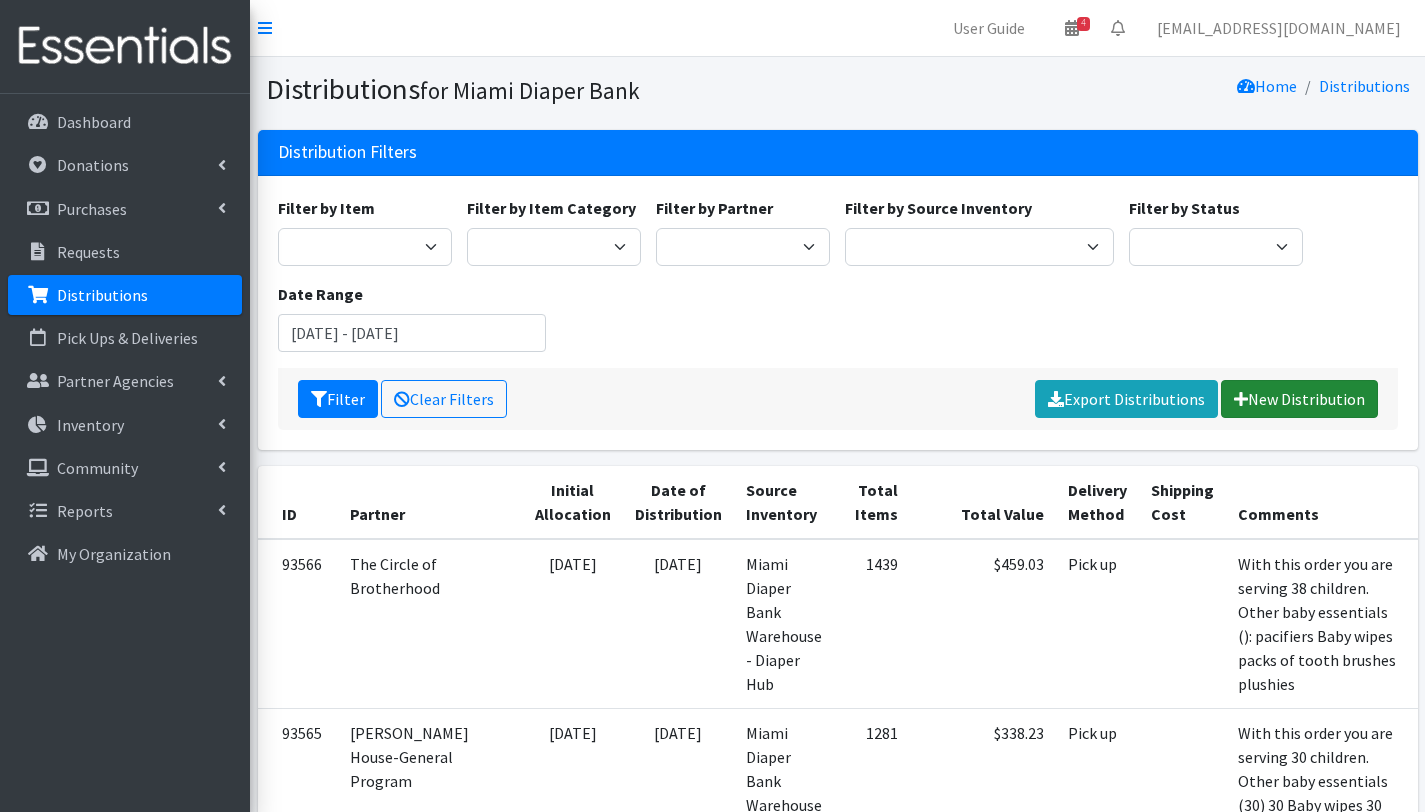 click on "New Distribution" at bounding box center [1299, 399] 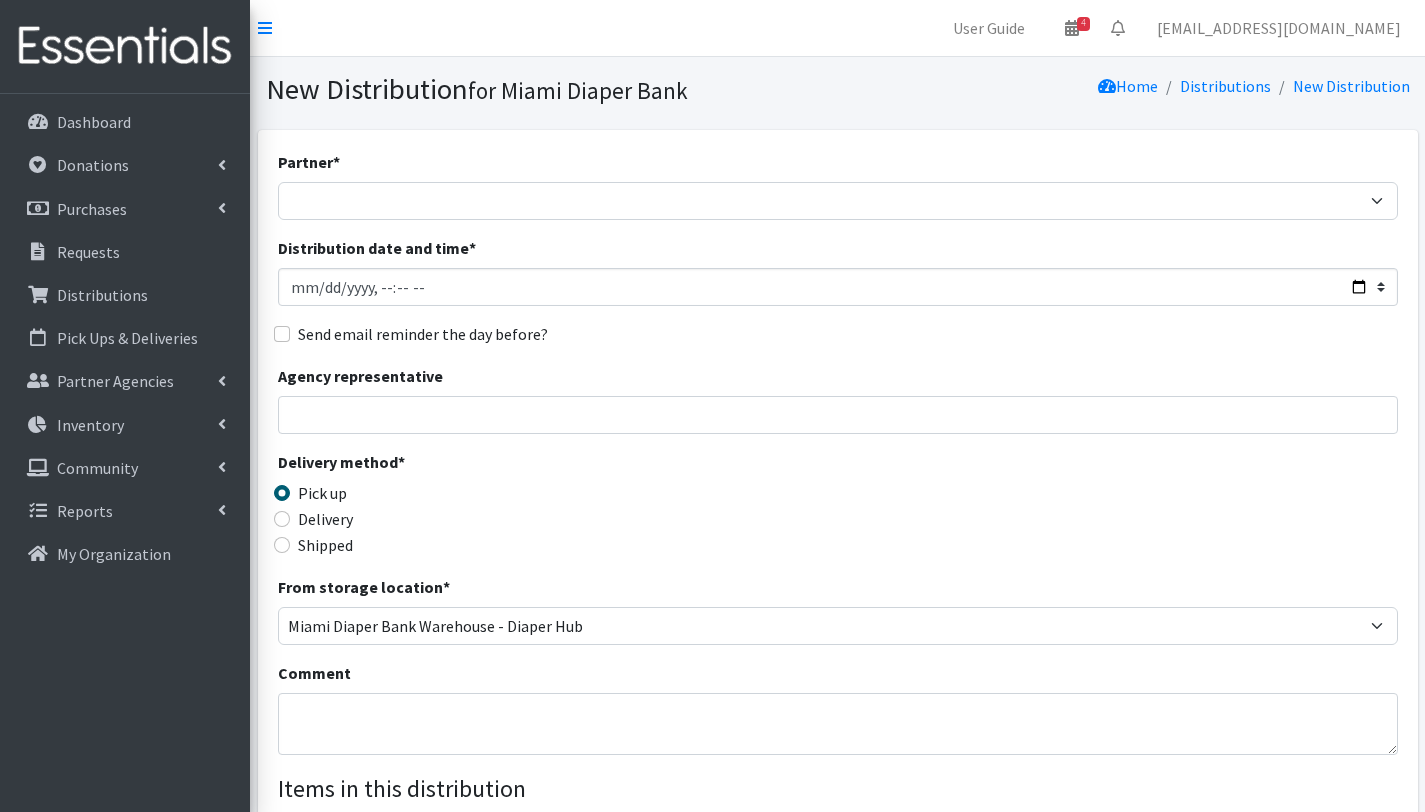 scroll, scrollTop: 0, scrollLeft: 0, axis: both 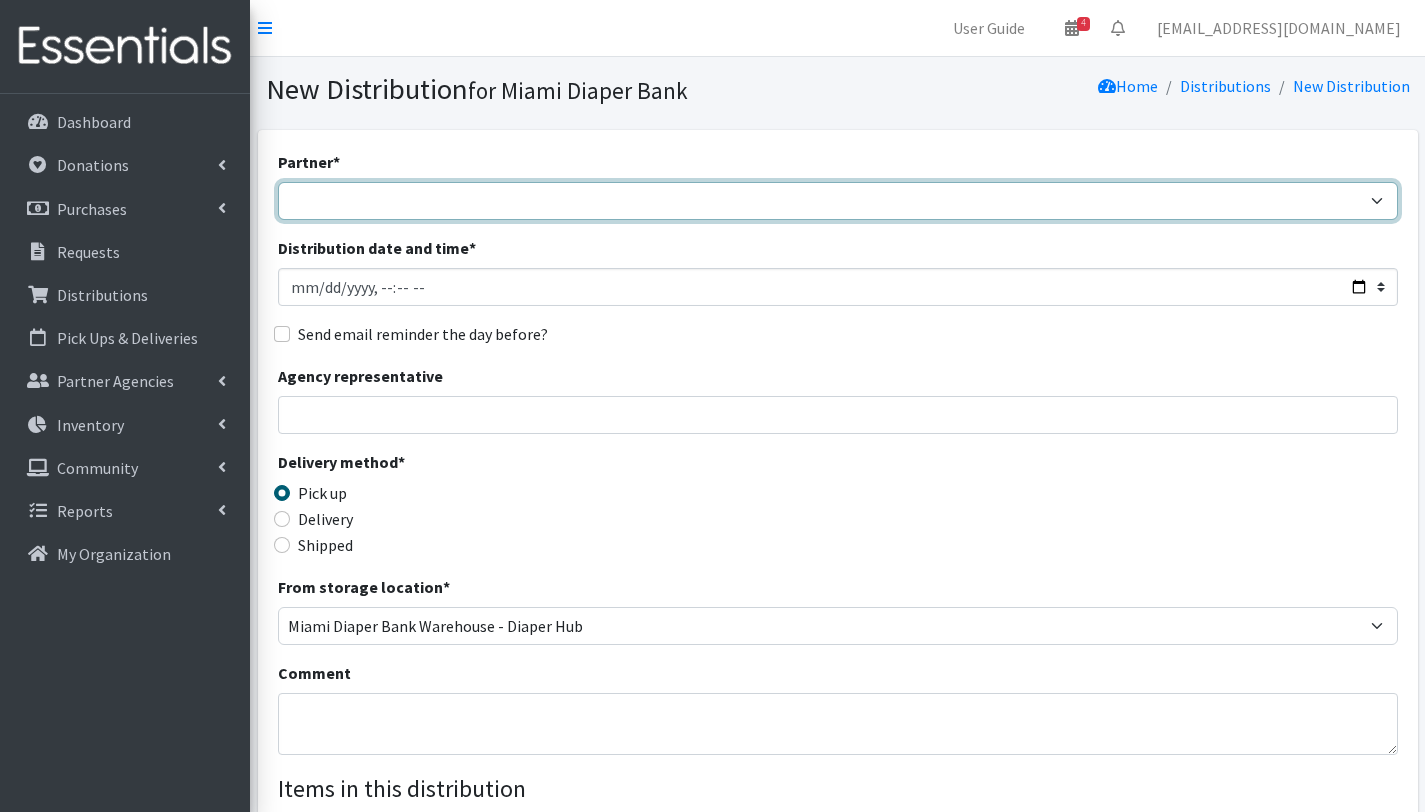 click on "A Safe Haven for Newborns
Belafonte TACOLCY Center
Boys Town South Florida
Bridge to Hope
Care Resource Community Health Centers Inc
Carrfour Supportive Housing - Del Prado Gardens
Children of Inmates
Children's Home Society of Florida
COPE North
CVAC Safe Space Shelters - Miami- Dade County CAHSD/VPID
Dorothy M. Wallace Cope Center (Cope South)
Empower U
Eve's Hope
Extended Hands Services
Families First of Palm Beach County
Family Resource Center of South Florida
FLDDDRP
Florida Keys Healthy Start Coalition
Golden Hogan Connections
Health Department of Palm Beach division - Delray Beach Health Center & Lantana Health Center & West Palm Beach Health Center
Healthy Start Coalition of Miami-Dade
His House Children Home
Hospitality Helping Hands
Hurricane Ian Relief
Jack & Jill Children's Center
Jewish Community Service - Kosher Food Bank
Kiwanis - Christmas in July
Kristi House-General Program
Lotus House
Madame Lily Inc
Menstrual Market, Inc" at bounding box center (838, 201) 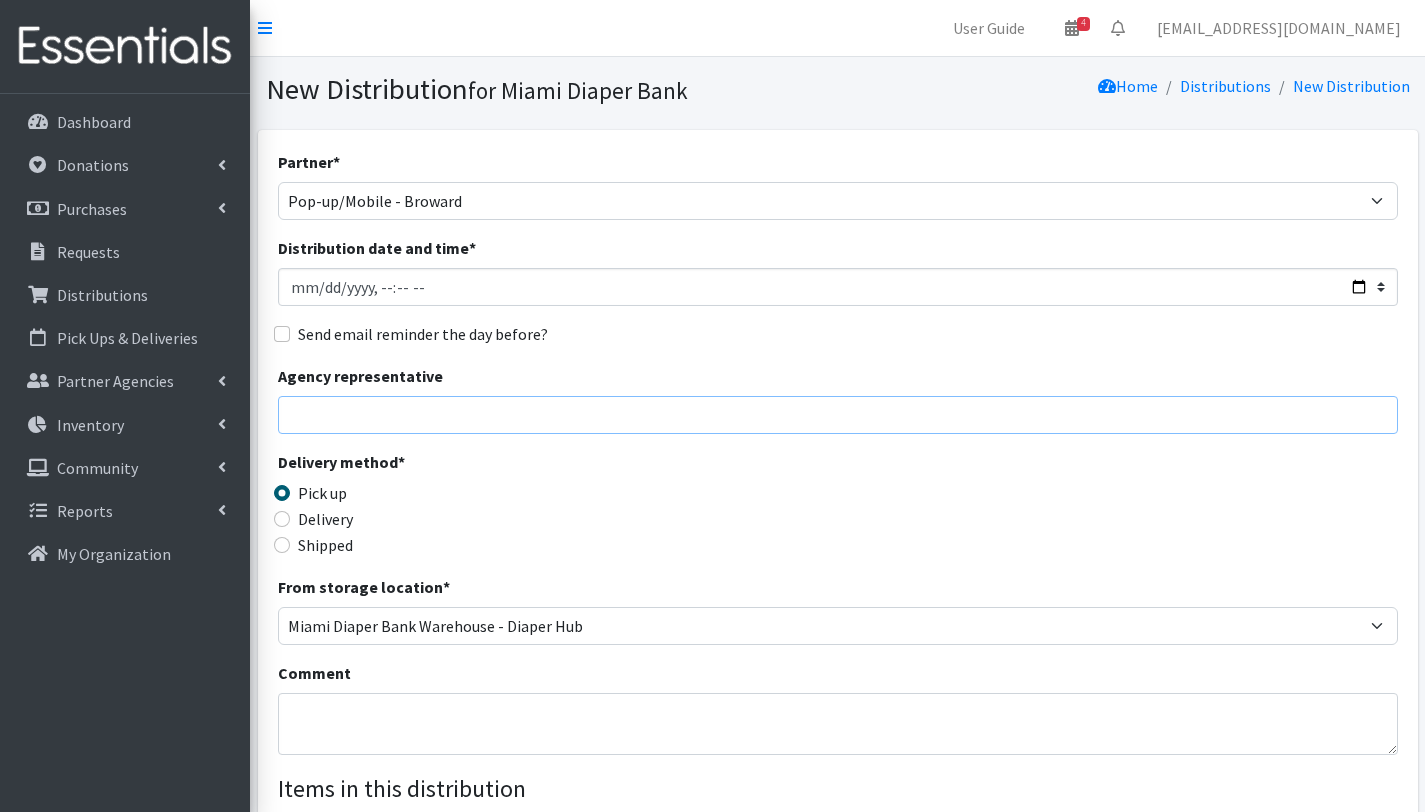 click on "Agency representative" at bounding box center (838, 415) 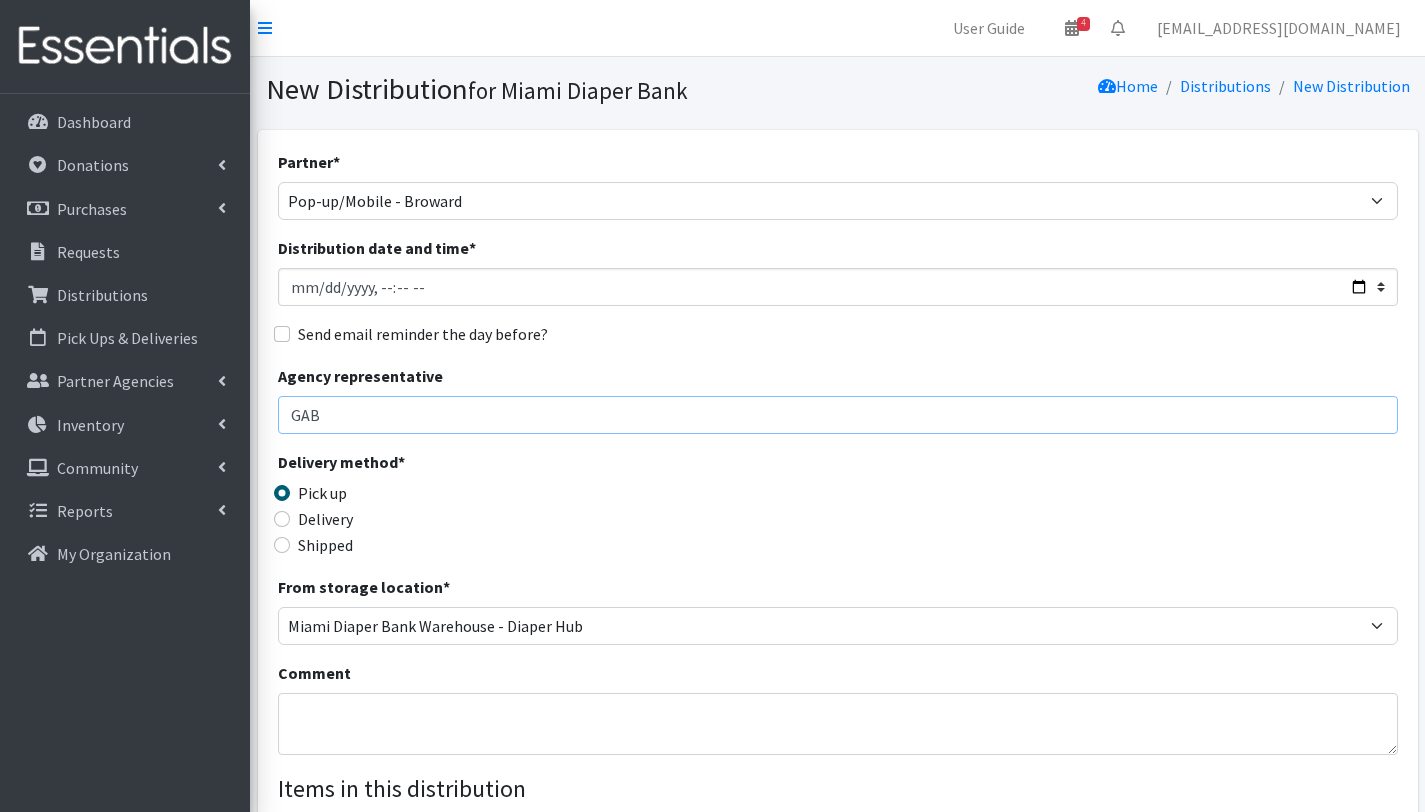 type on "Gabriela Rojas" 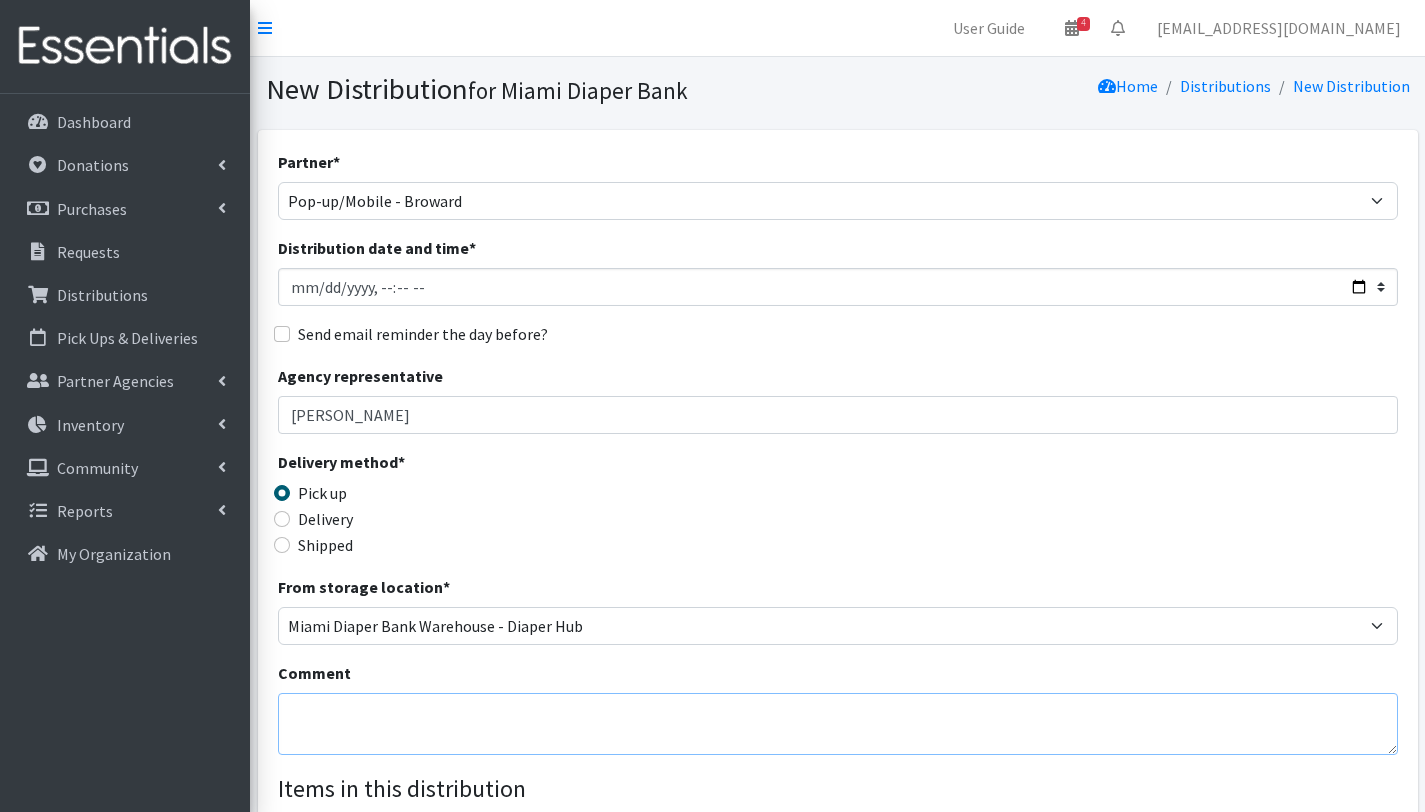 click on "Comment" at bounding box center [838, 724] 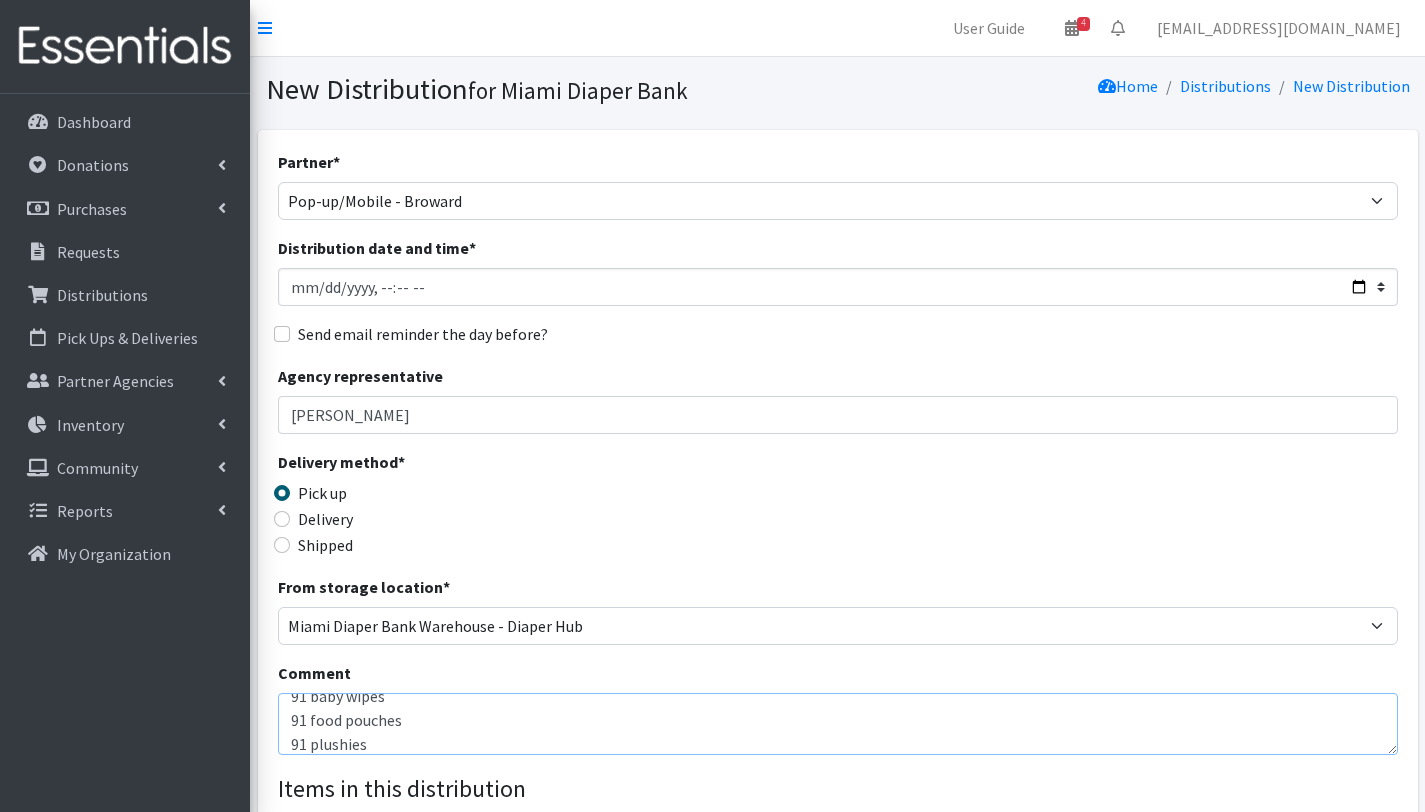 scroll, scrollTop: 112, scrollLeft: 0, axis: vertical 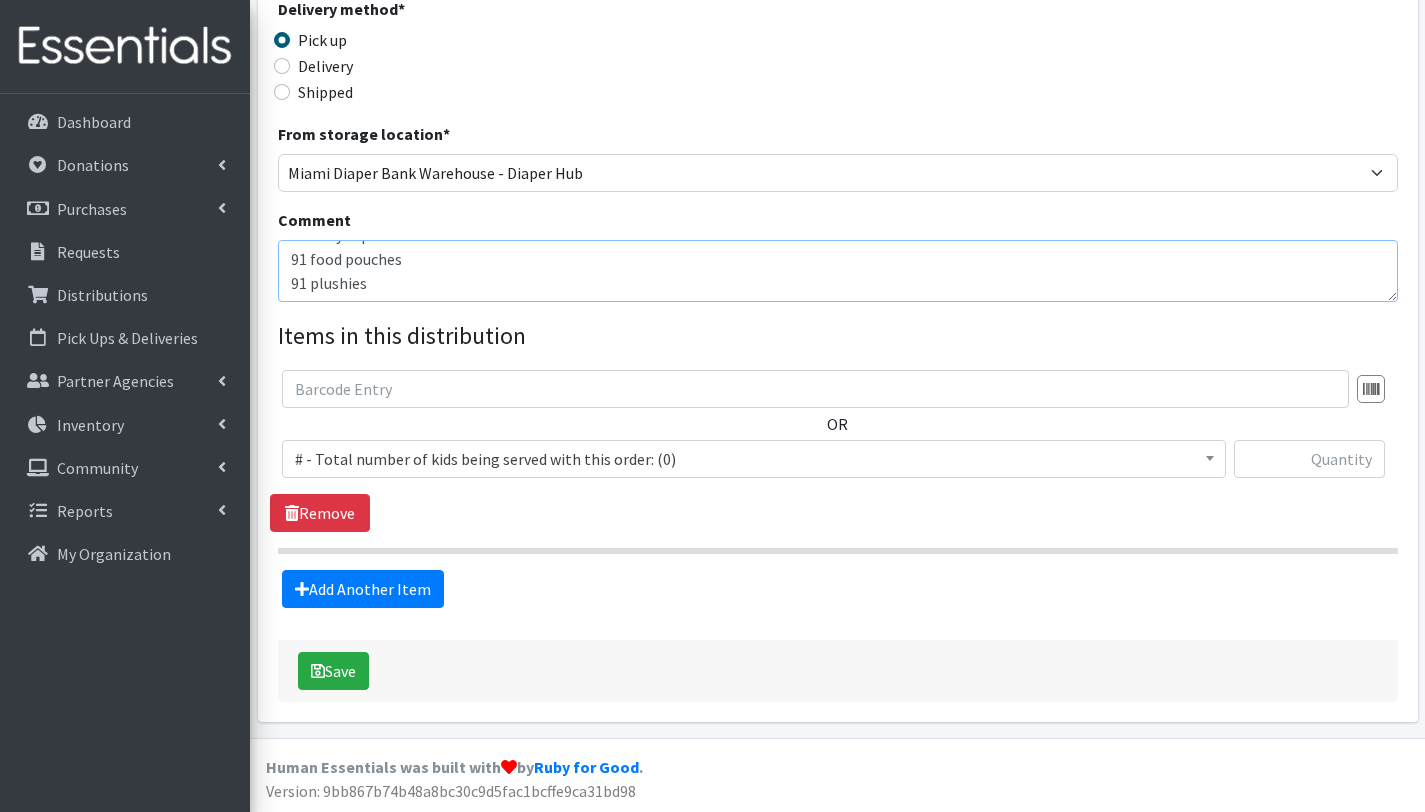 type on "MOBILE PANTRY. BROWARD. JACK & JILL 07/15/2025
With this order we are serving 91 children=72 household members
Other baby essentials ():
91 baby wipes
91 food pouches
91 plushies" 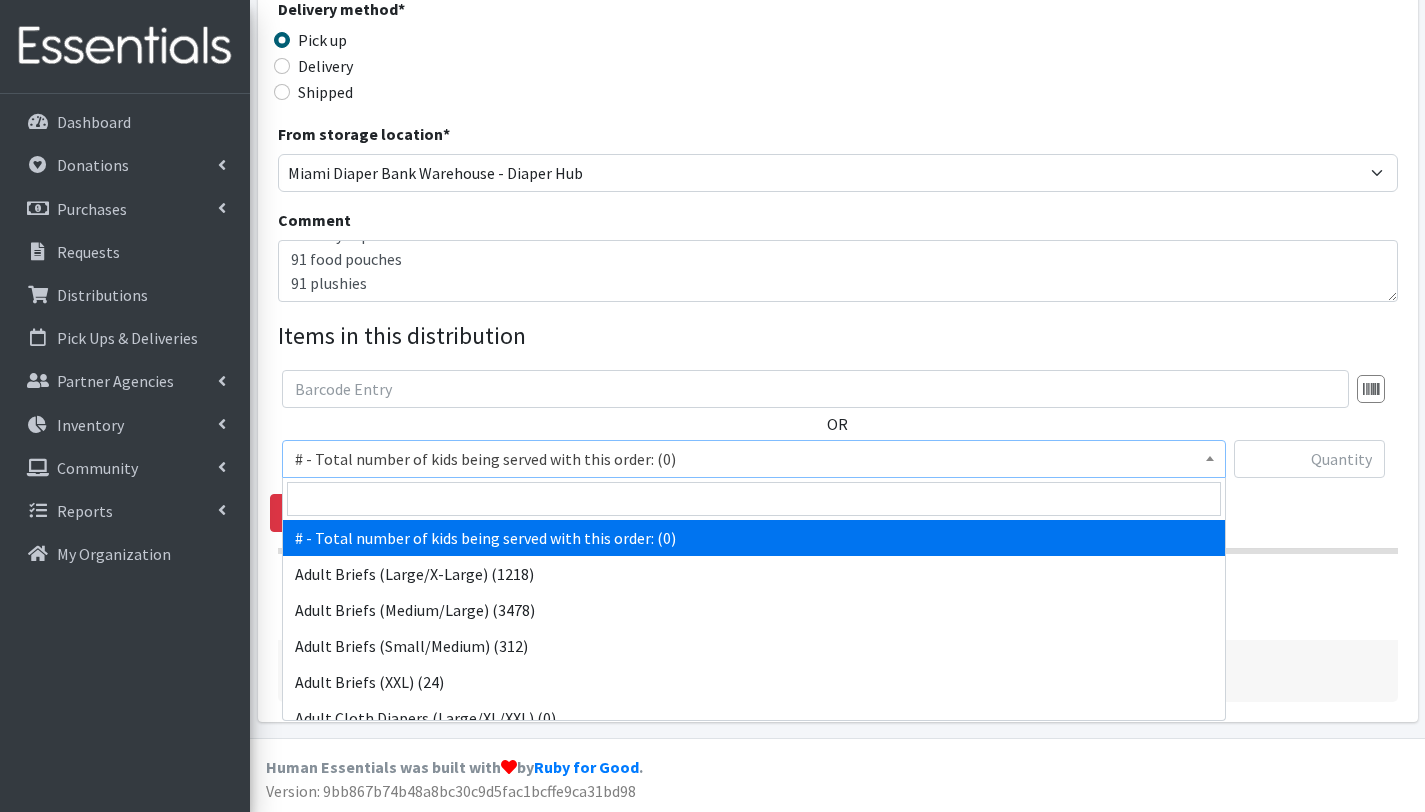 click on "# - Total number of kids being served with this order: (0)" at bounding box center [754, 459] 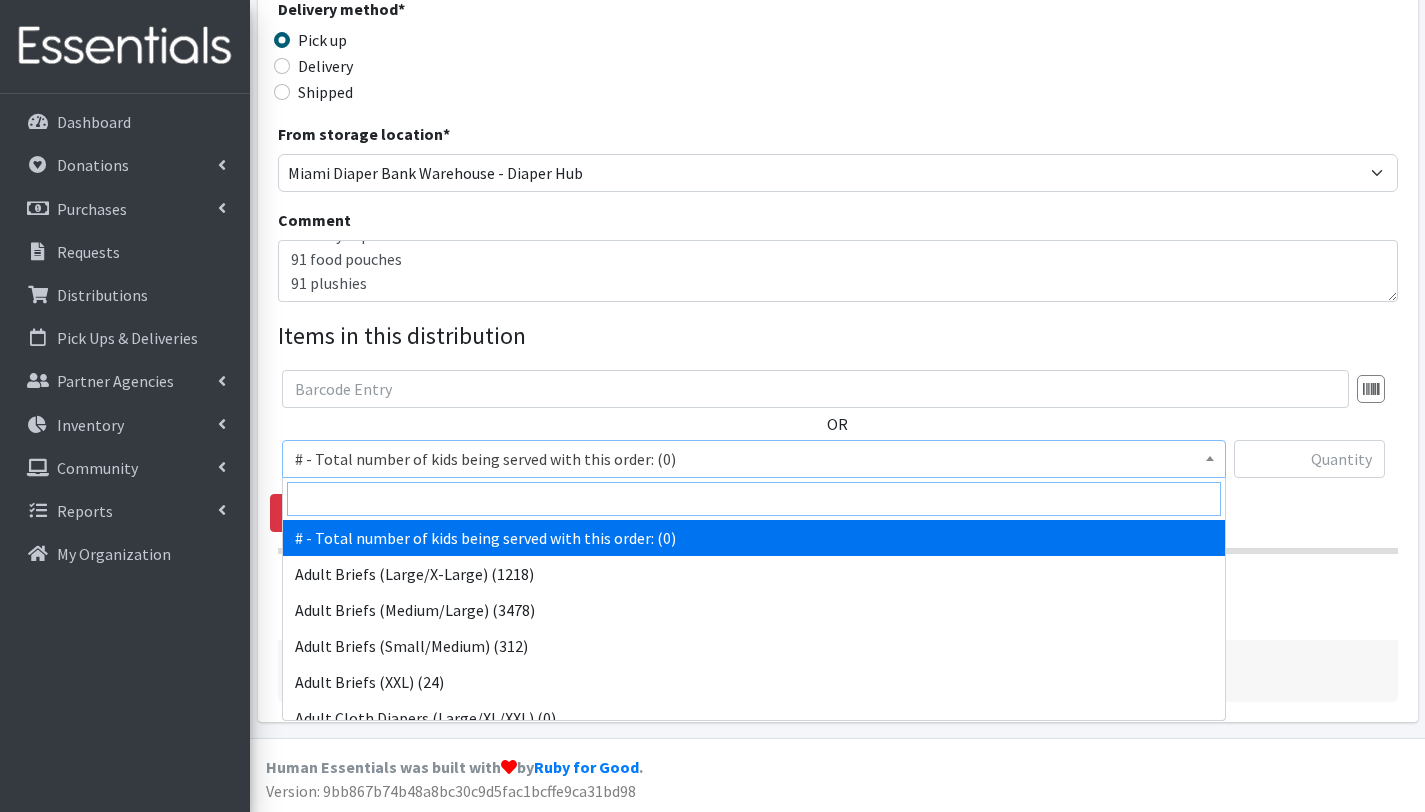 click at bounding box center (754, 499) 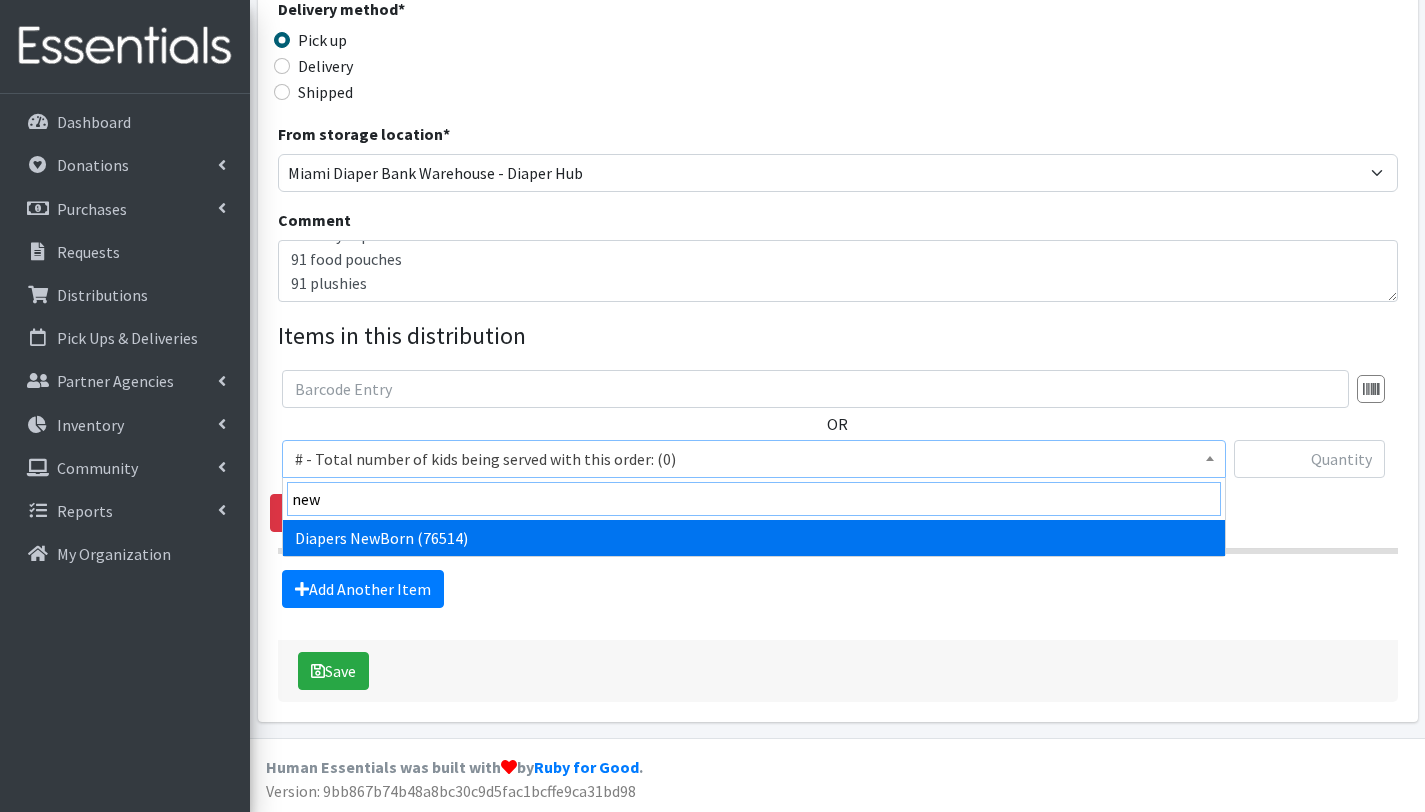 type on "new" 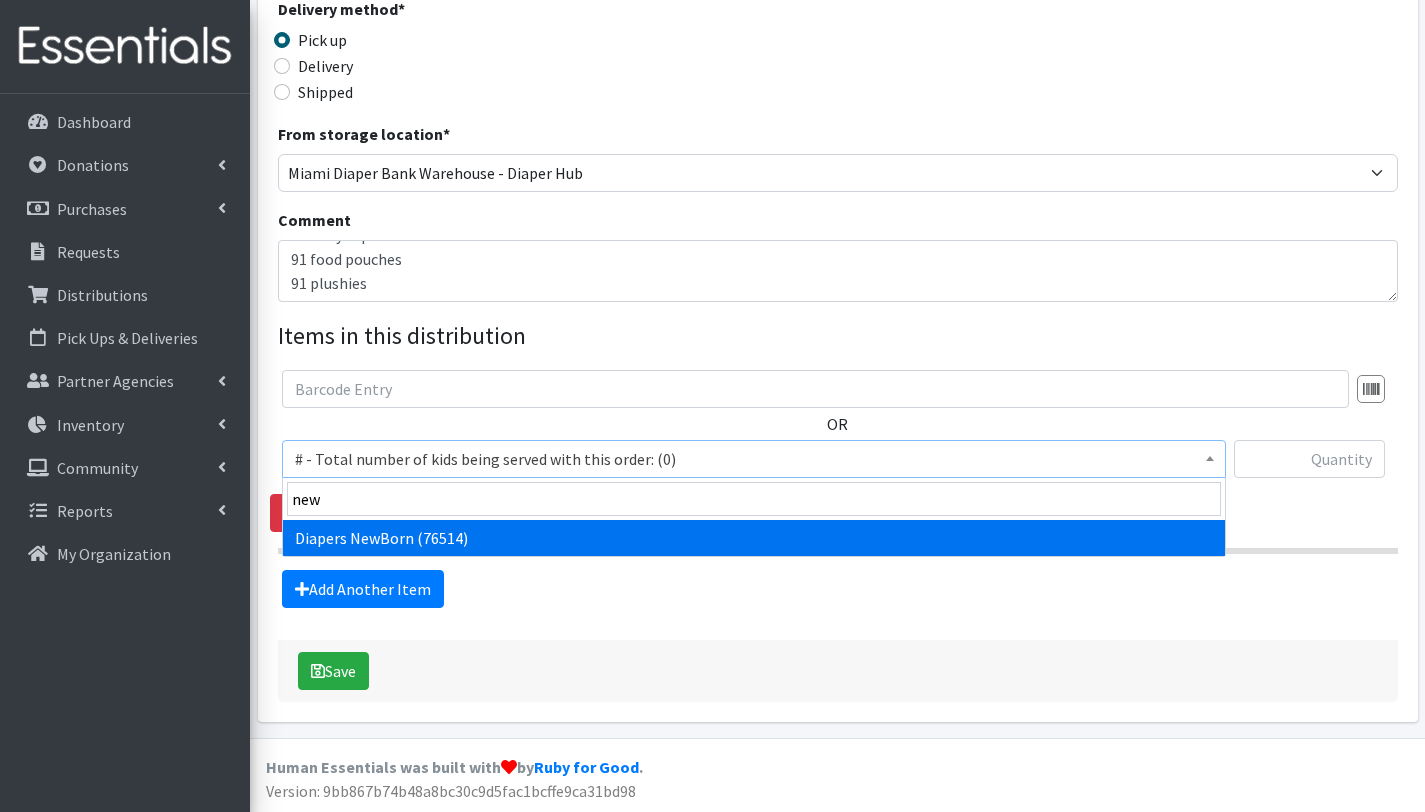 select on "2648" 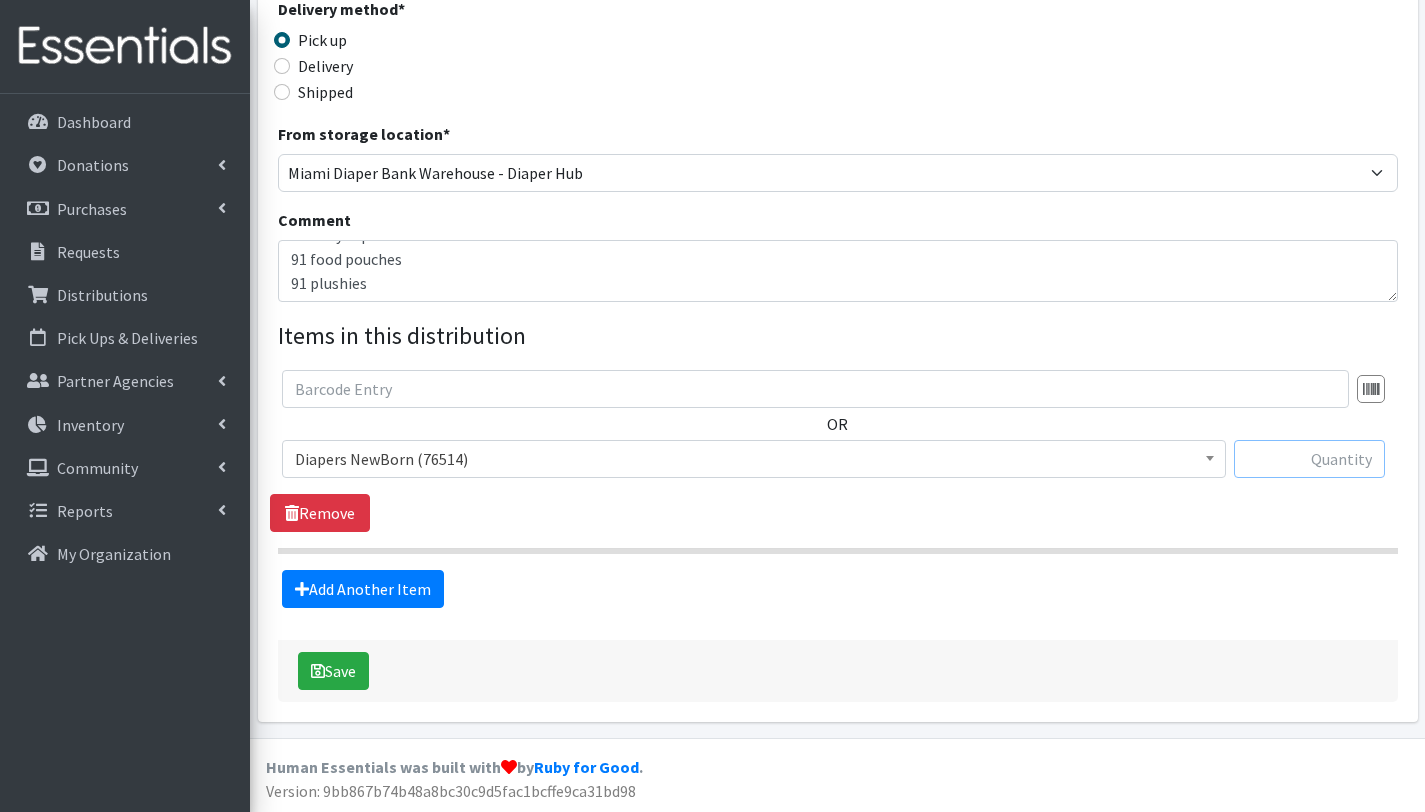 click at bounding box center [1309, 459] 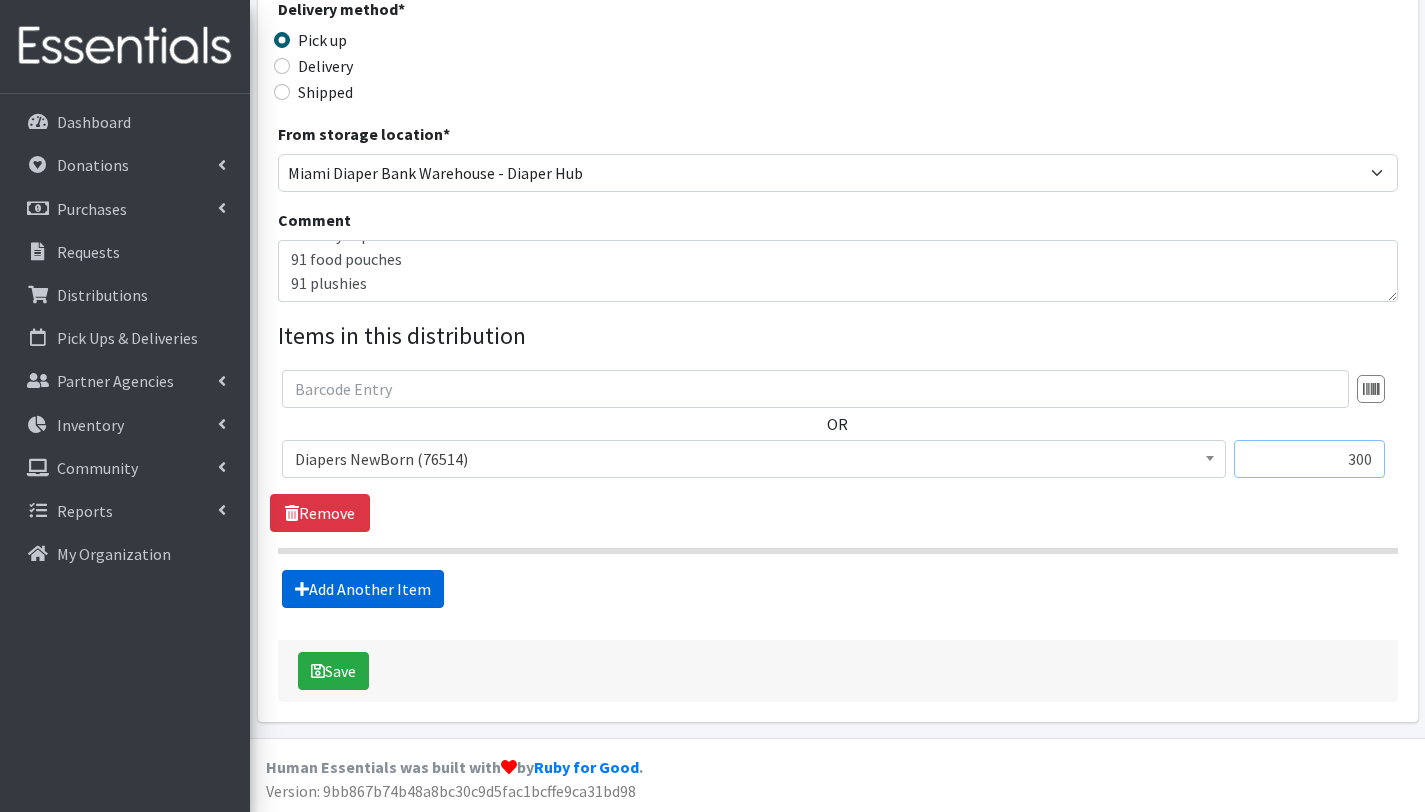 type on "300" 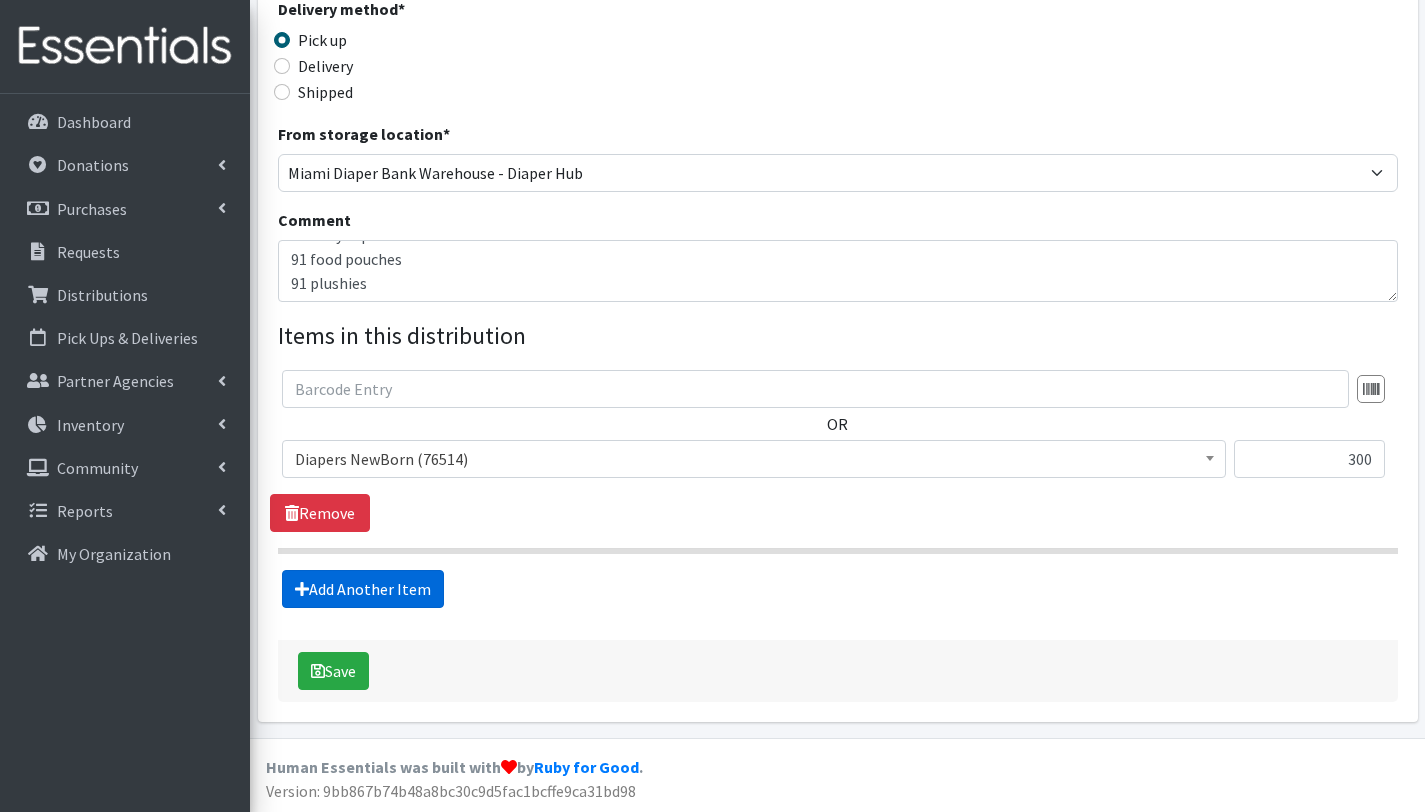 click on "Add Another Item" at bounding box center (363, 589) 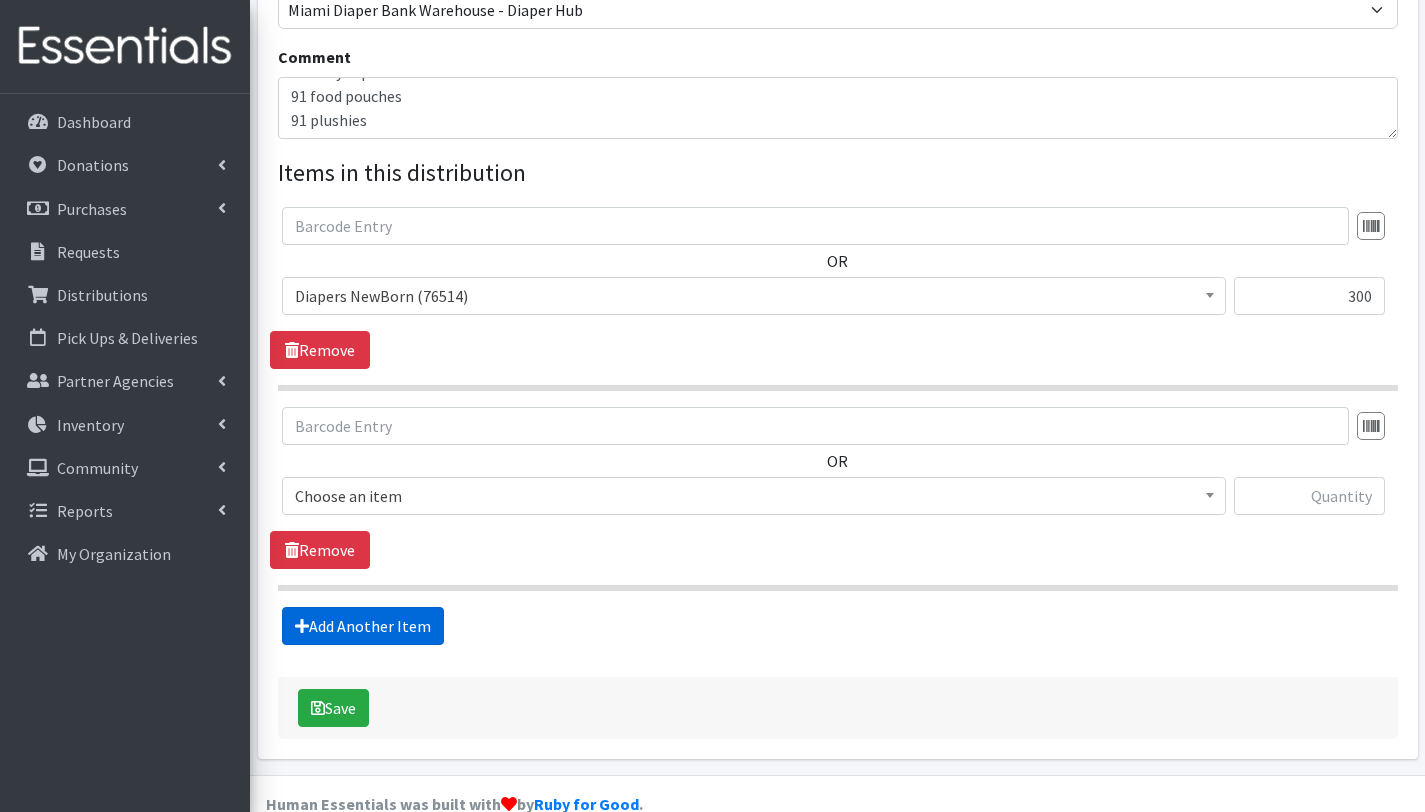 scroll, scrollTop: 653, scrollLeft: 0, axis: vertical 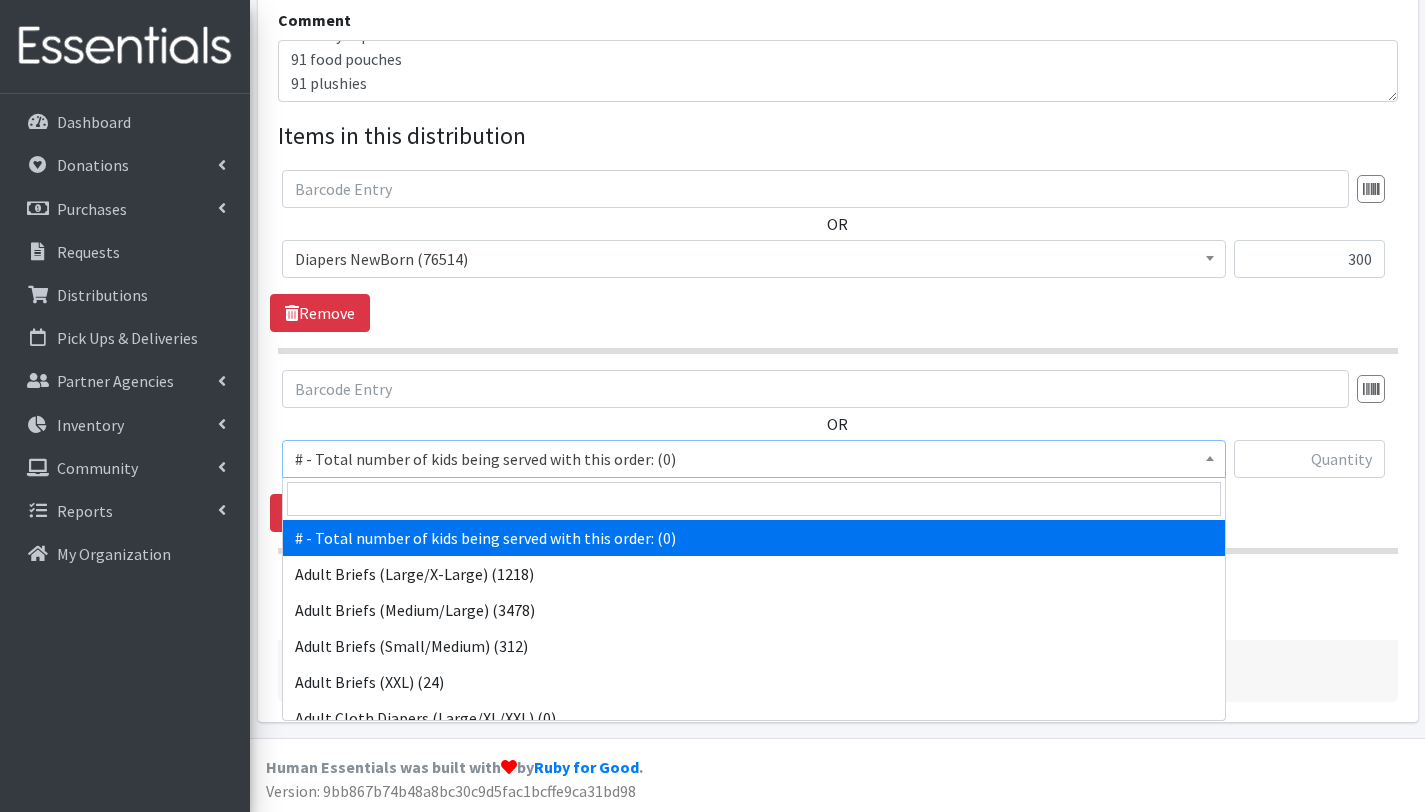 click on "# - Total number of kids being served with this order: (0)" at bounding box center (754, 459) 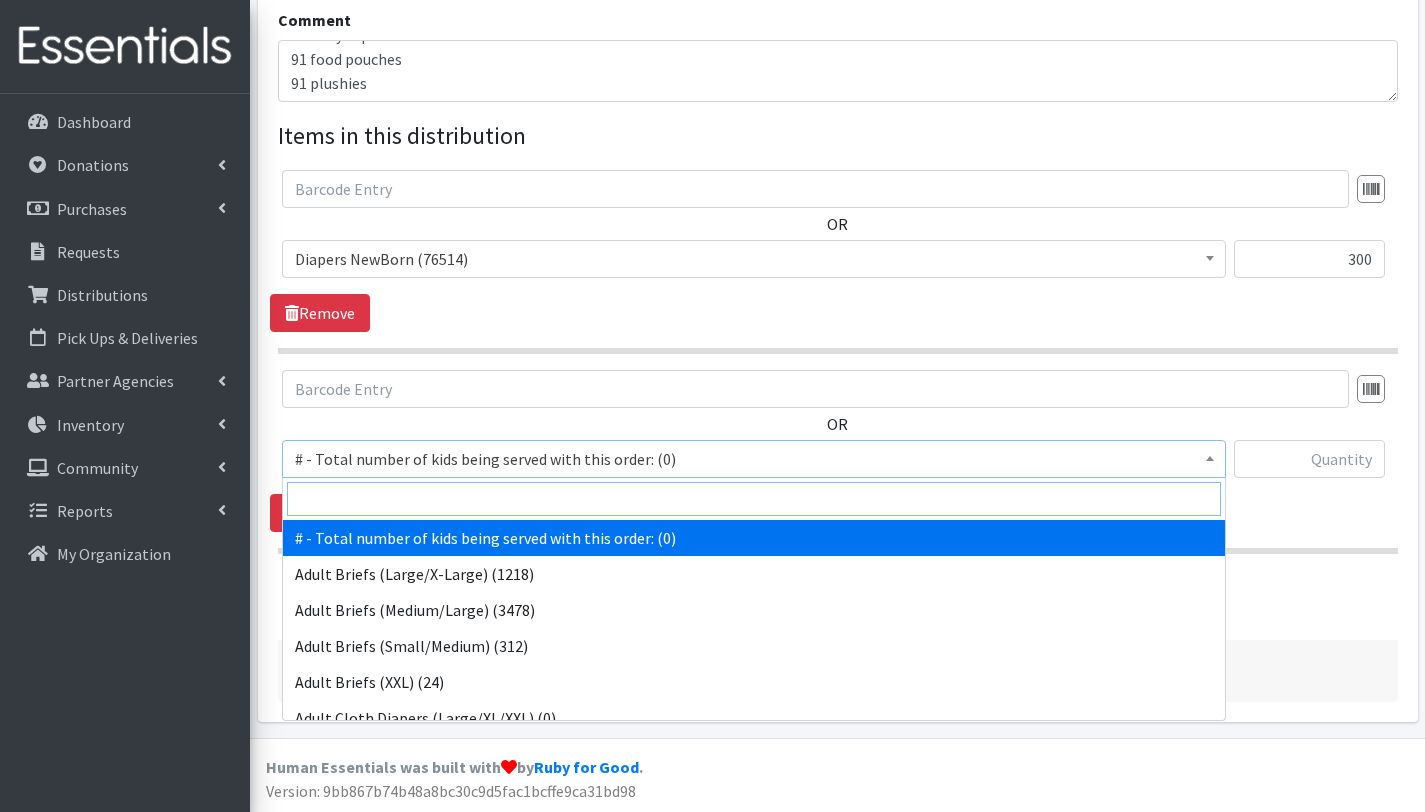 click at bounding box center (754, 499) 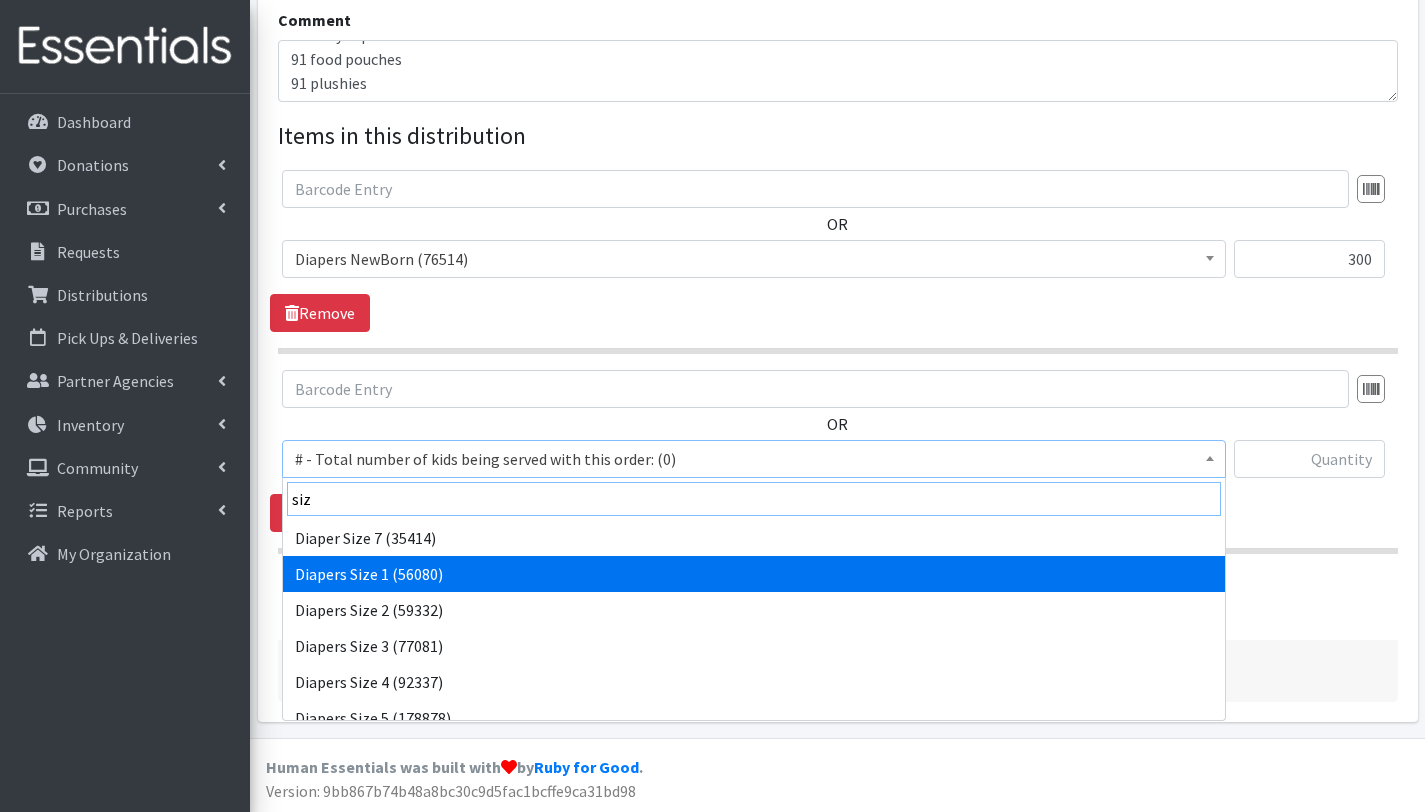 type on "siz" 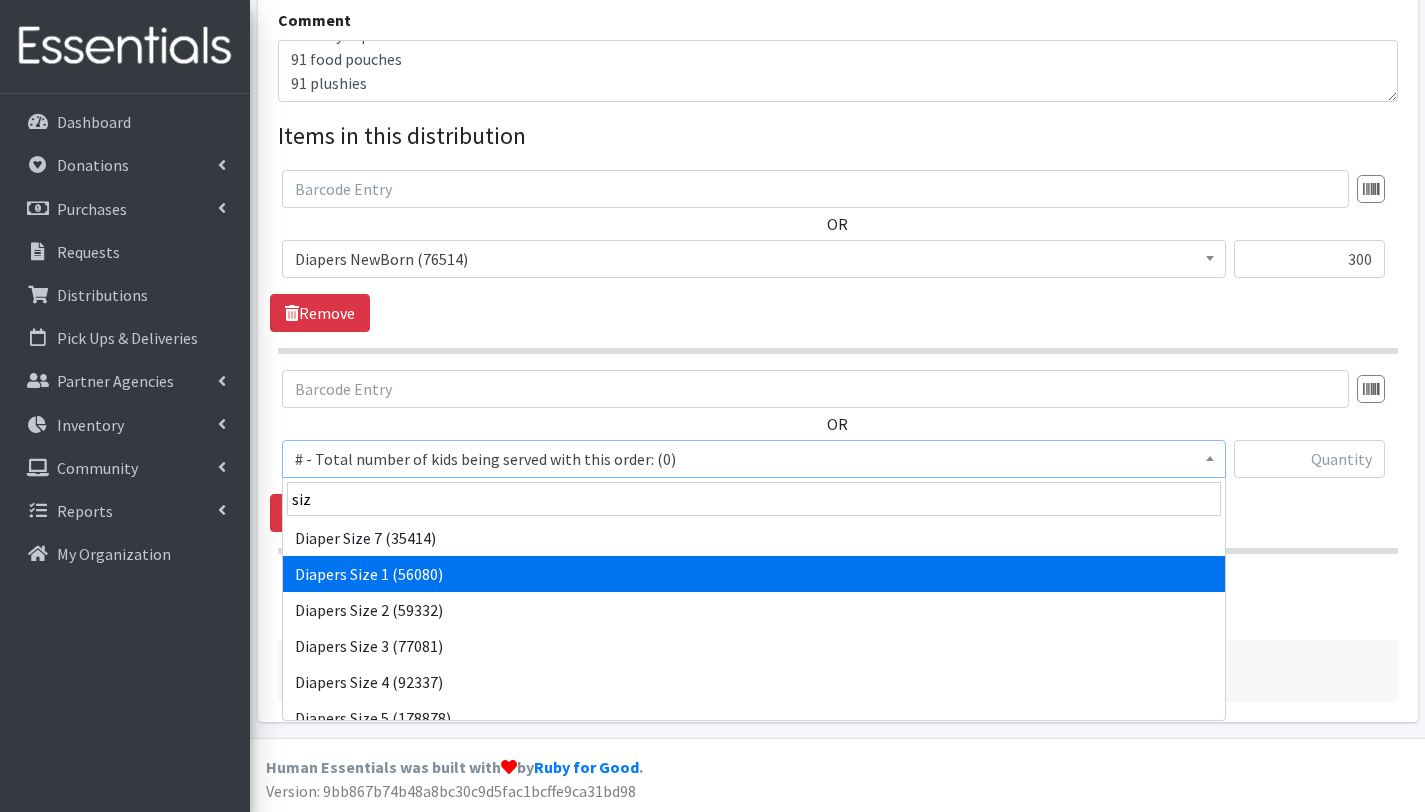 select on "2665" 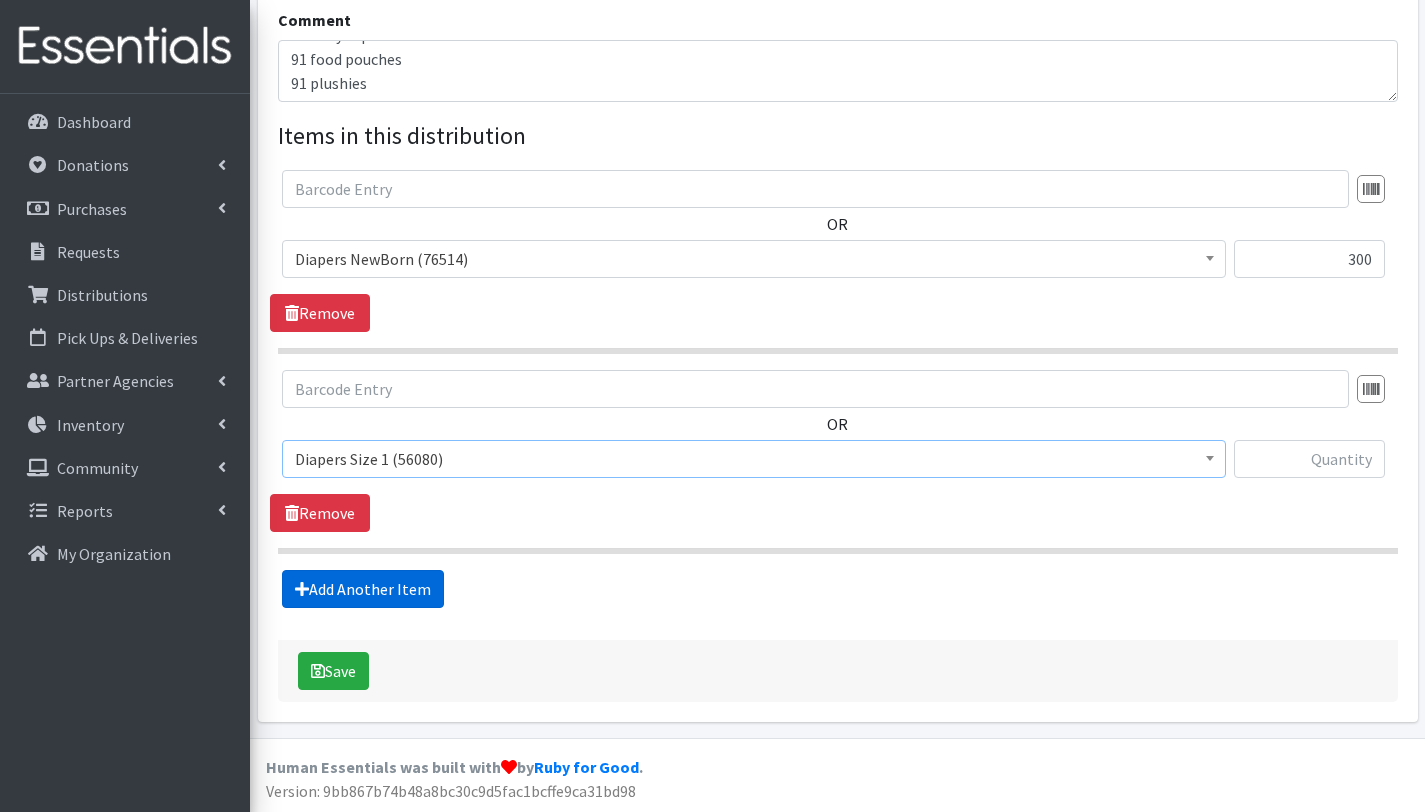 click on "Add Another Item" at bounding box center [363, 589] 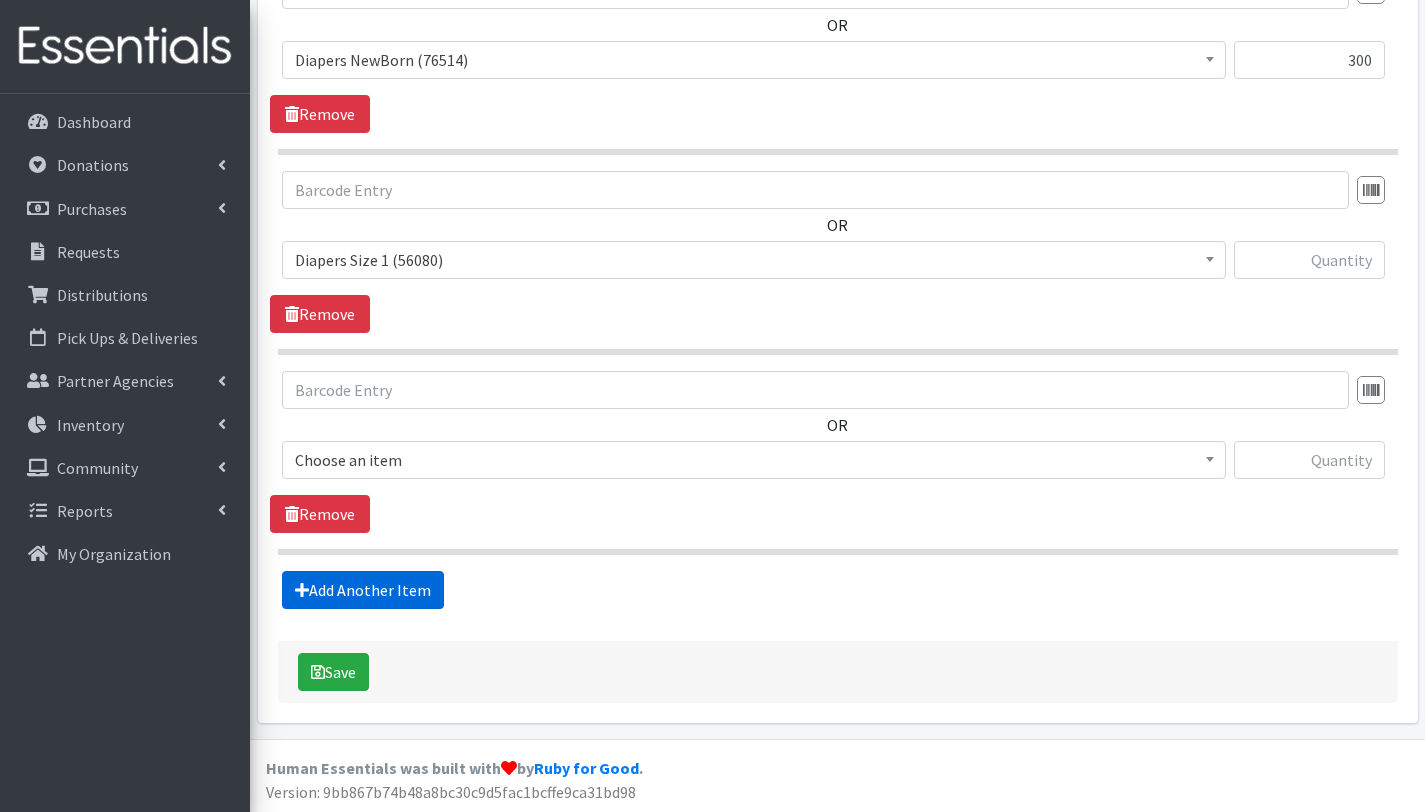 scroll, scrollTop: 853, scrollLeft: 0, axis: vertical 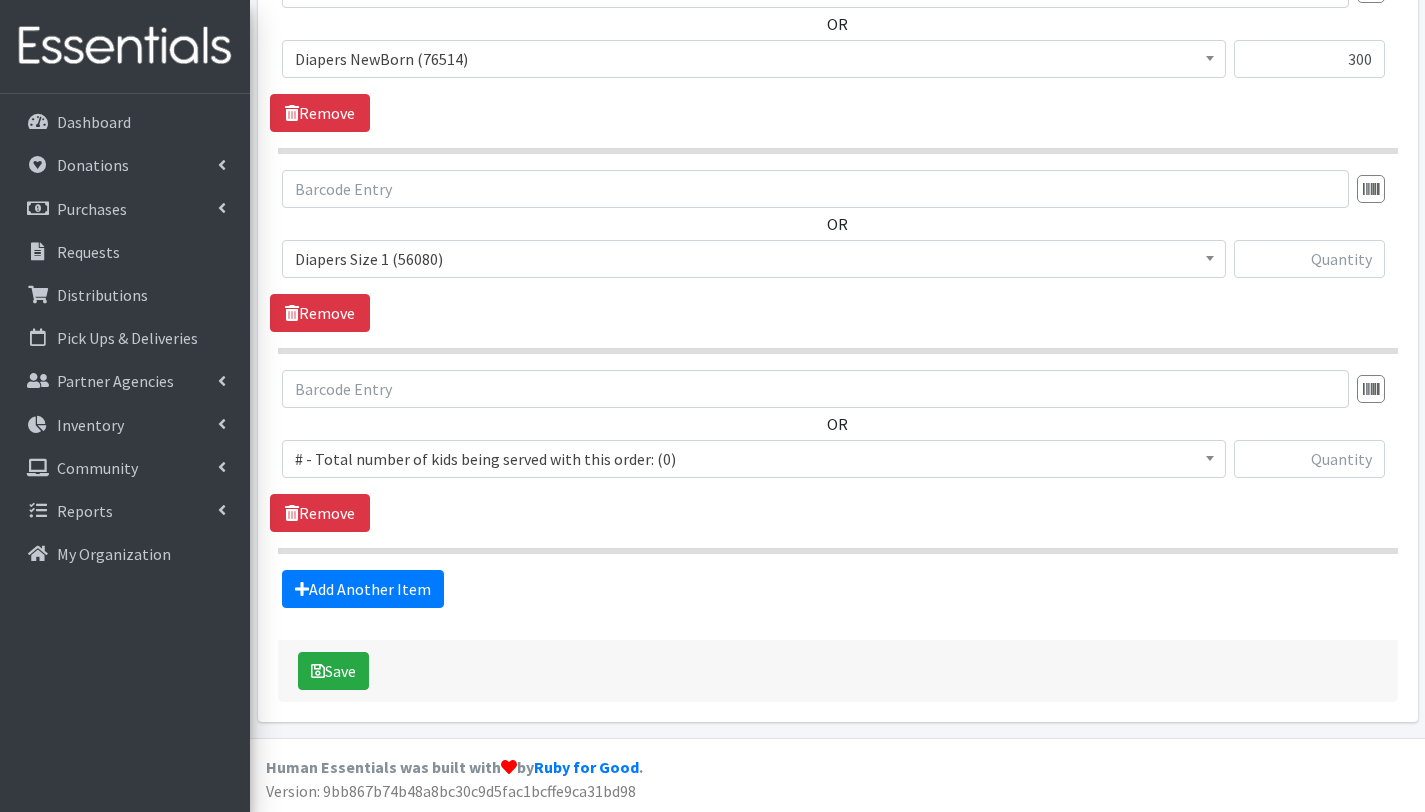 click on "# - Total number of kids being served with this order: (0)" at bounding box center [754, 459] 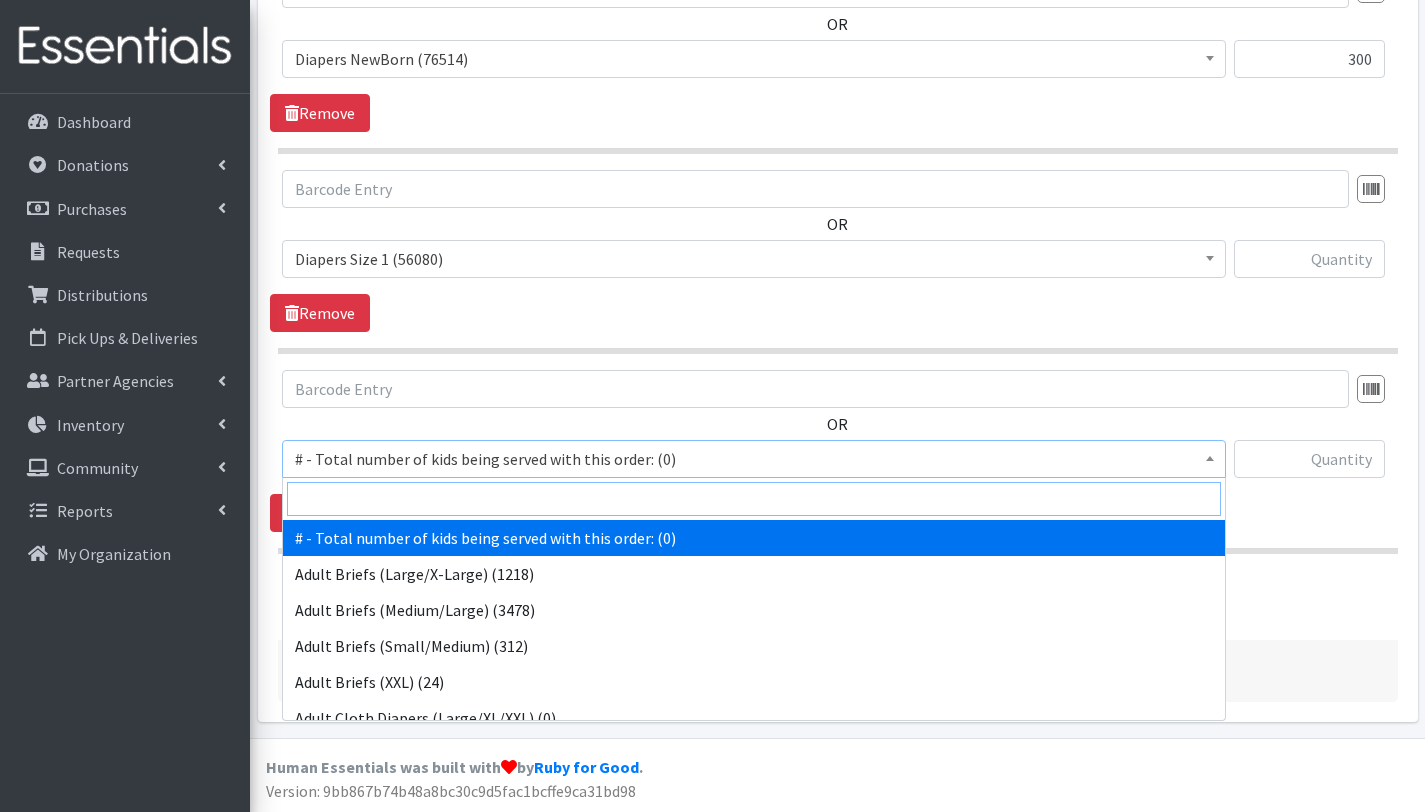 click at bounding box center [754, 499] 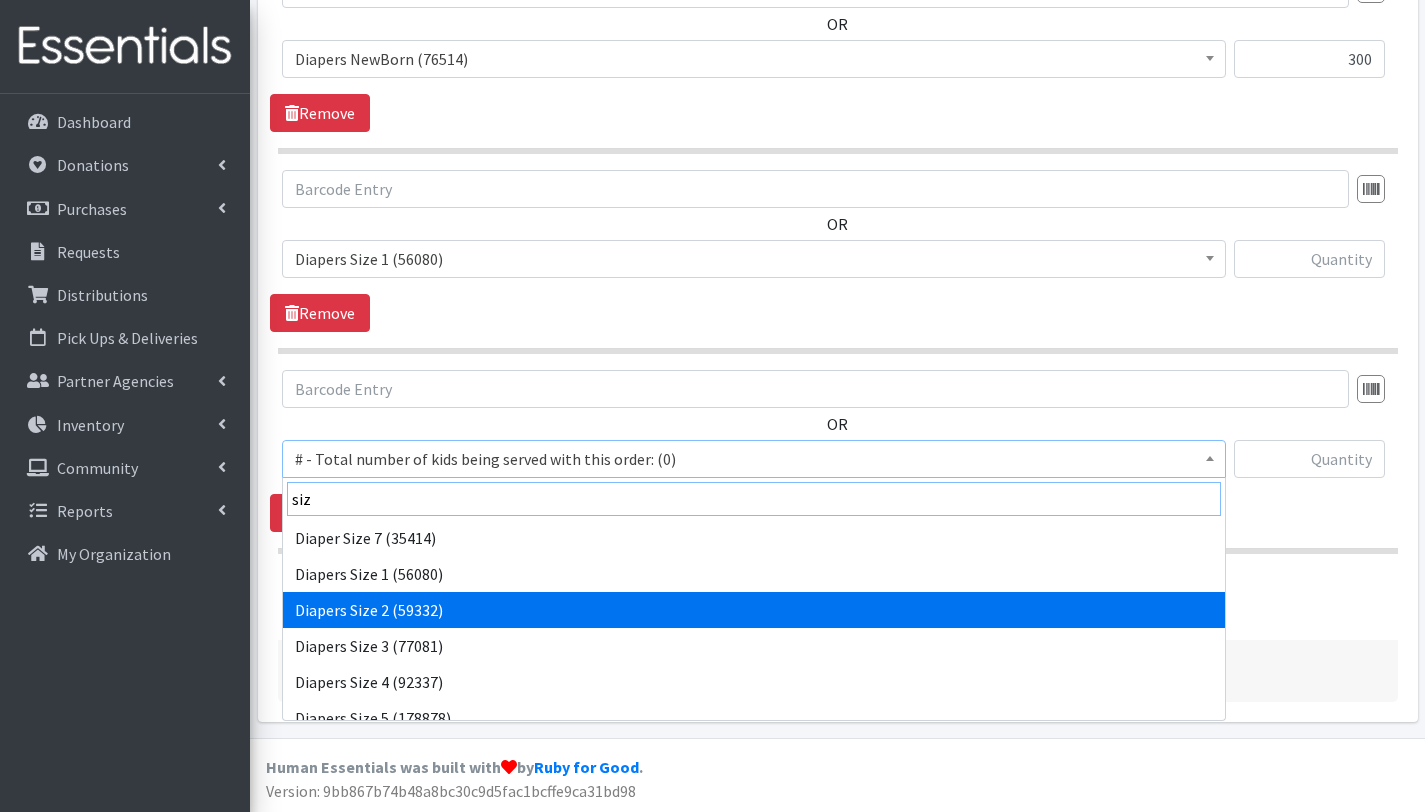 type on "siz" 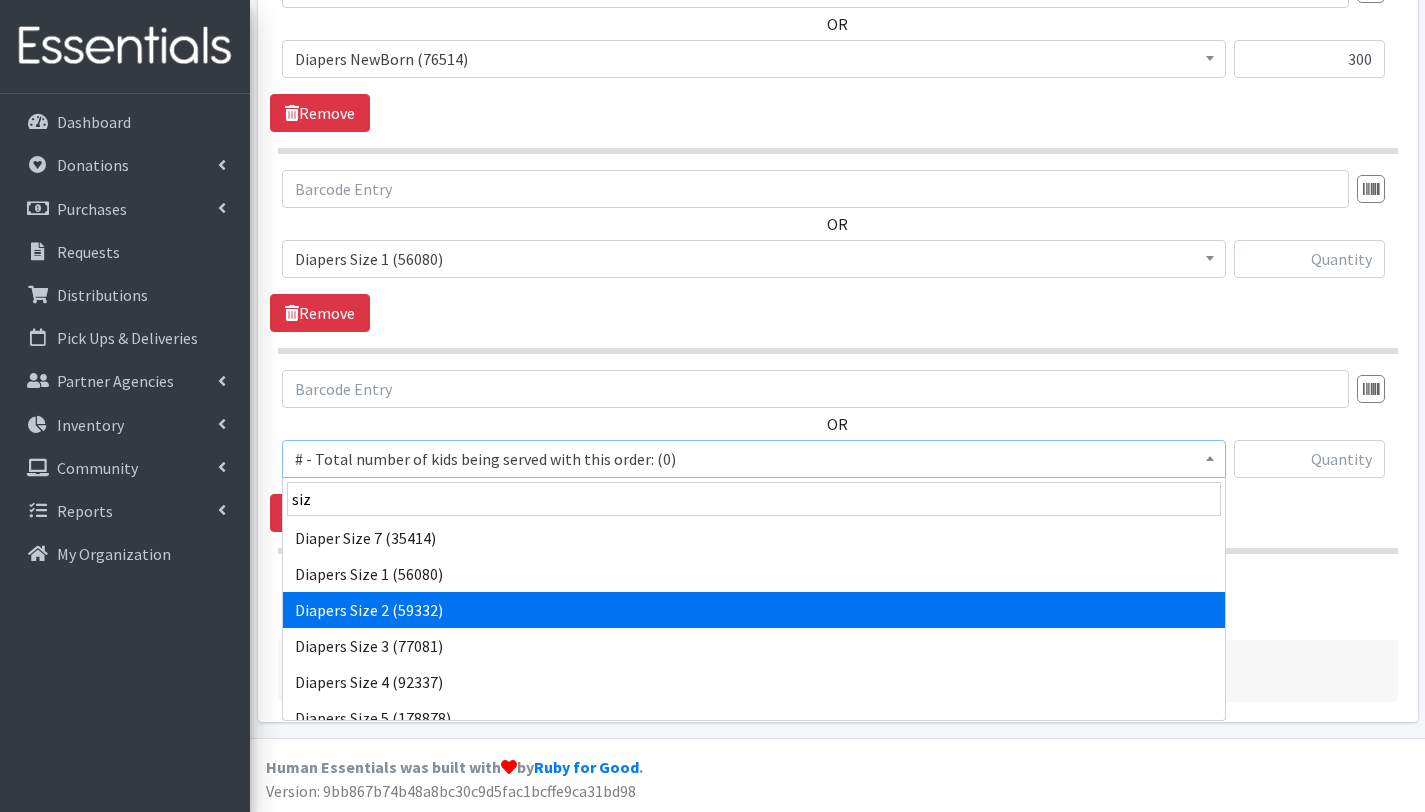 select on "2668" 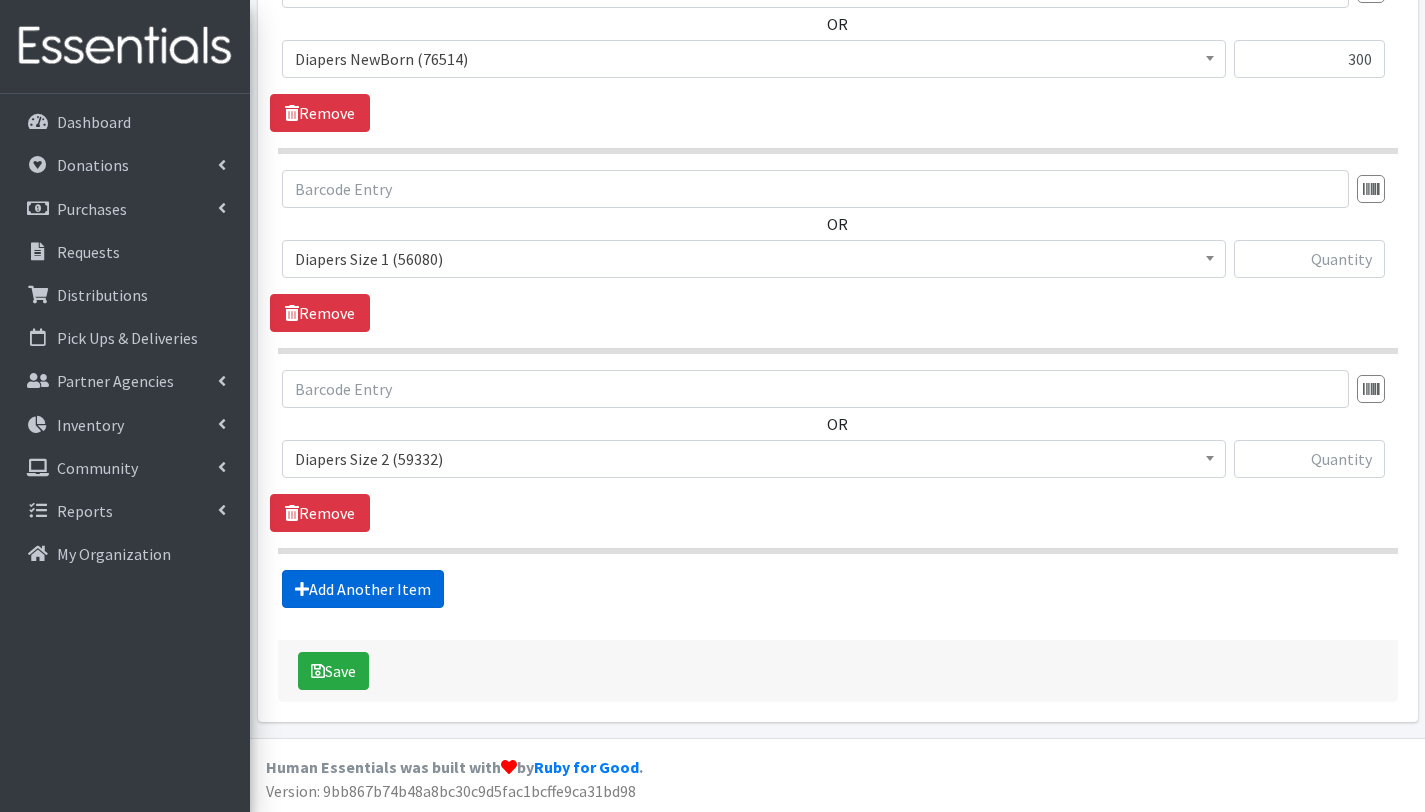click on "Add Another Item" at bounding box center (363, 589) 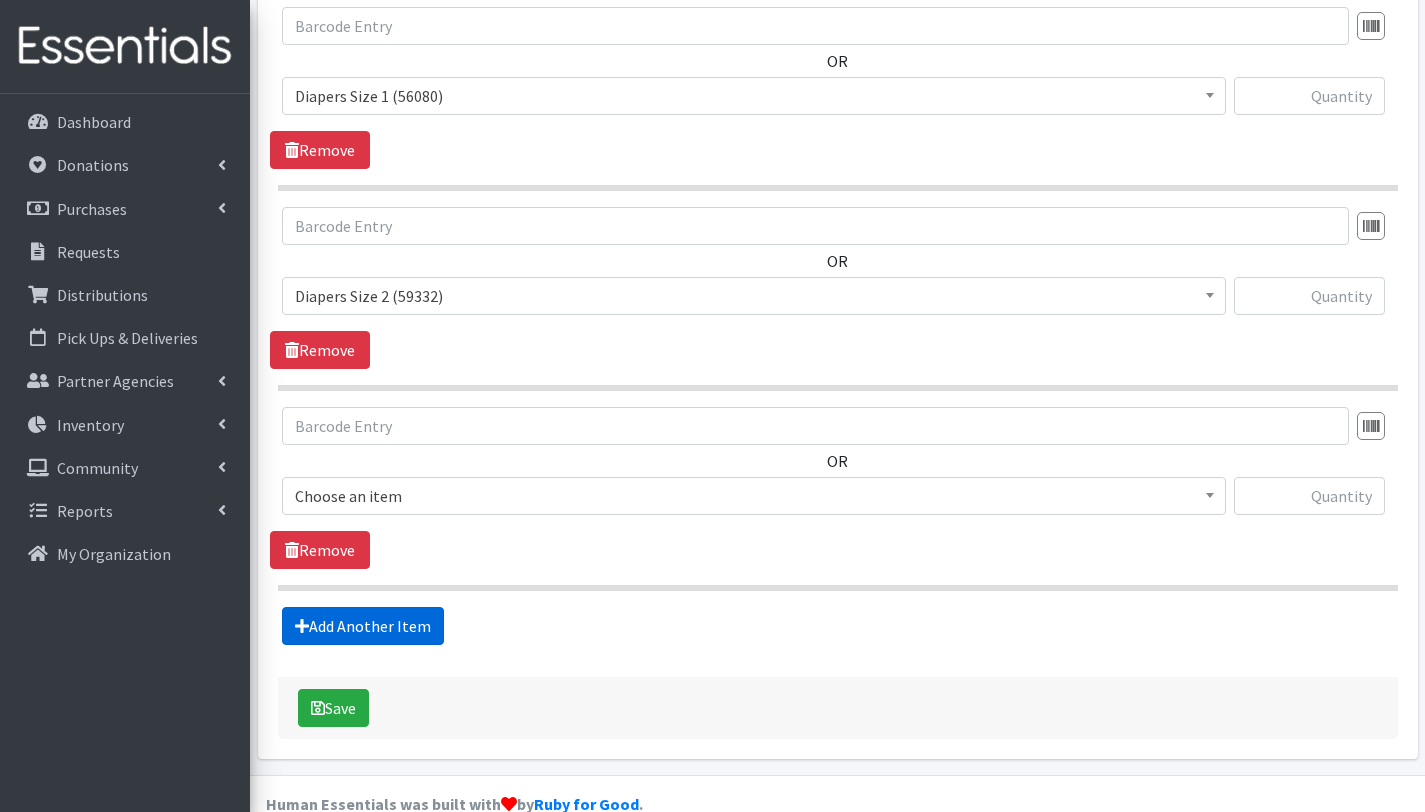 scroll, scrollTop: 1053, scrollLeft: 0, axis: vertical 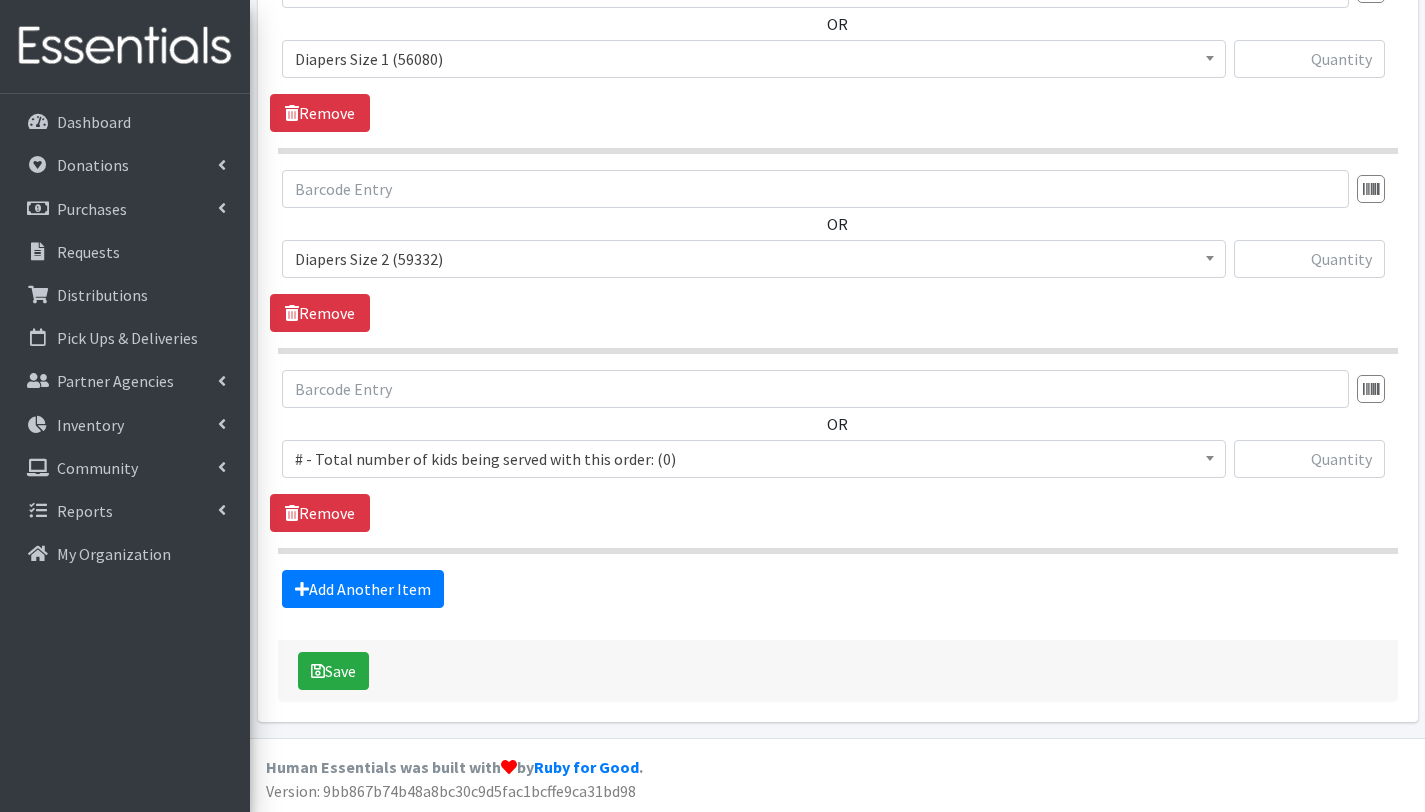 click on "# - Total number of kids being served with this order: (0)" at bounding box center (754, 459) 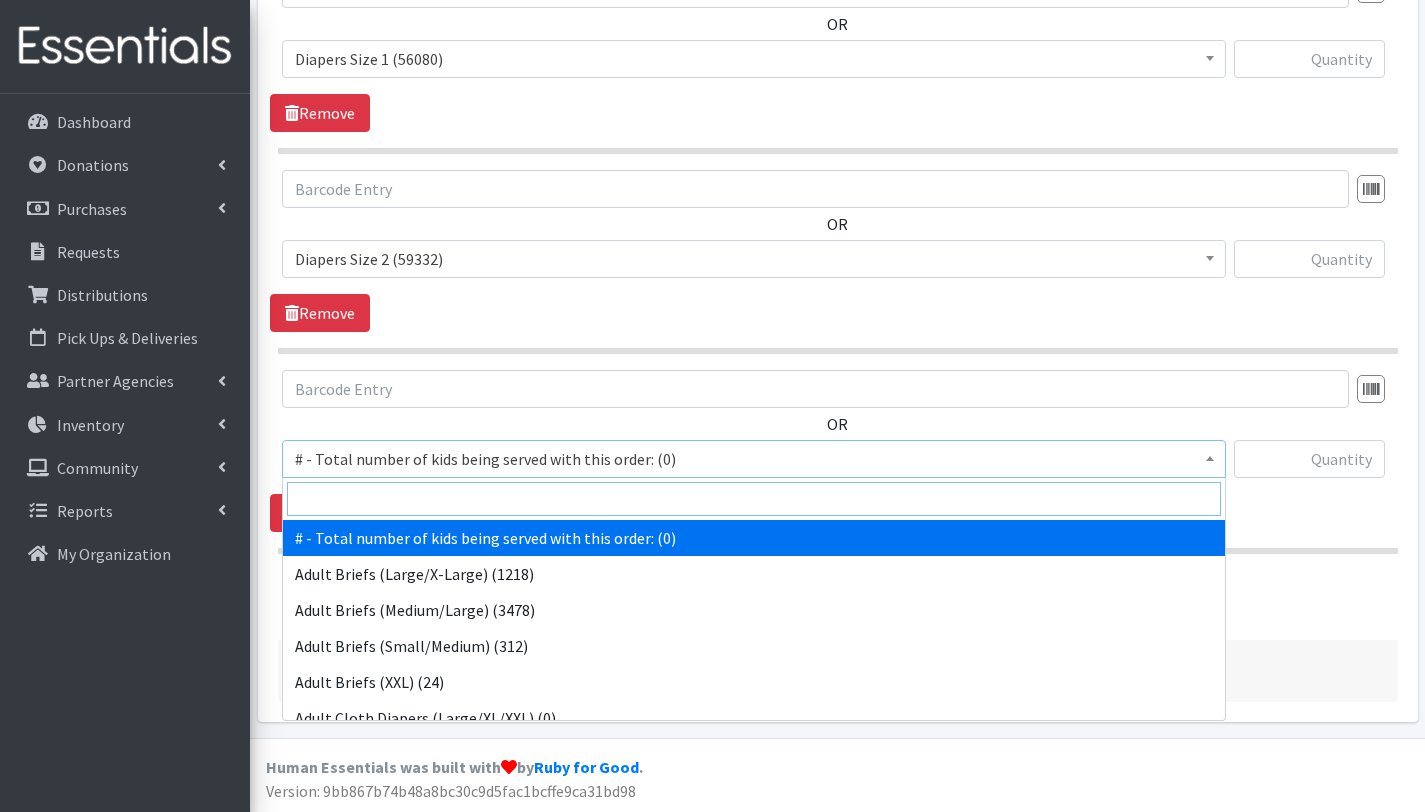 click at bounding box center (754, 499) 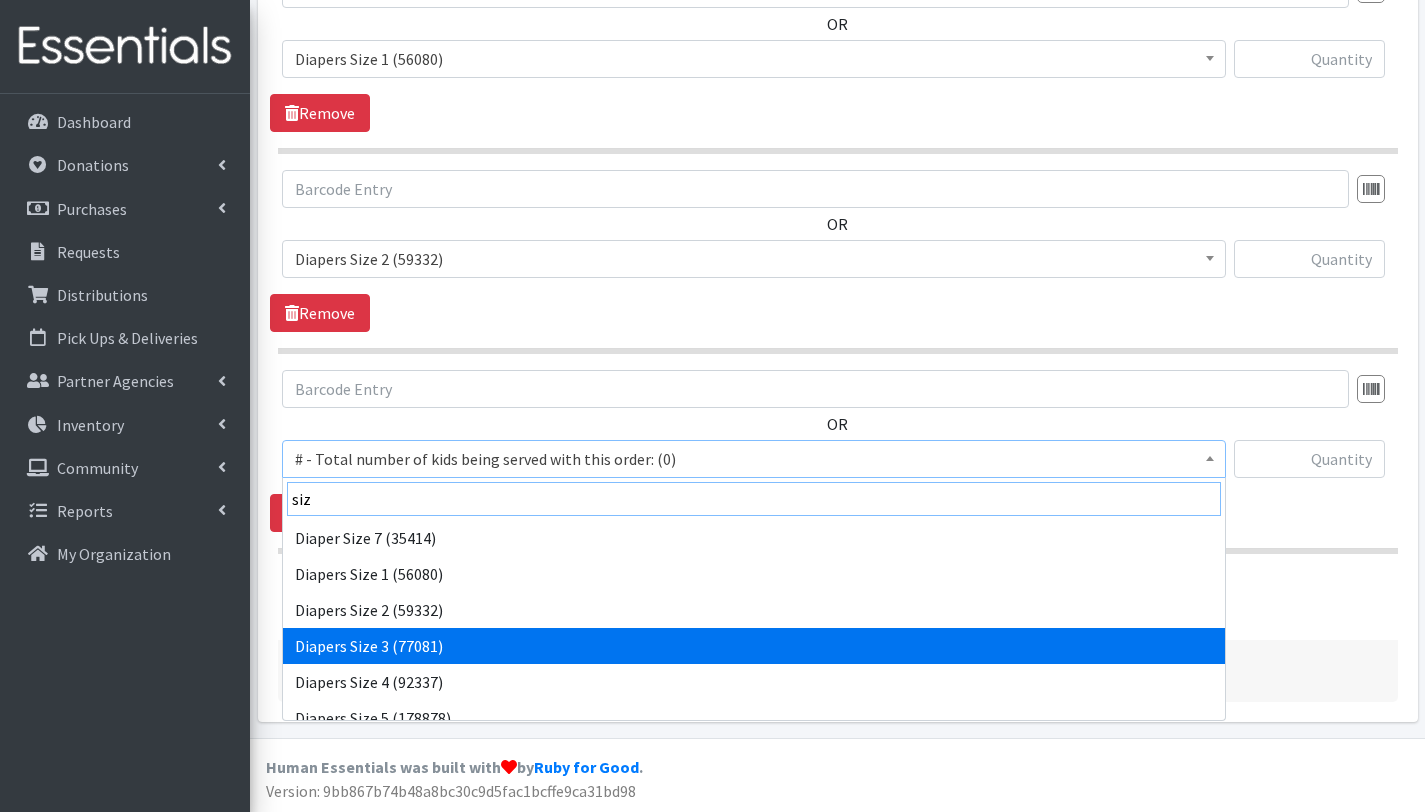 type on "siz" 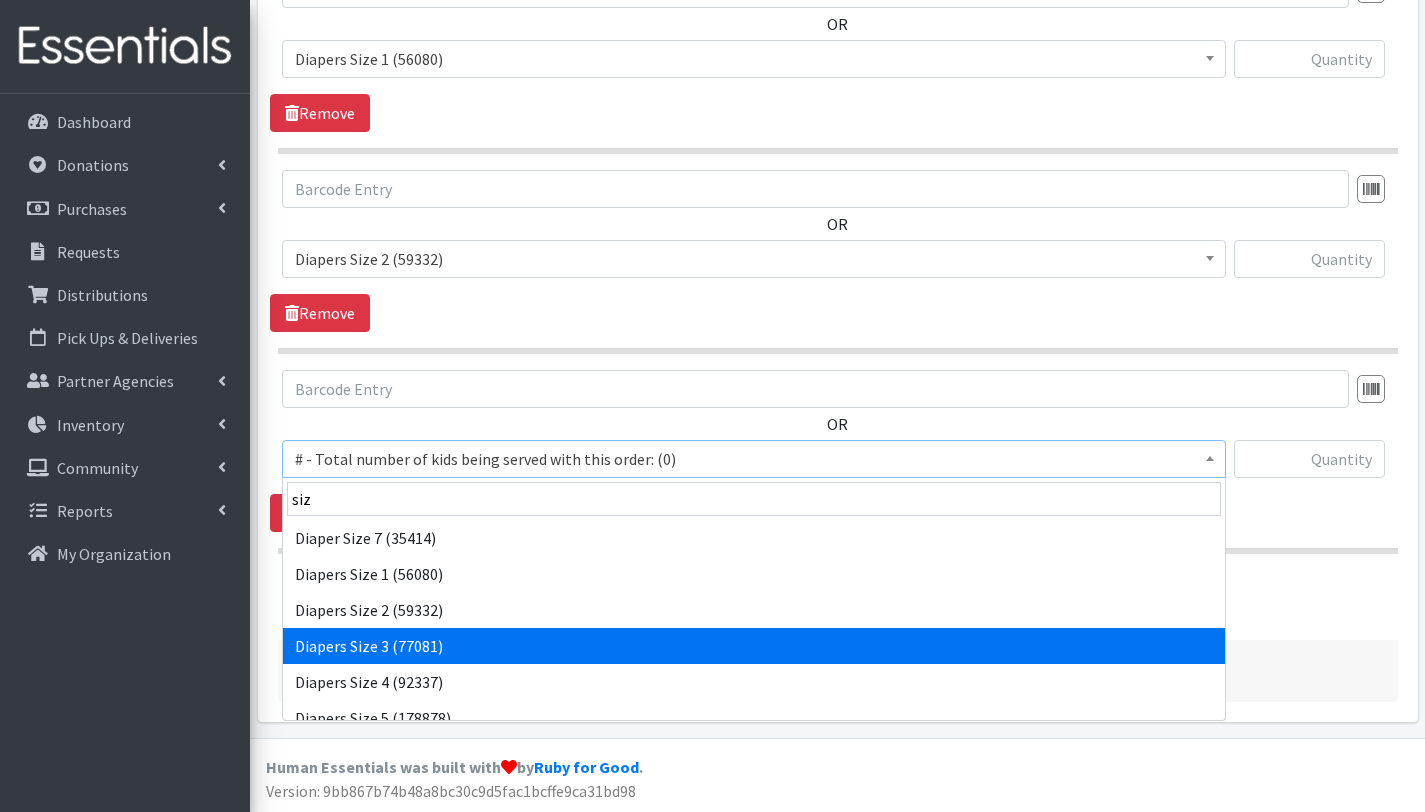select on "2655" 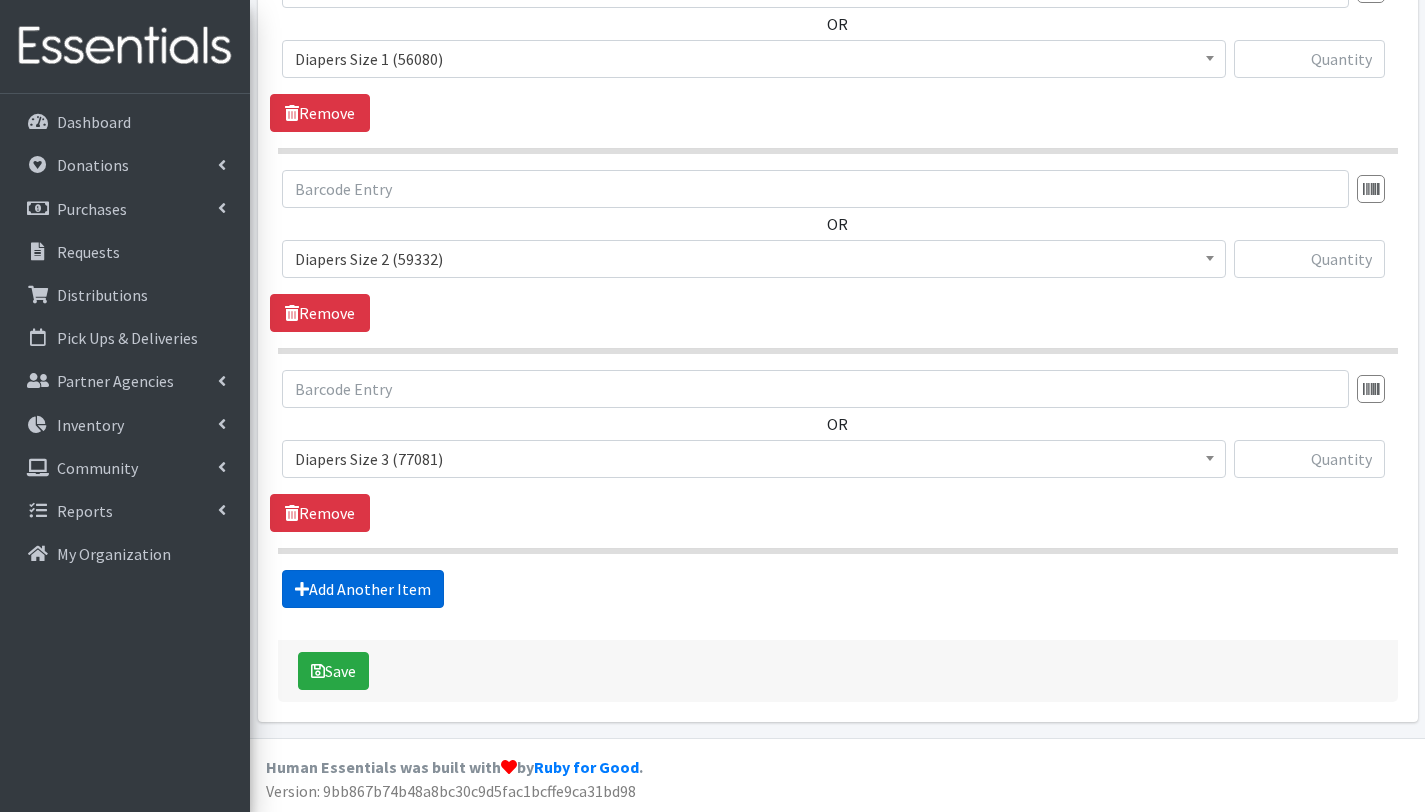click on "Add Another Item" at bounding box center [363, 589] 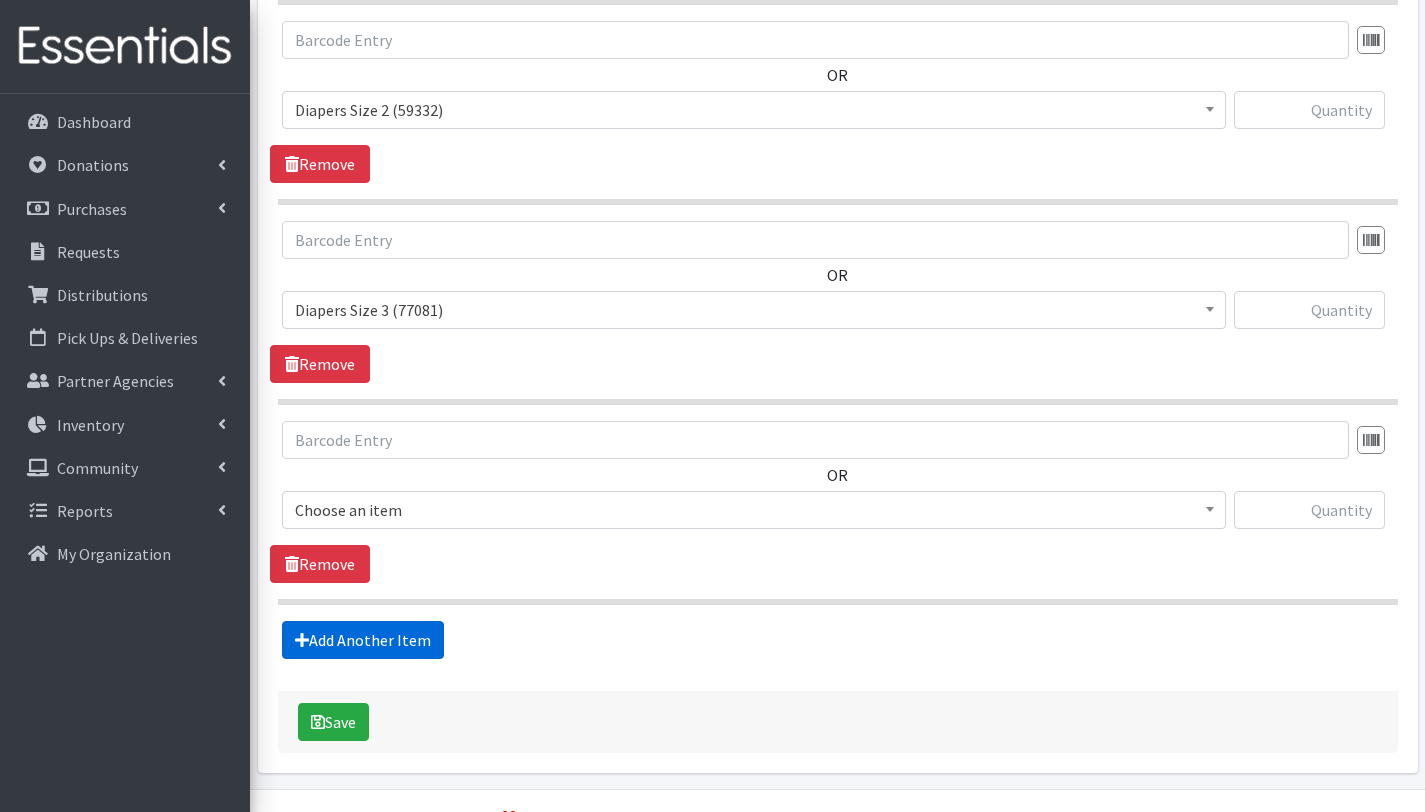 scroll, scrollTop: 1253, scrollLeft: 0, axis: vertical 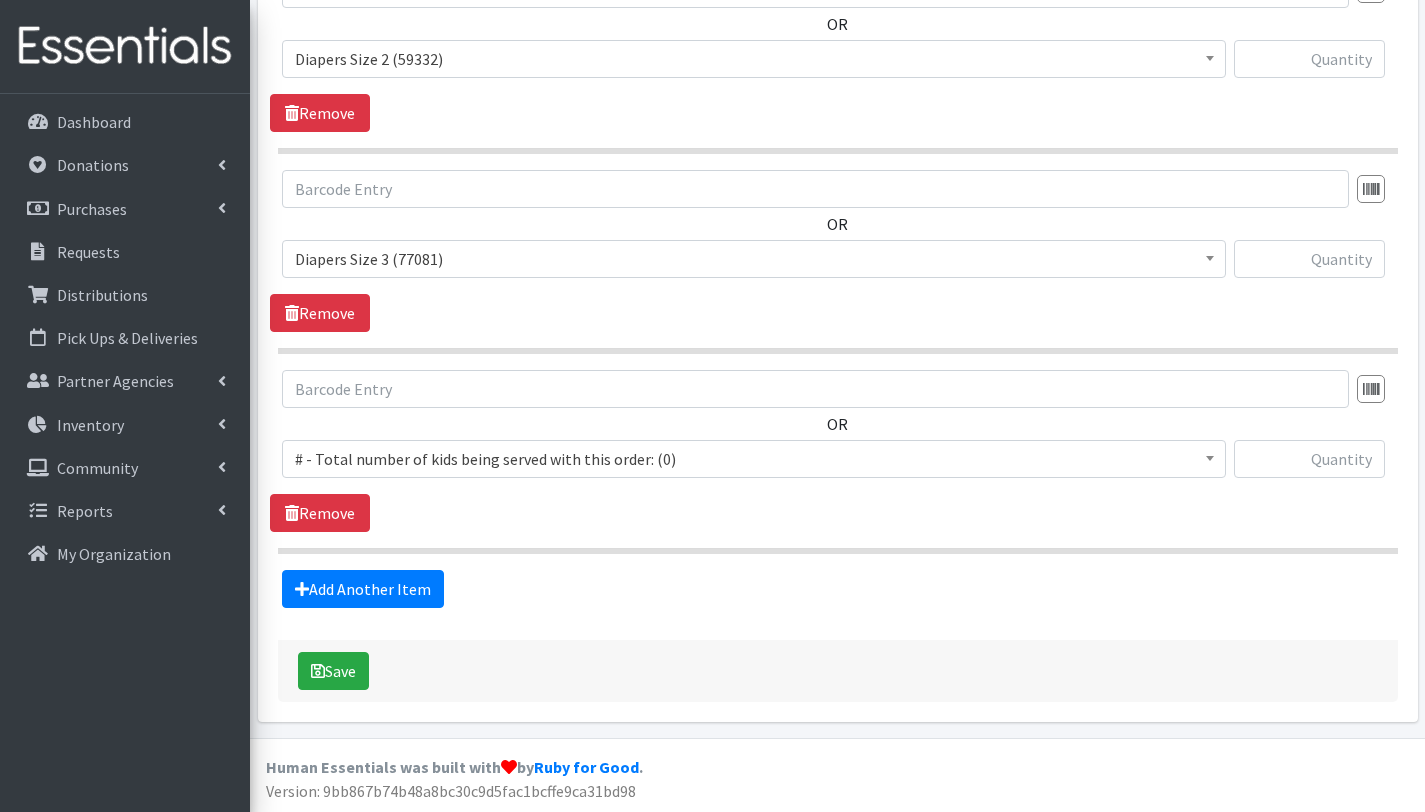 click on "# - Total number of kids being served with this order: (0)" at bounding box center (754, 459) 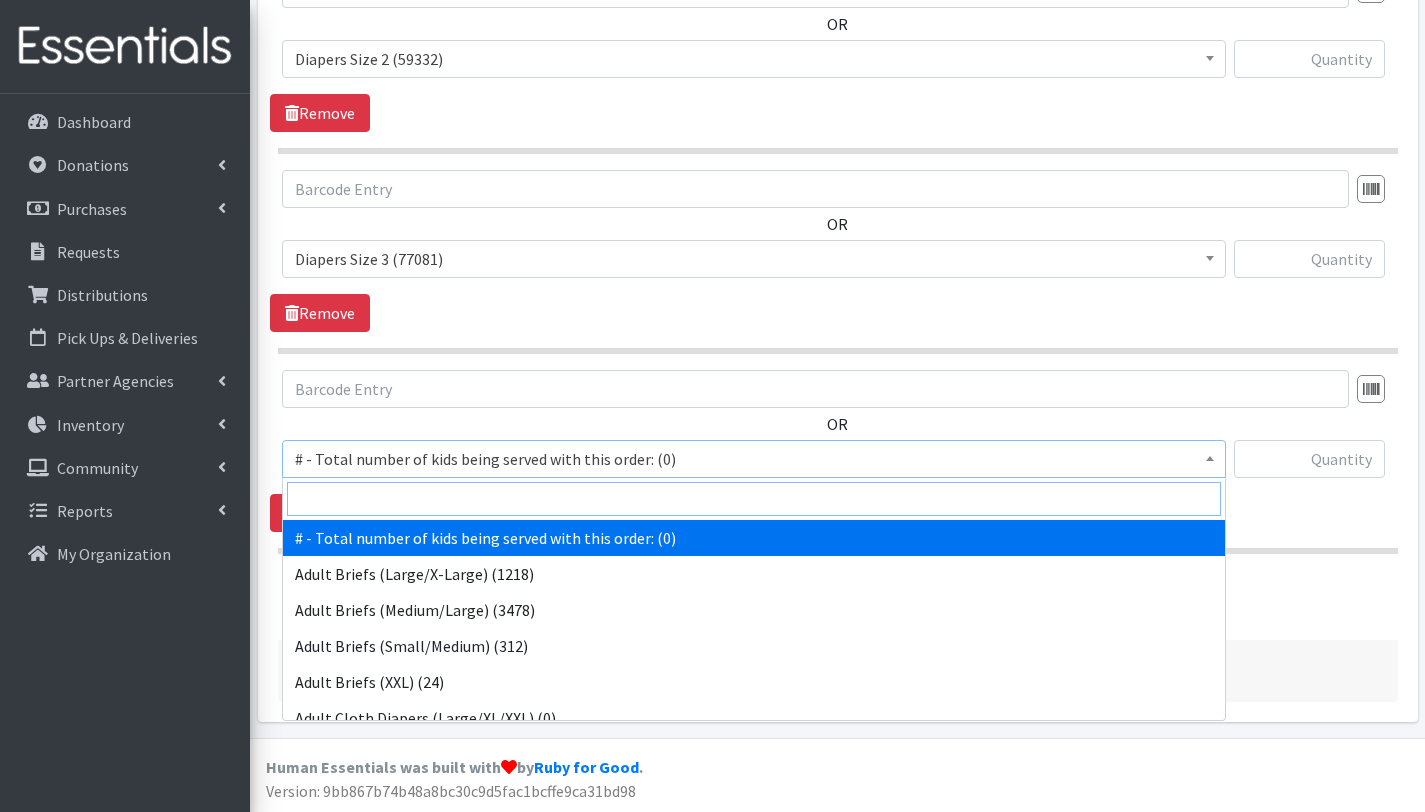 click at bounding box center (754, 499) 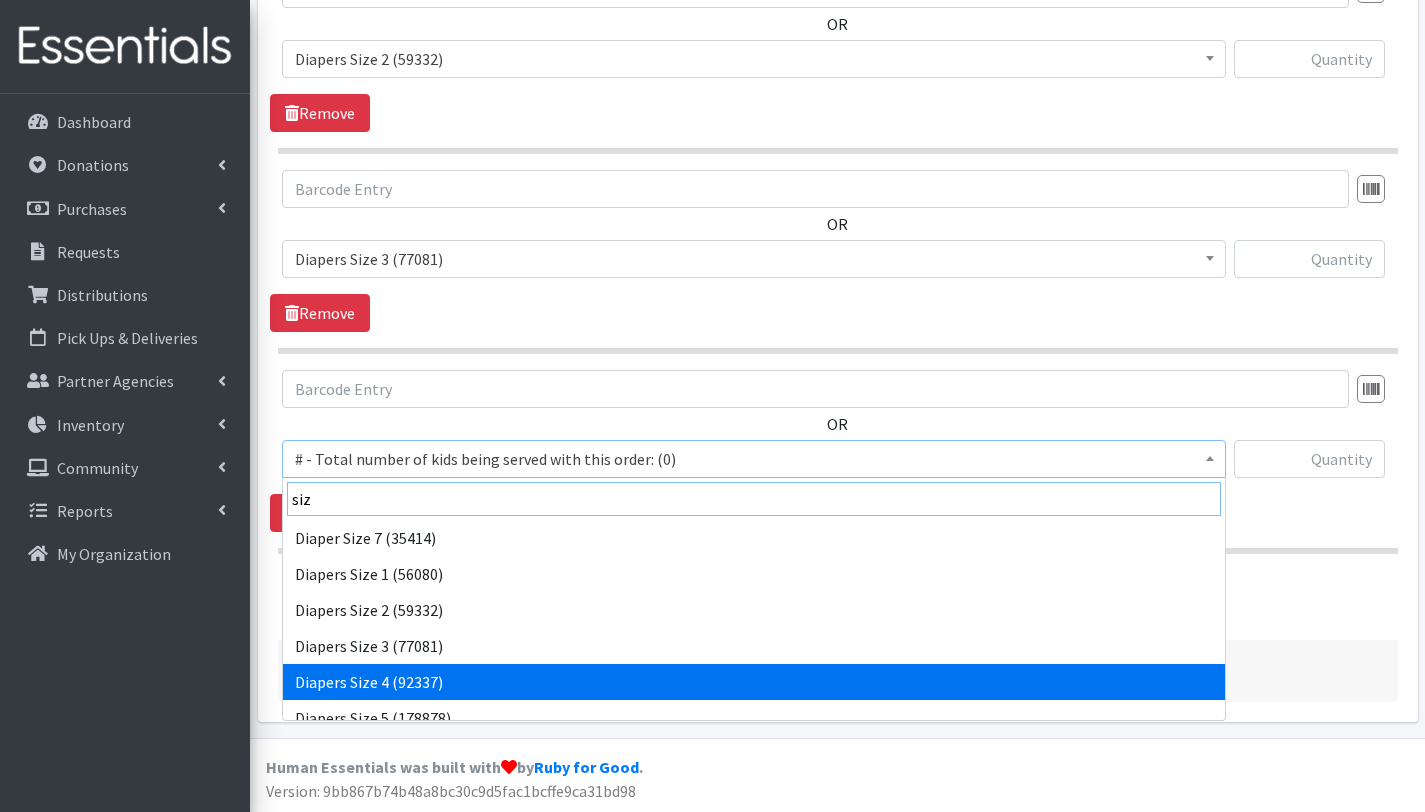 type on "siz" 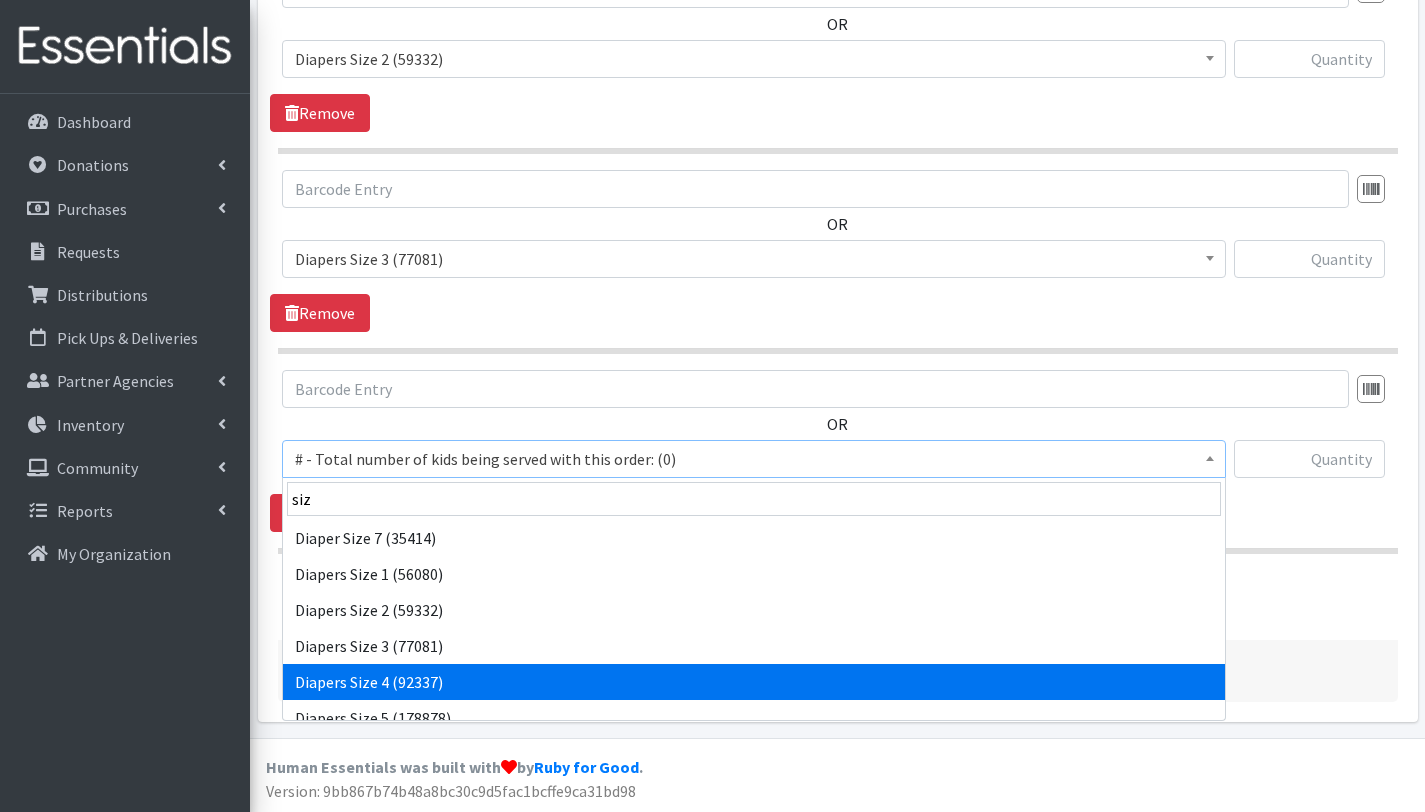 select on "2661" 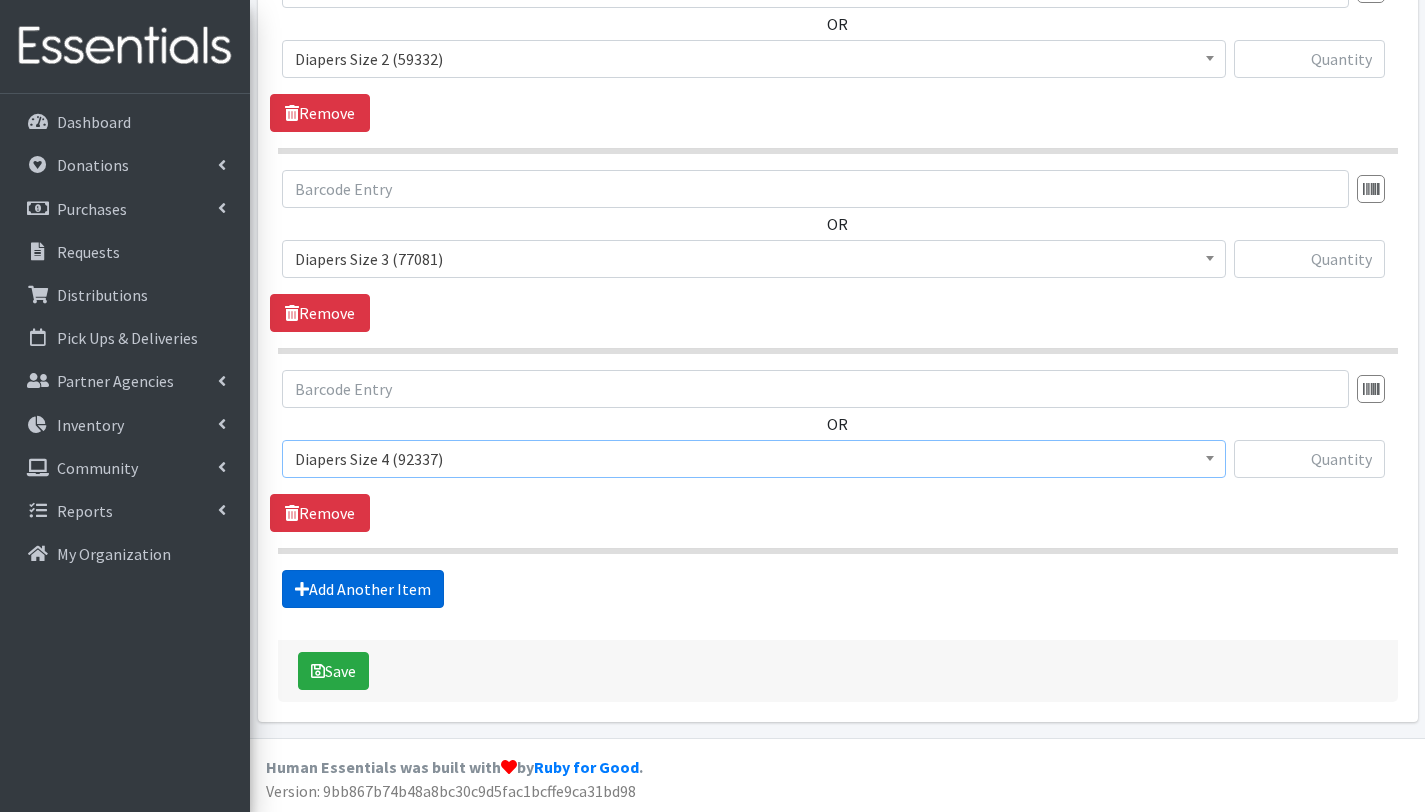click on "Add Another Item" at bounding box center [363, 589] 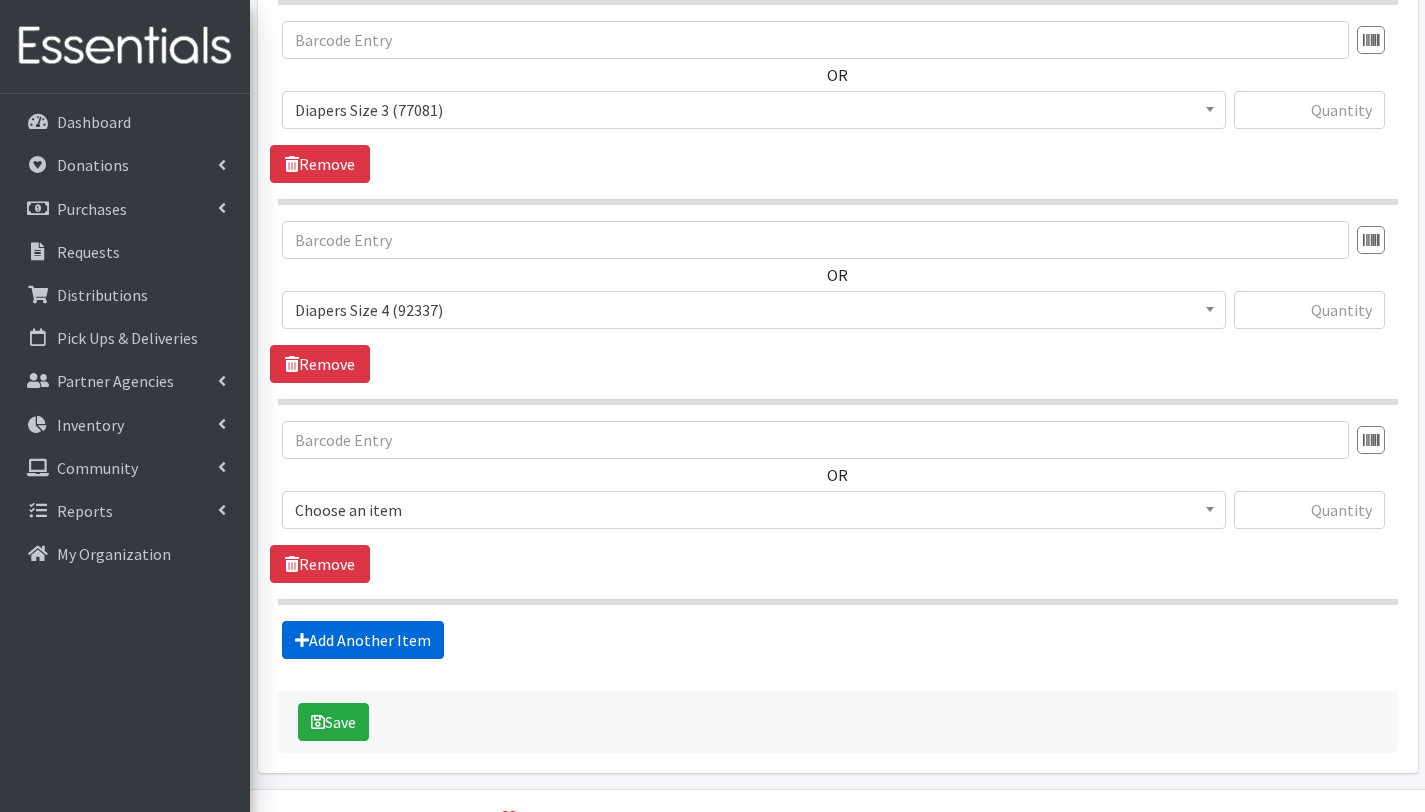 scroll, scrollTop: 1453, scrollLeft: 0, axis: vertical 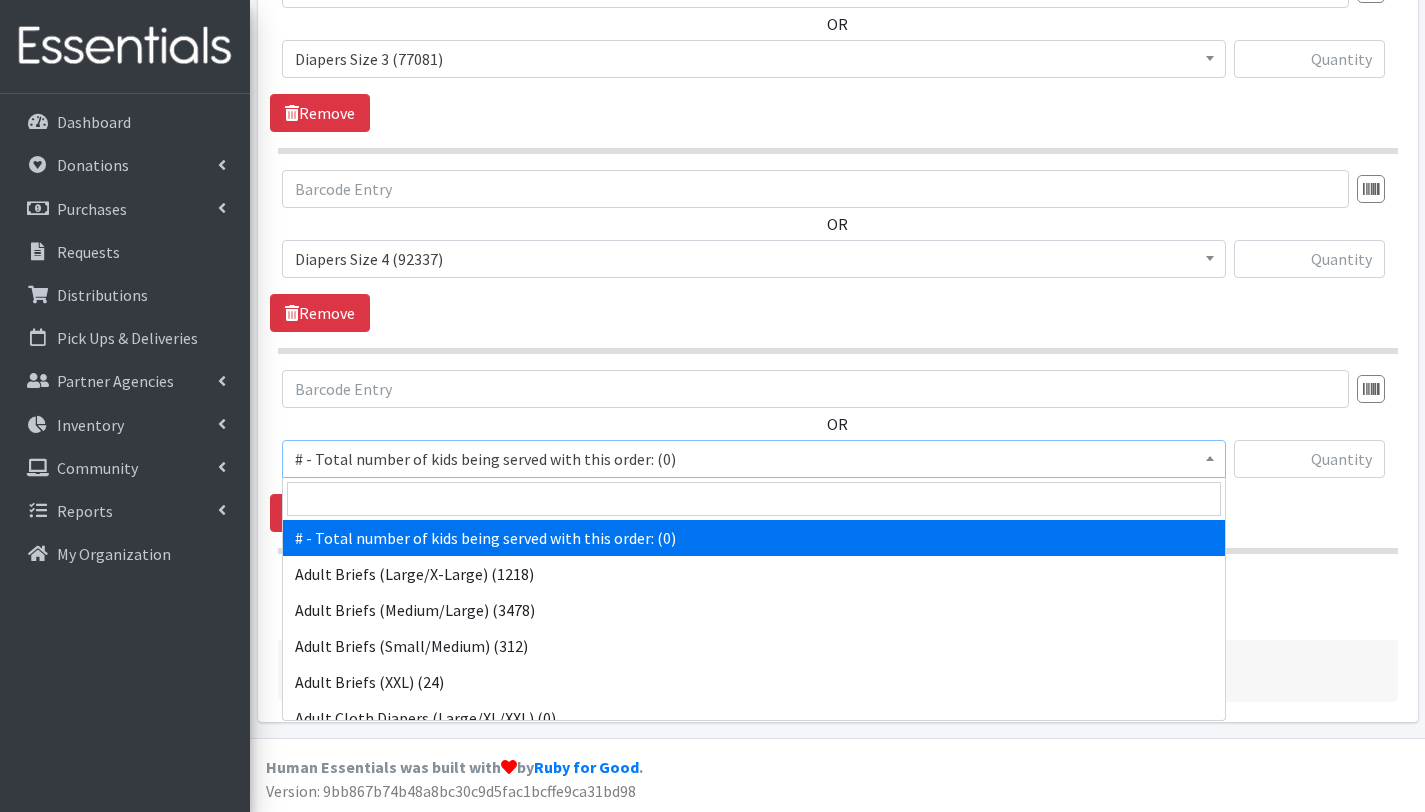 click on "# - Total number of kids being served with this order: (0)" at bounding box center [754, 459] 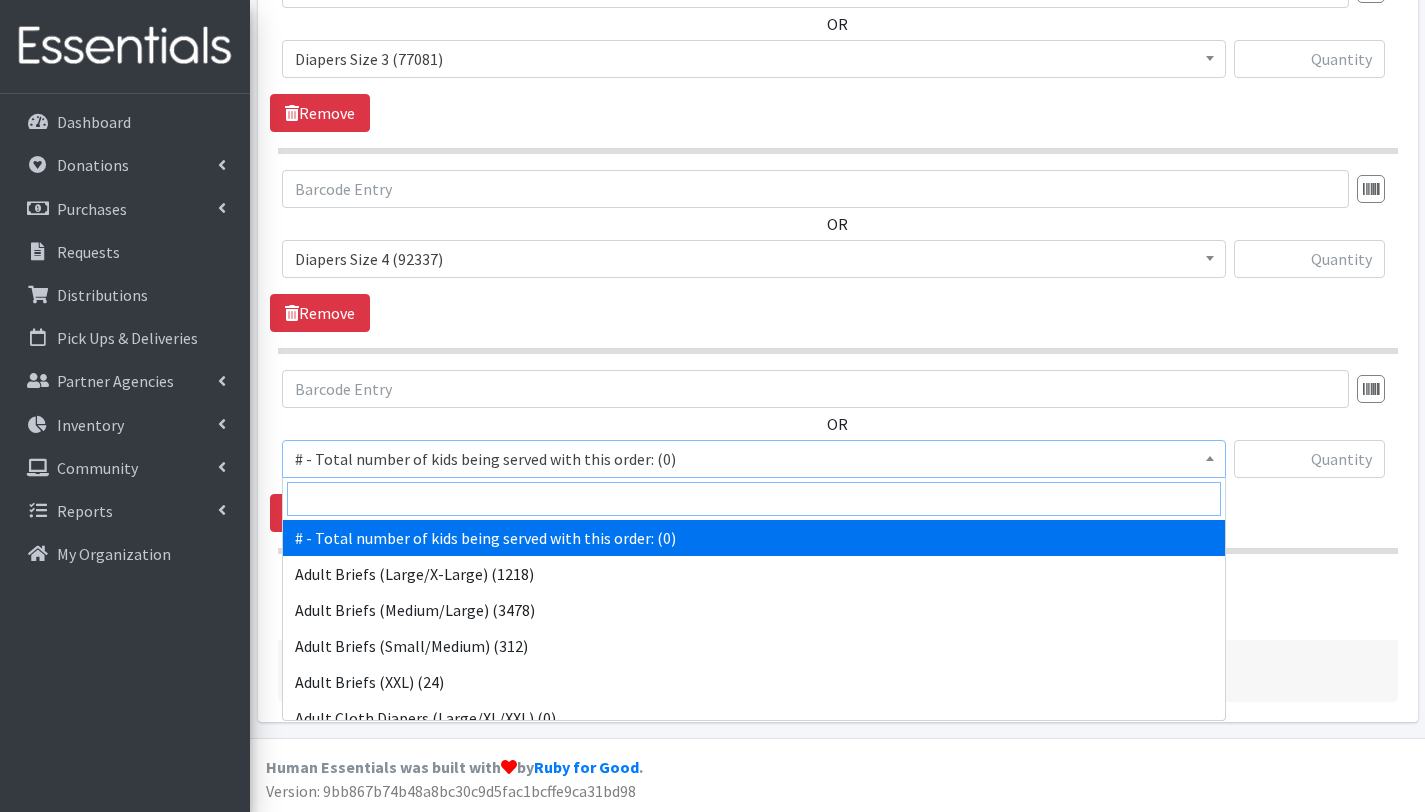 click at bounding box center (754, 499) 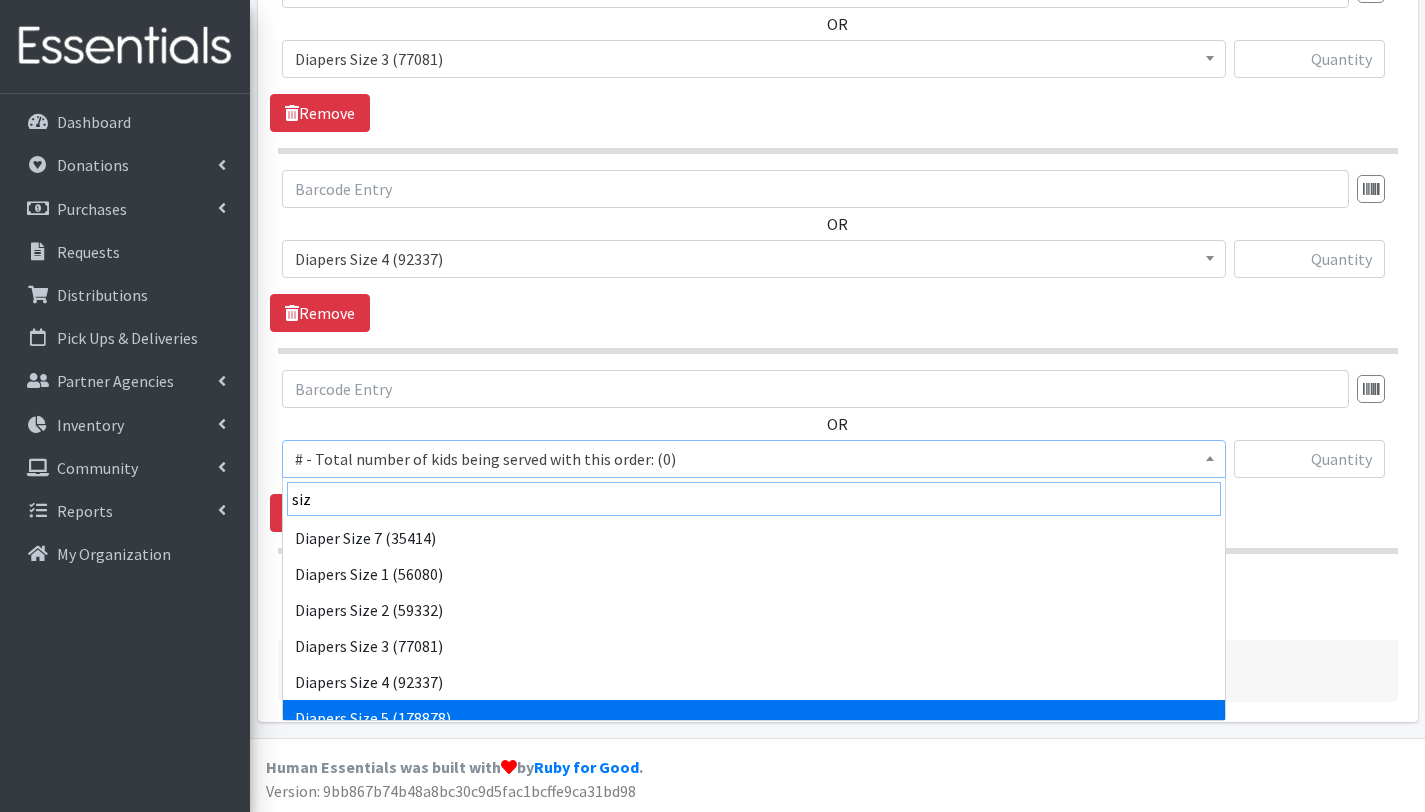 type on "siz" 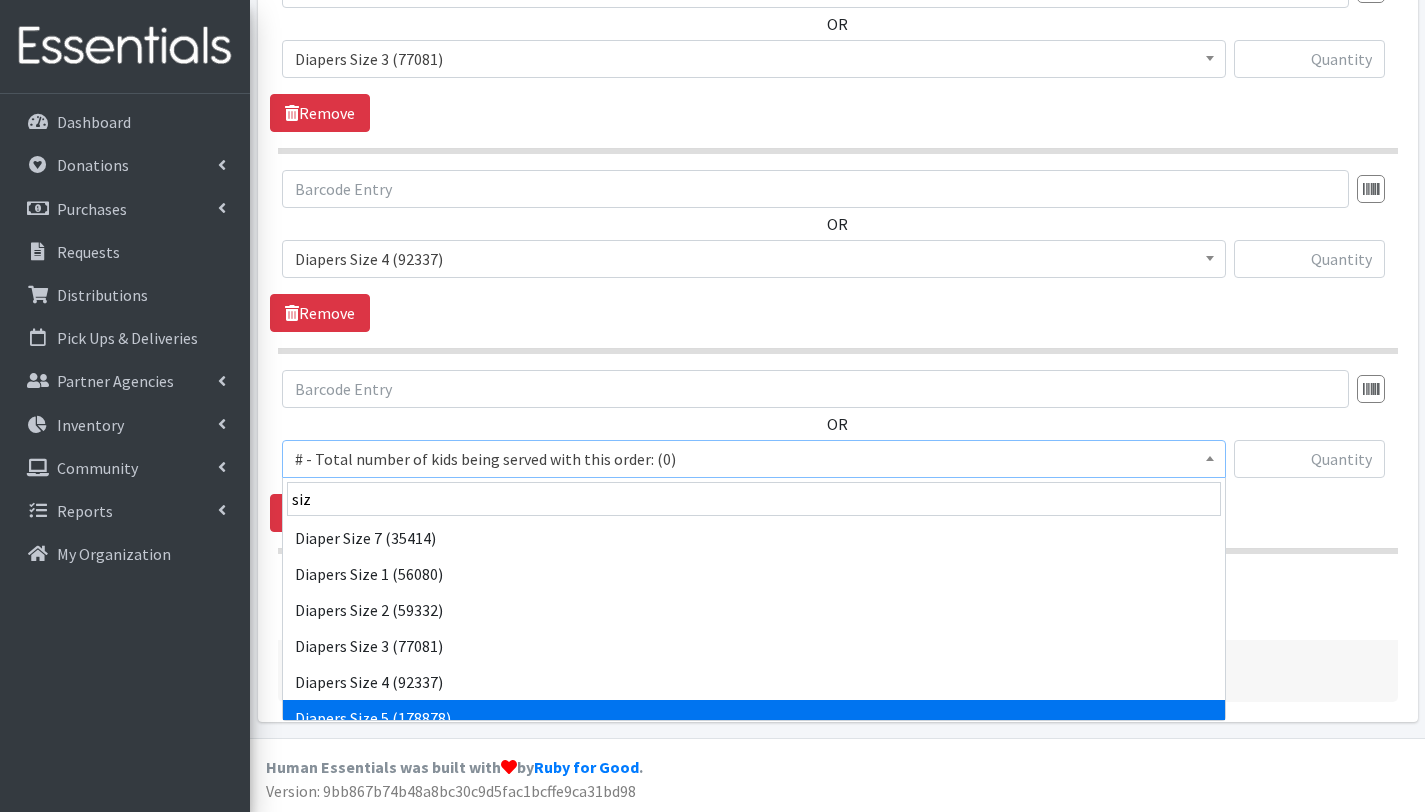 select on "2652" 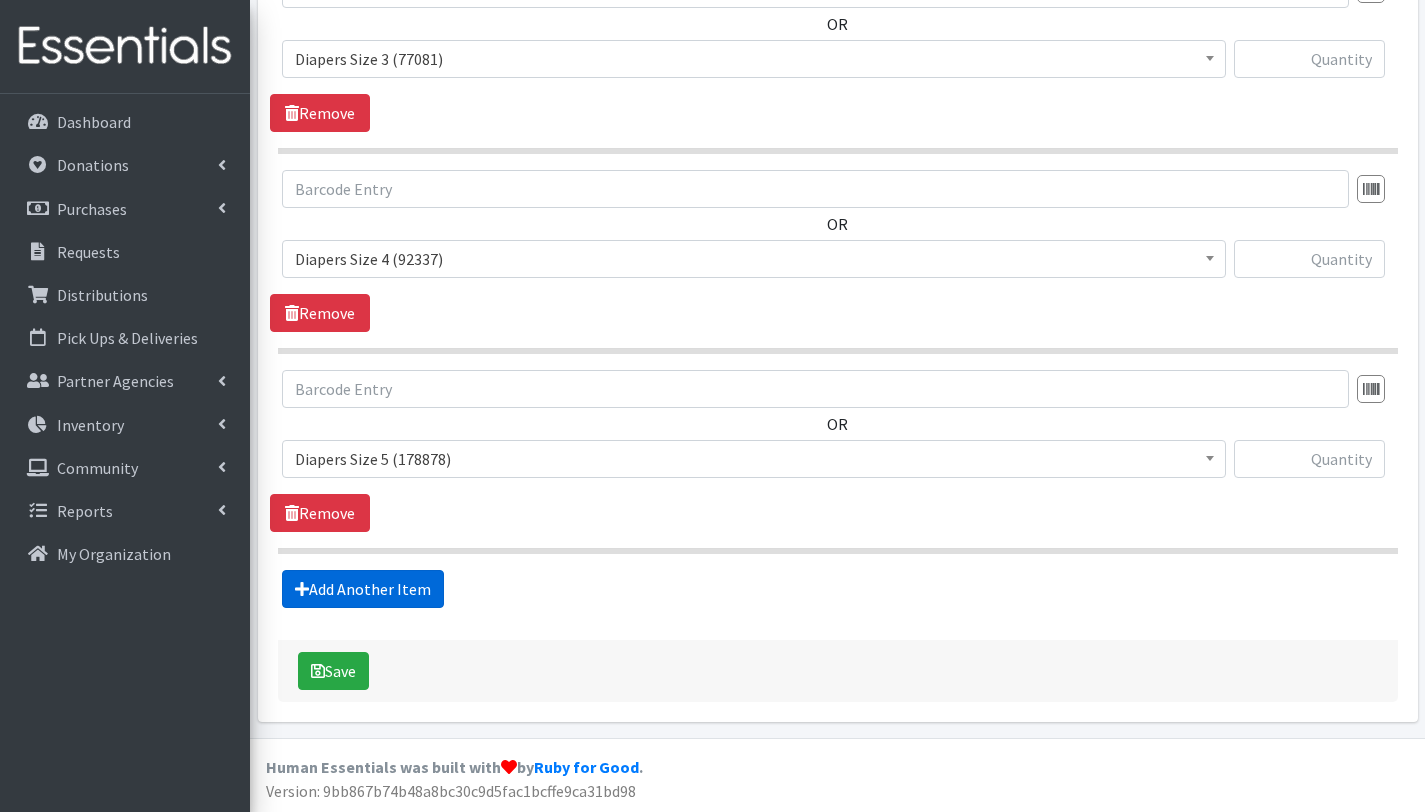 click on "Add Another Item" at bounding box center (363, 589) 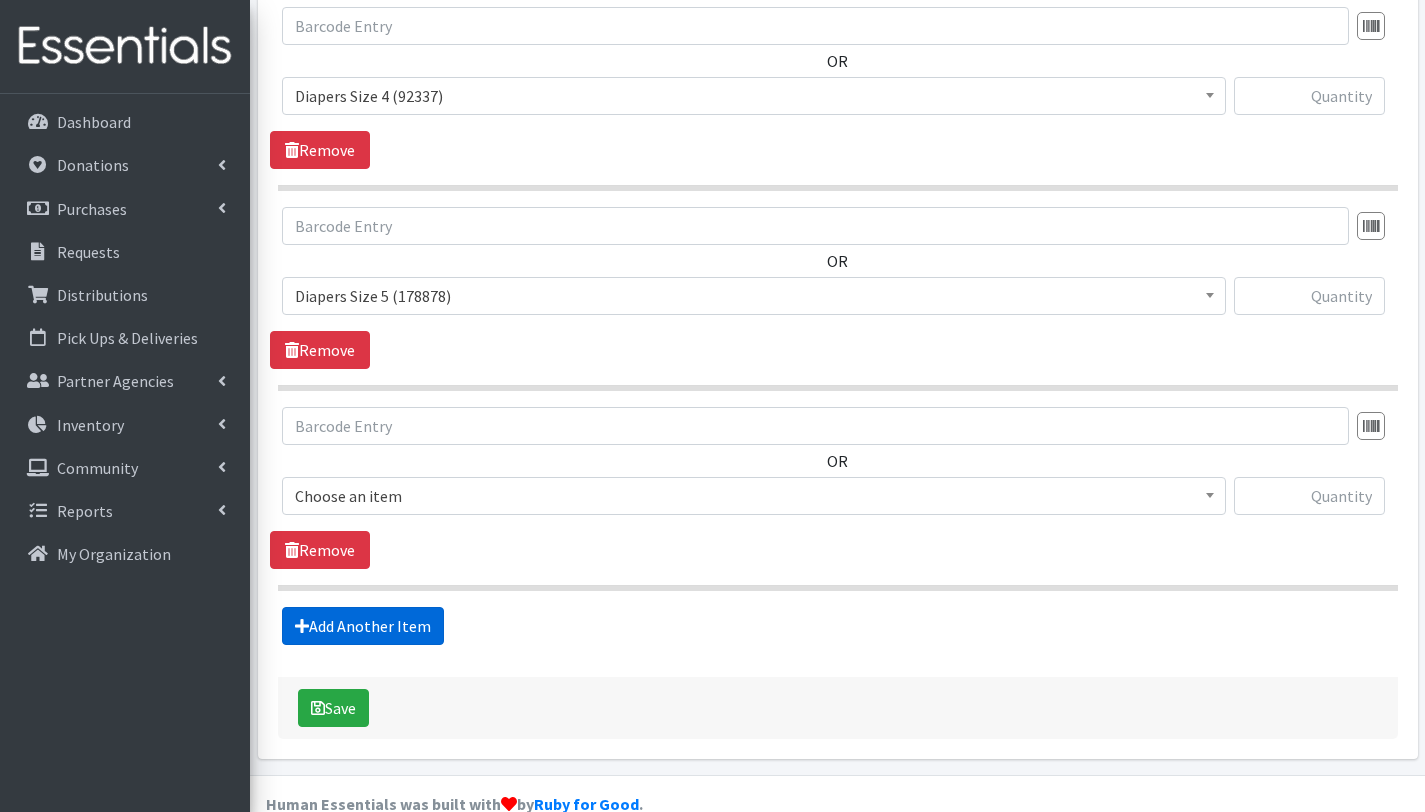 scroll, scrollTop: 1653, scrollLeft: 0, axis: vertical 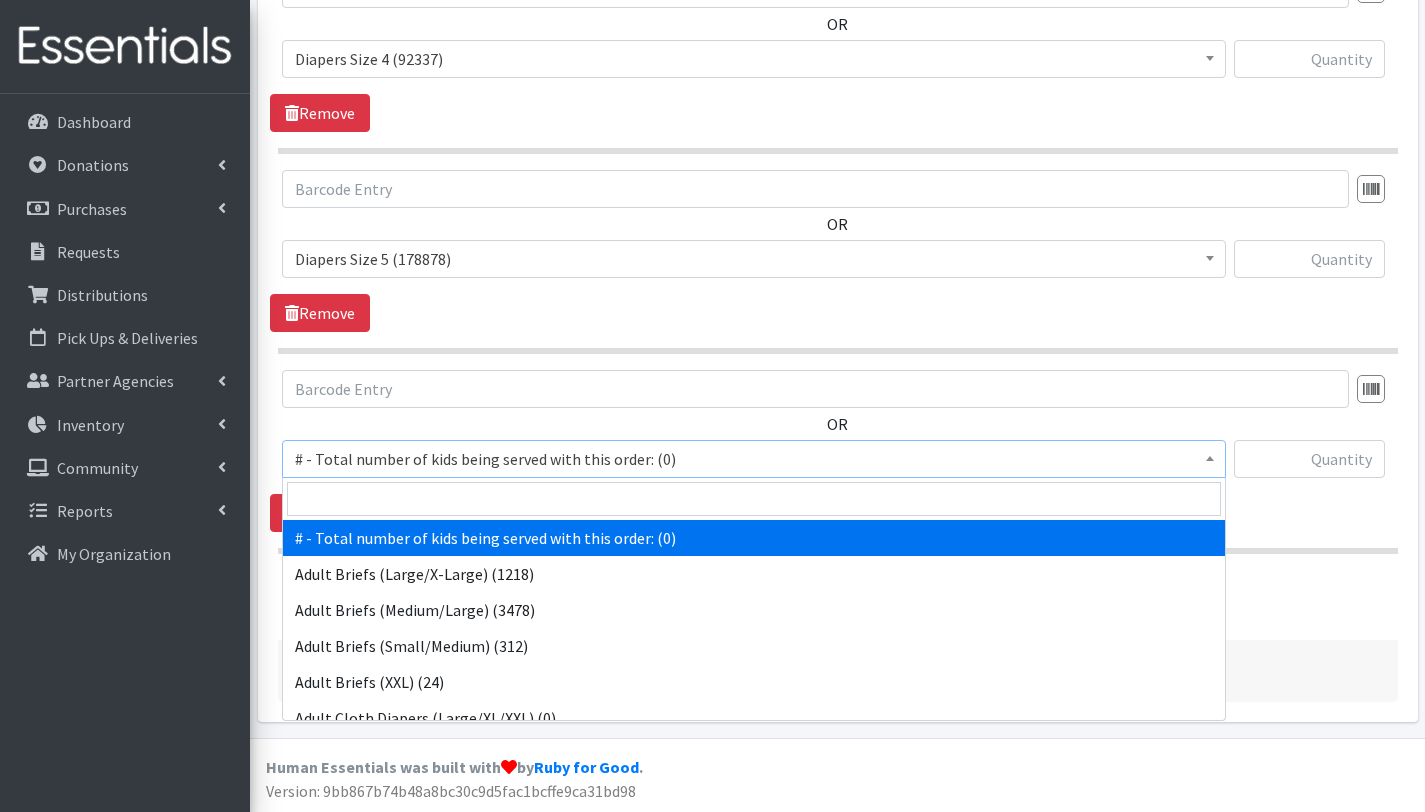 click on "# - Total number of kids being served with this order: (0)" at bounding box center (754, 459) 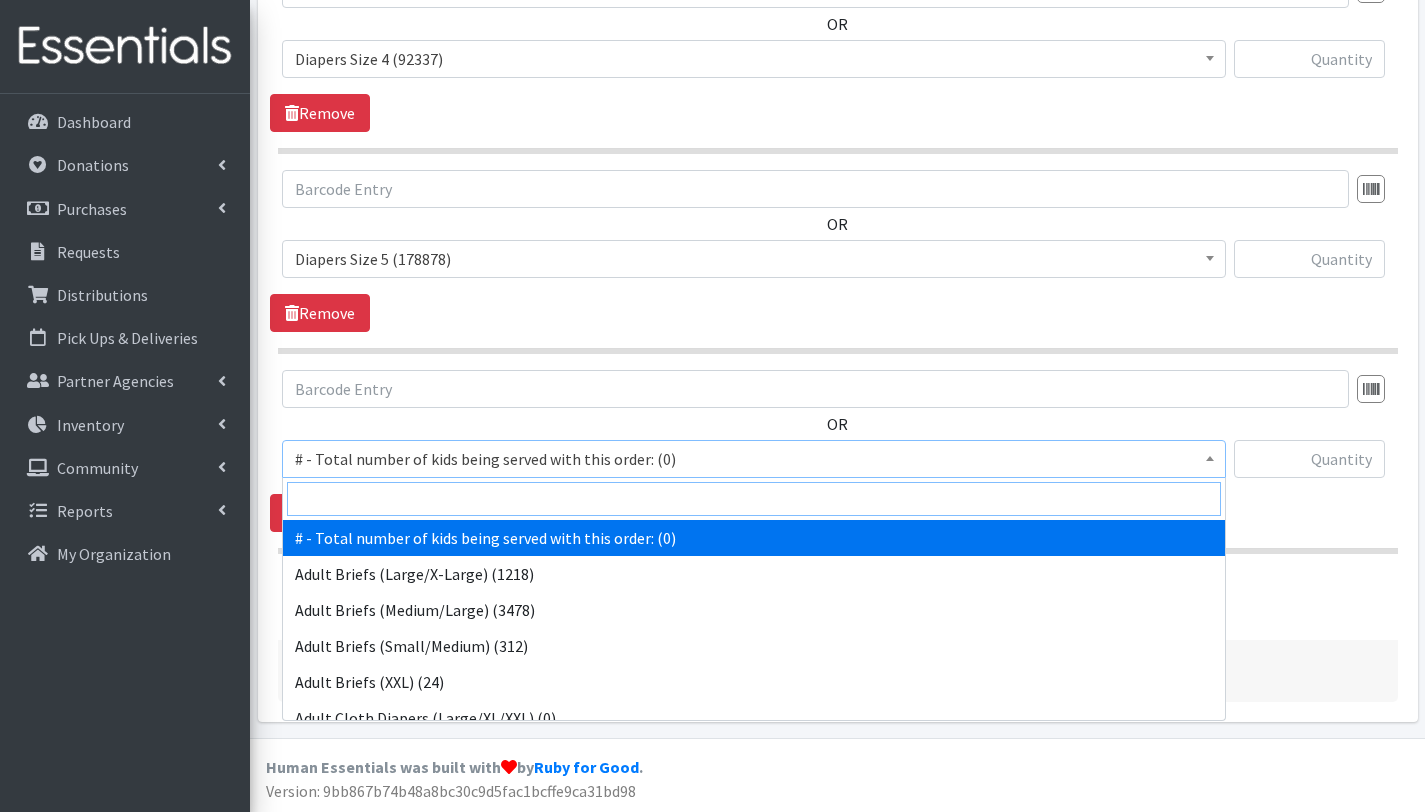 click at bounding box center [754, 499] 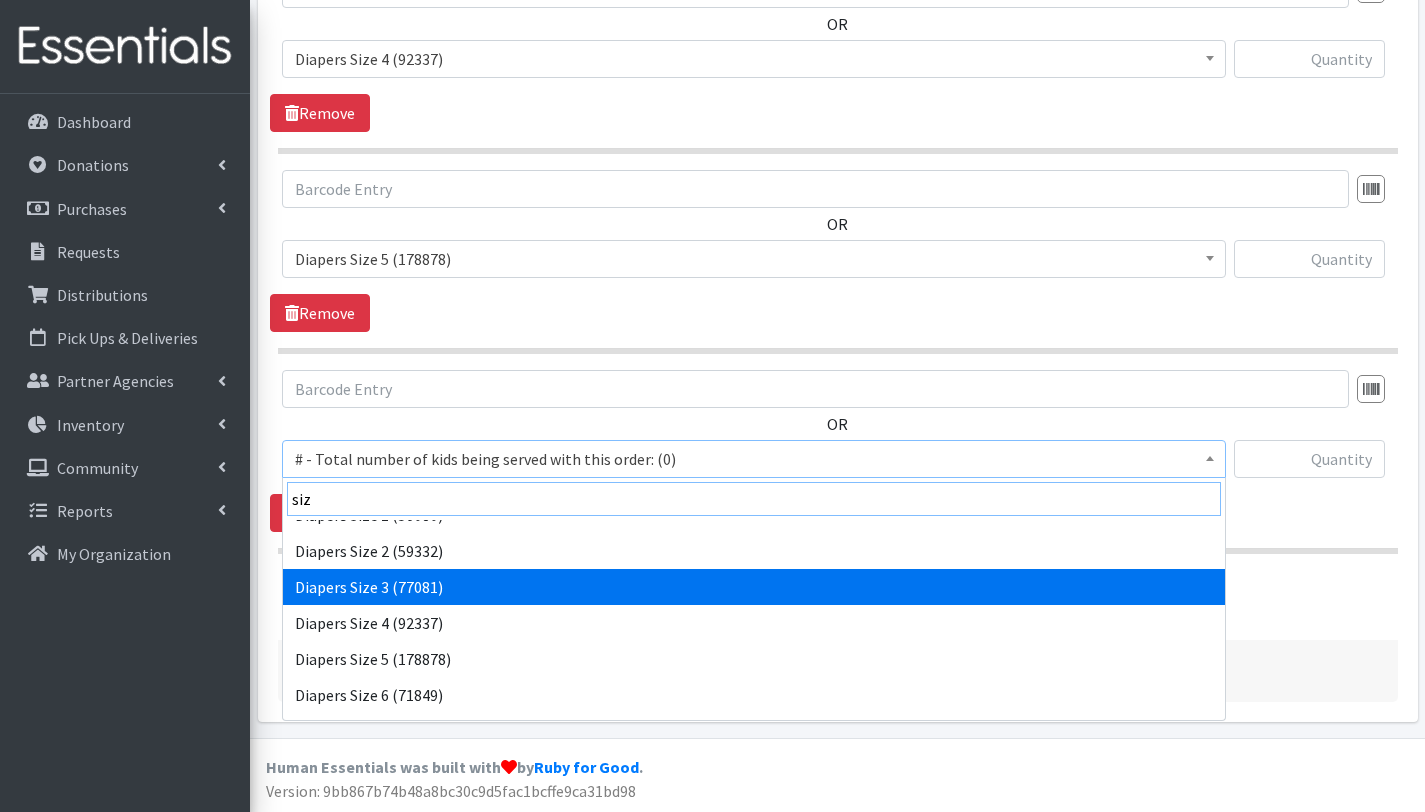 scroll, scrollTop: 66, scrollLeft: 0, axis: vertical 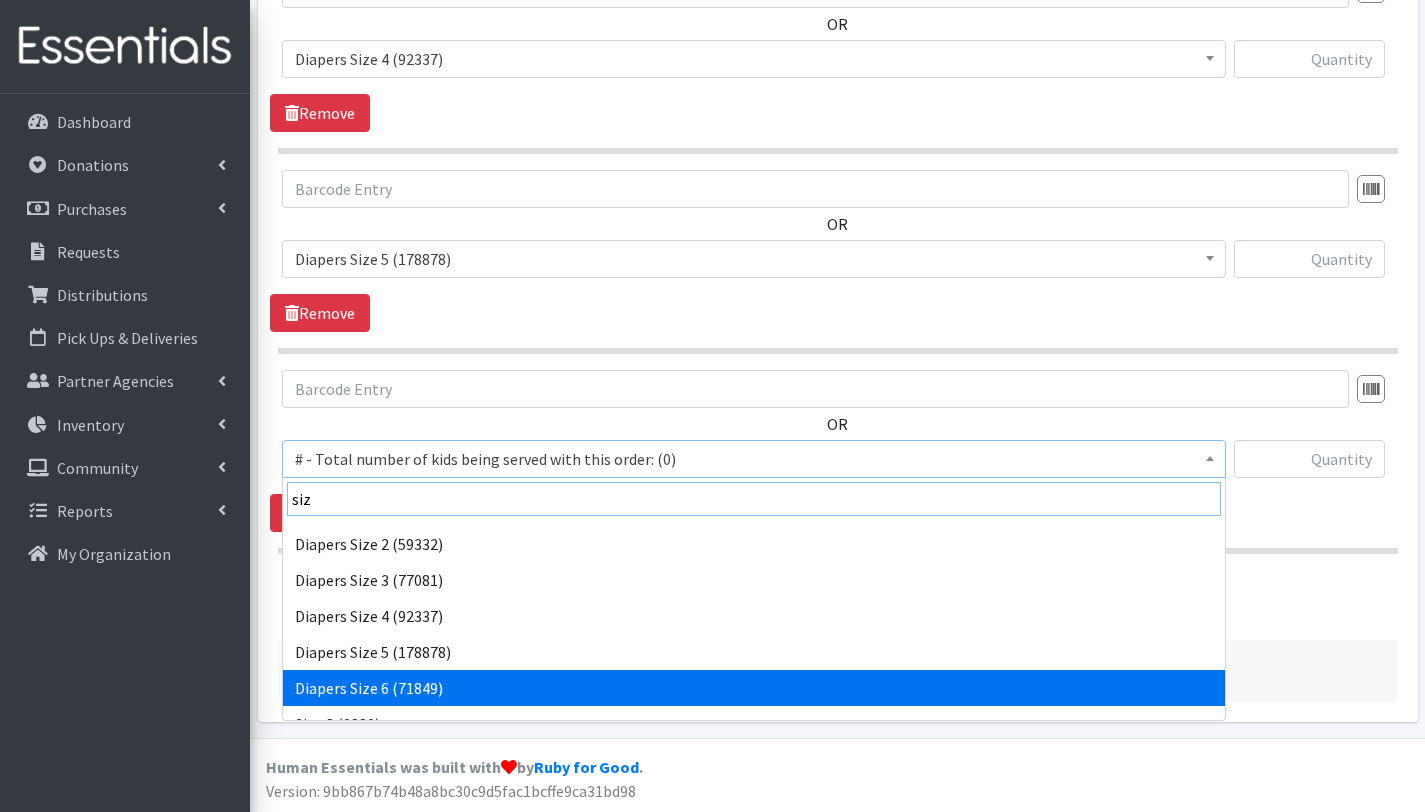 type on "siz" 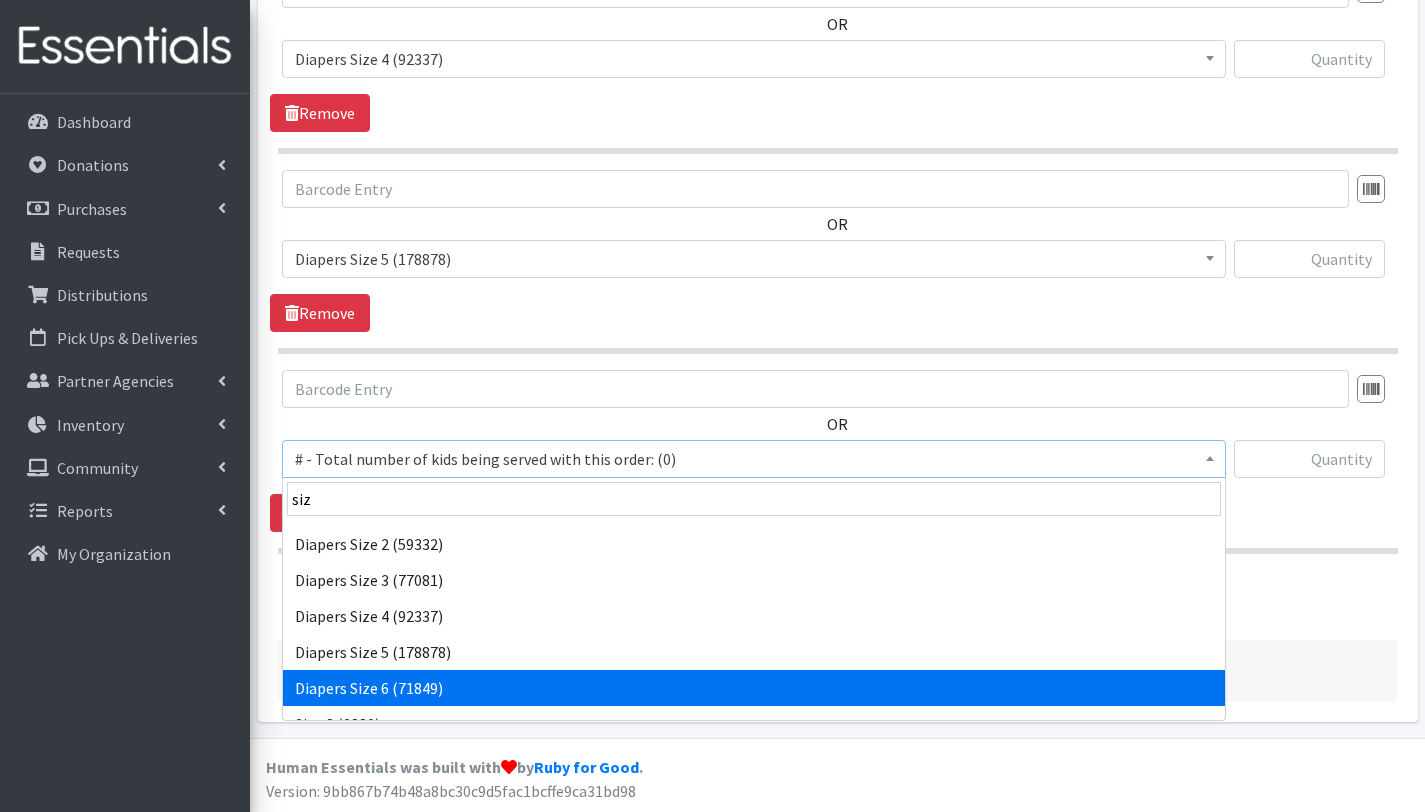 select on "2674" 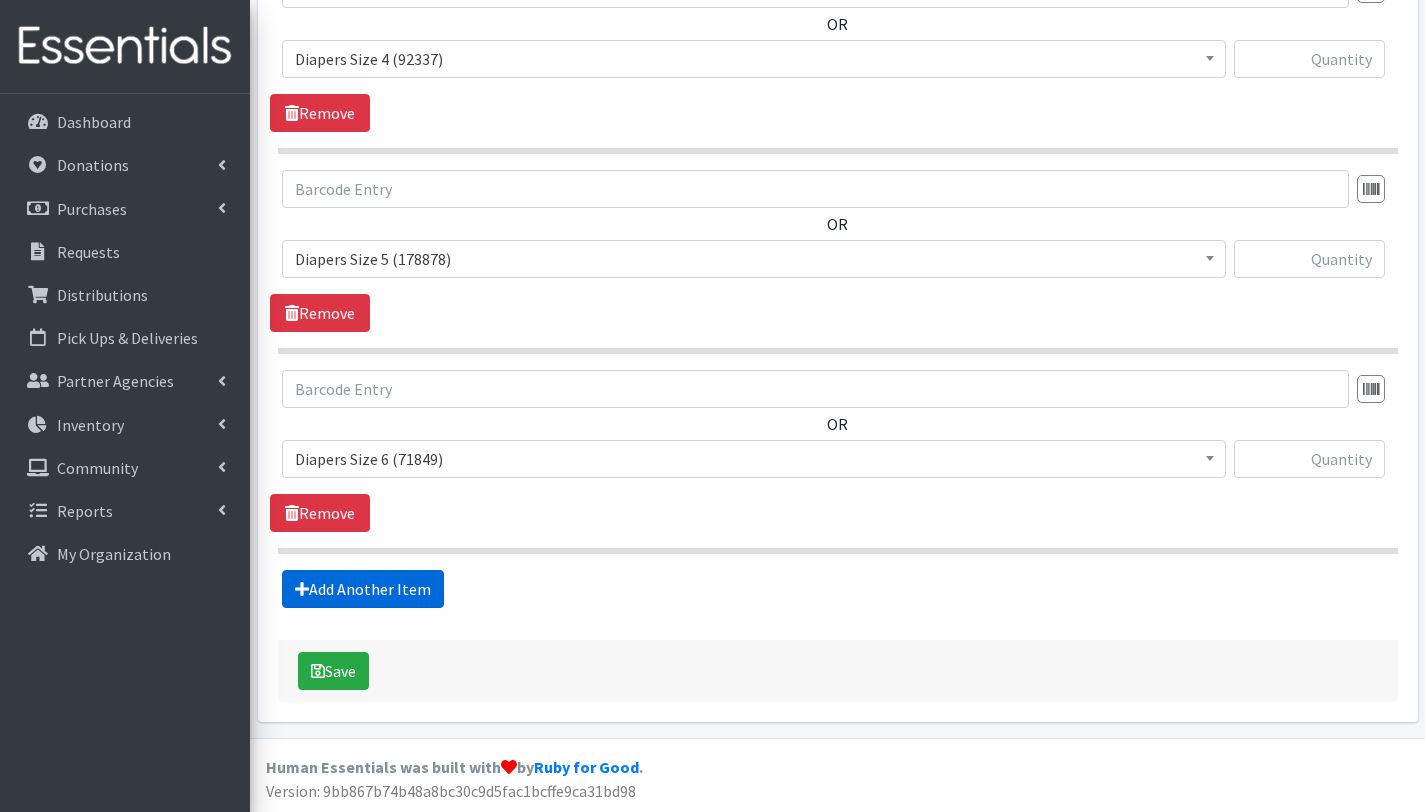 click on "Add Another Item" at bounding box center [363, 589] 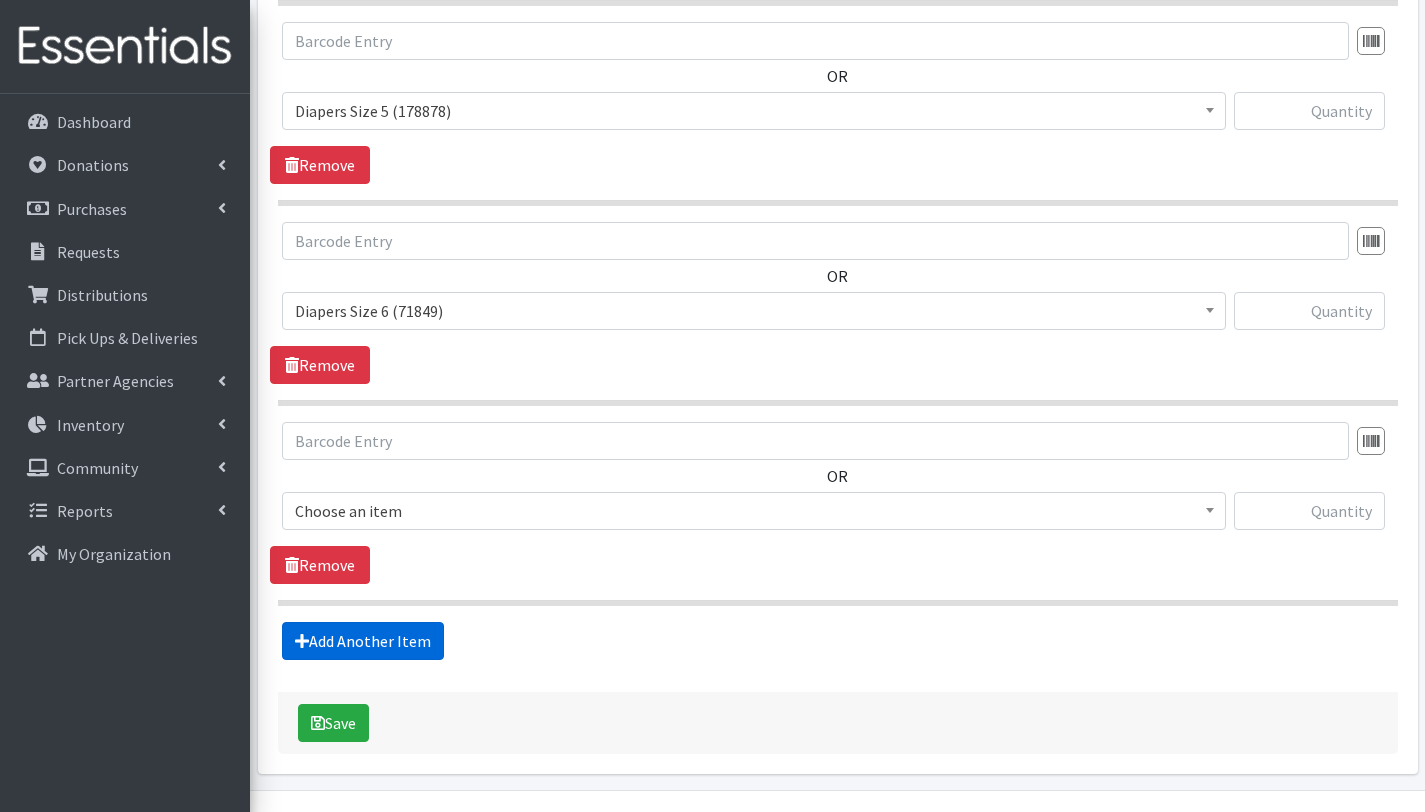 scroll, scrollTop: 1853, scrollLeft: 0, axis: vertical 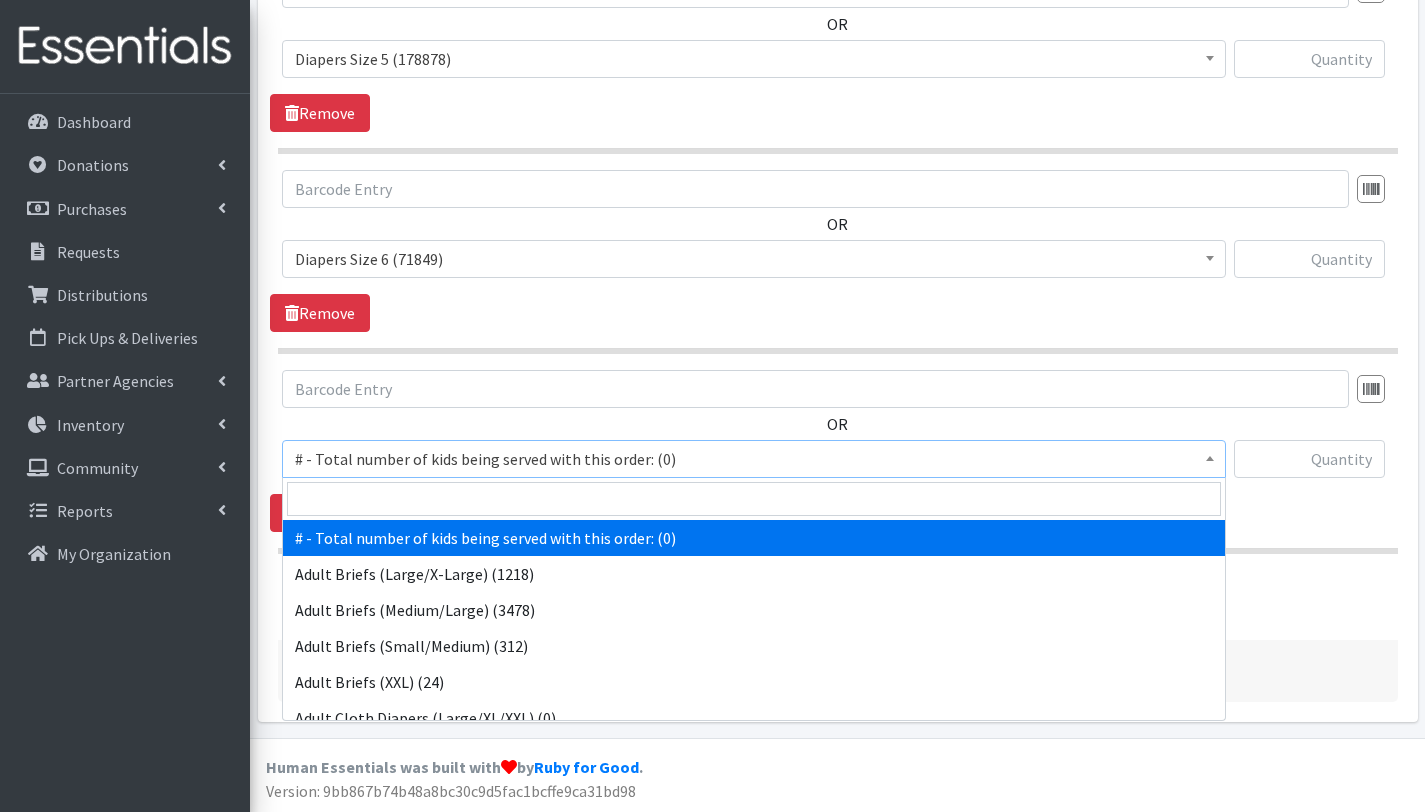 click on "# - Total number of kids being served with this order: (0)" at bounding box center (754, 459) 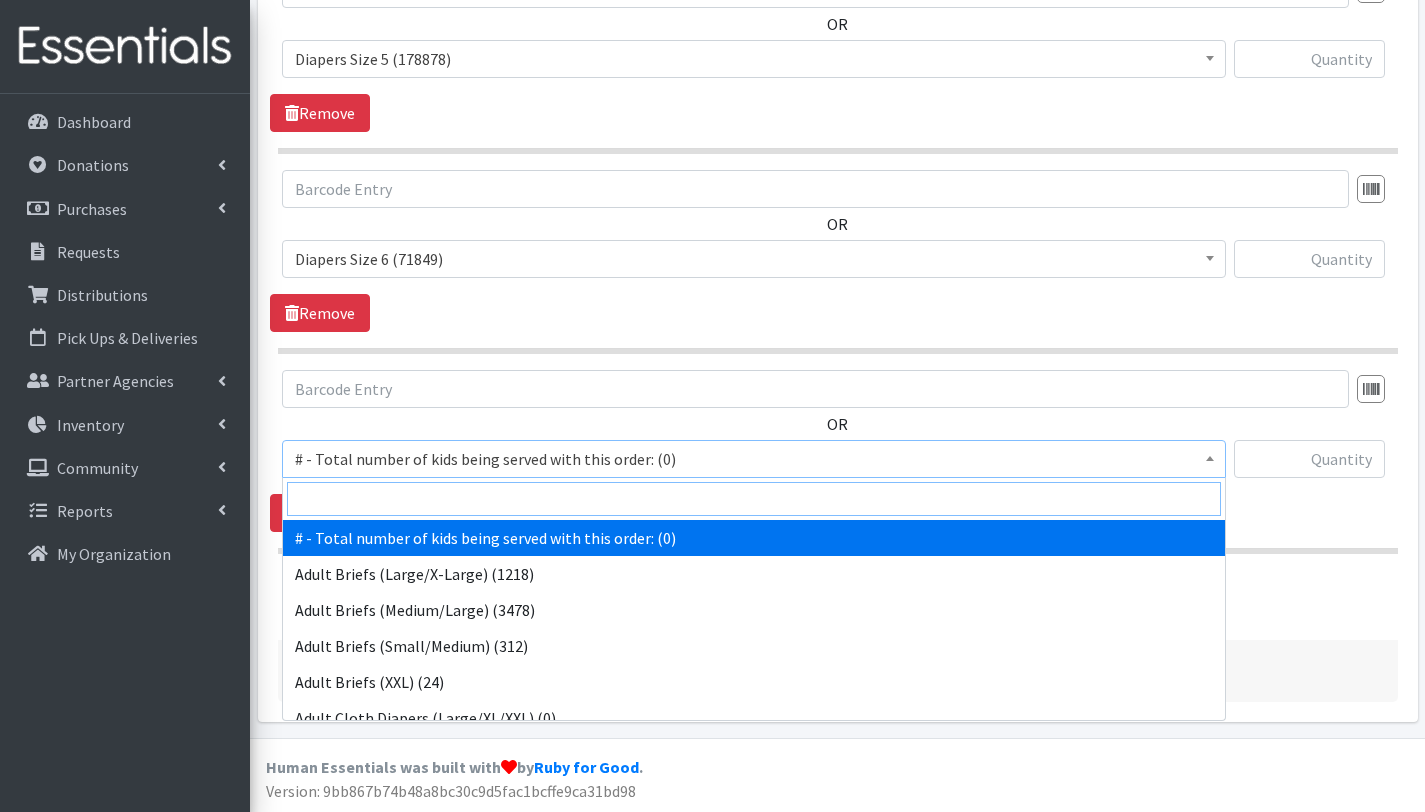 click at bounding box center [754, 499] 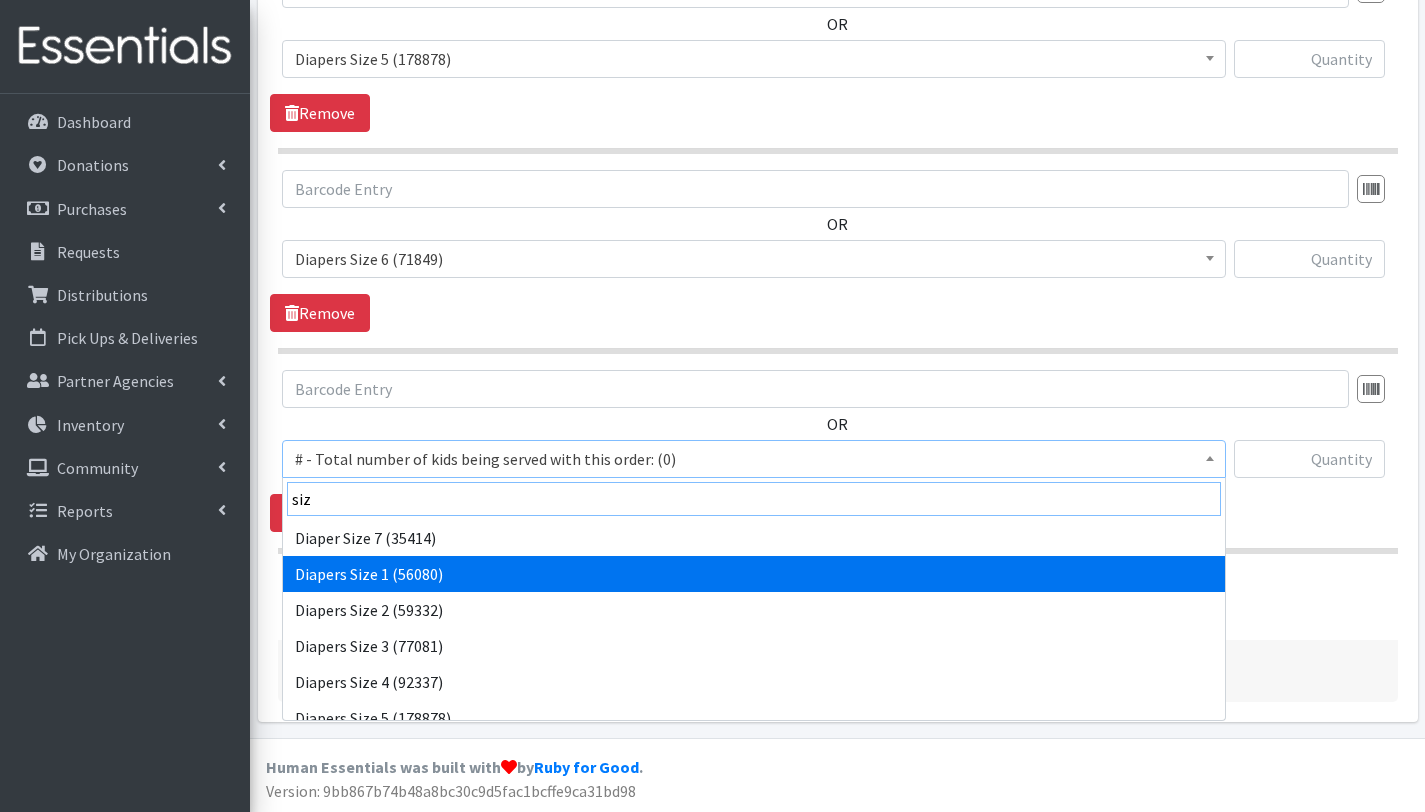 type on "siz" 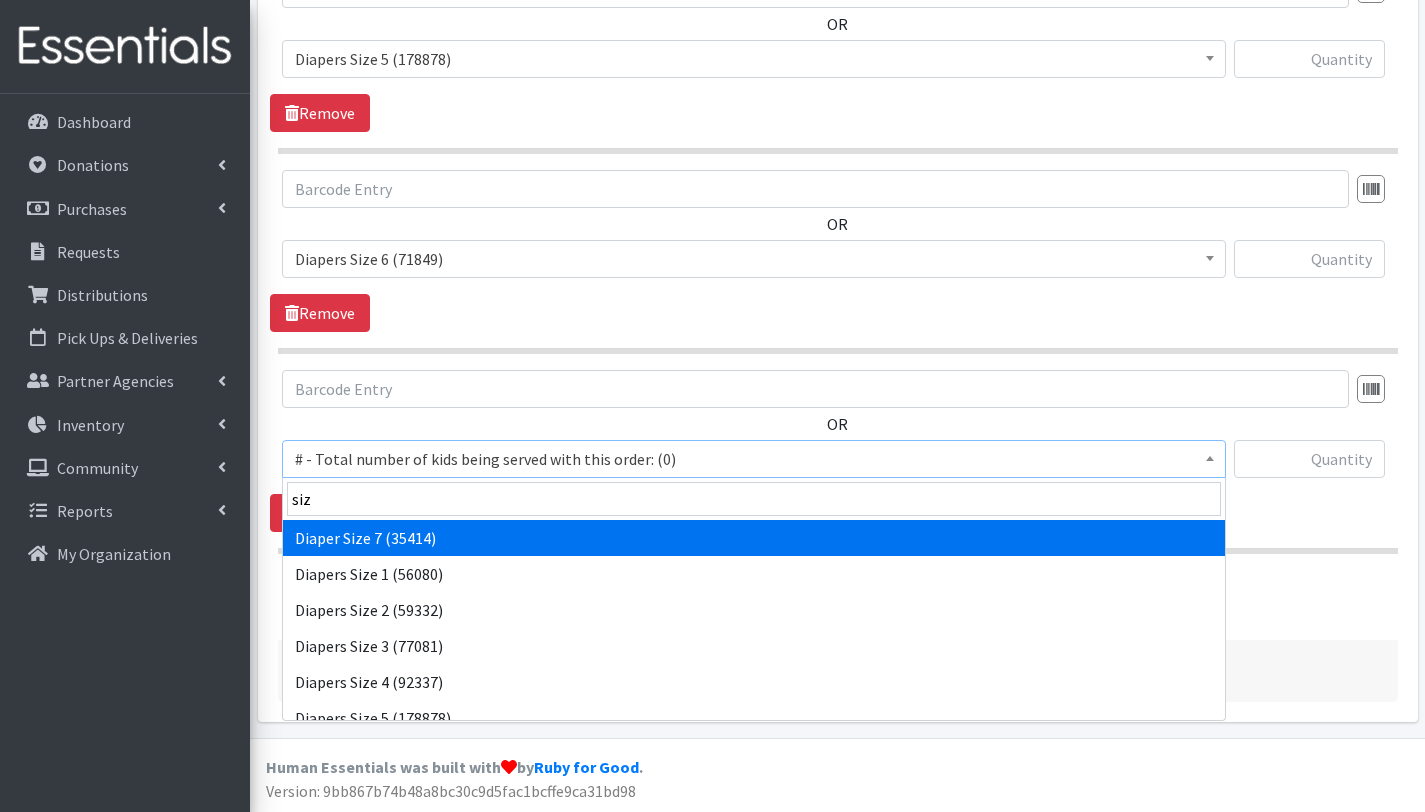 select on "12644" 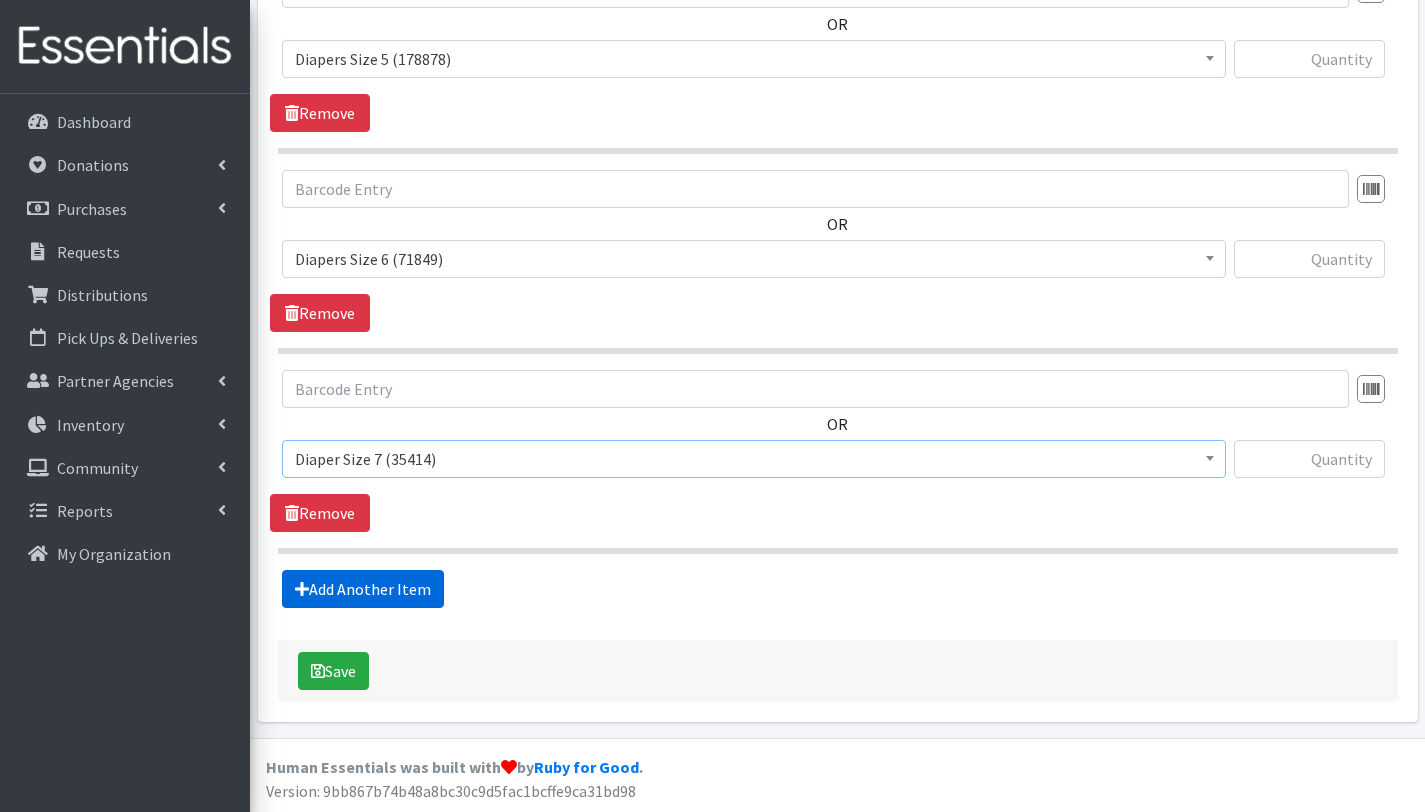 click on "Add Another Item" at bounding box center (363, 589) 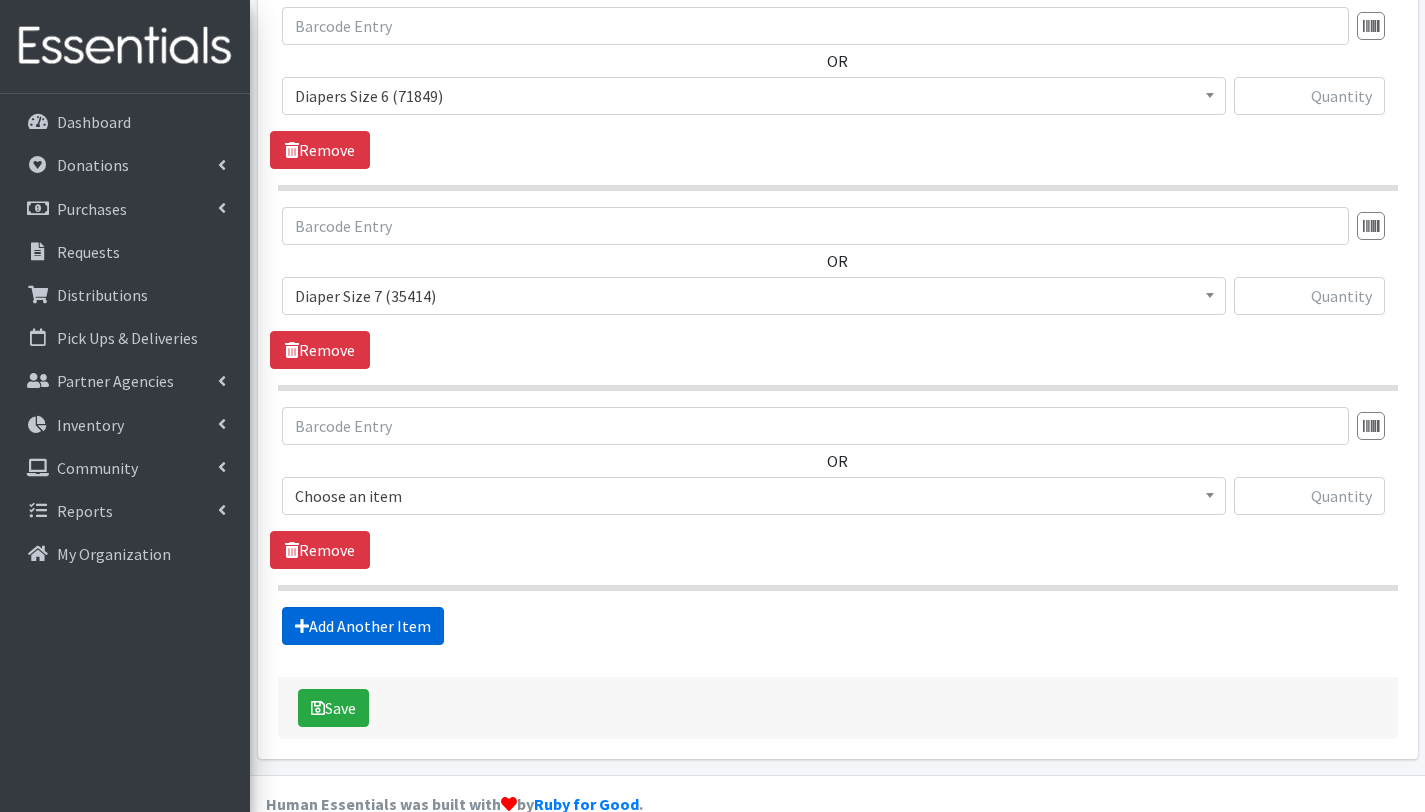 scroll, scrollTop: 2053, scrollLeft: 0, axis: vertical 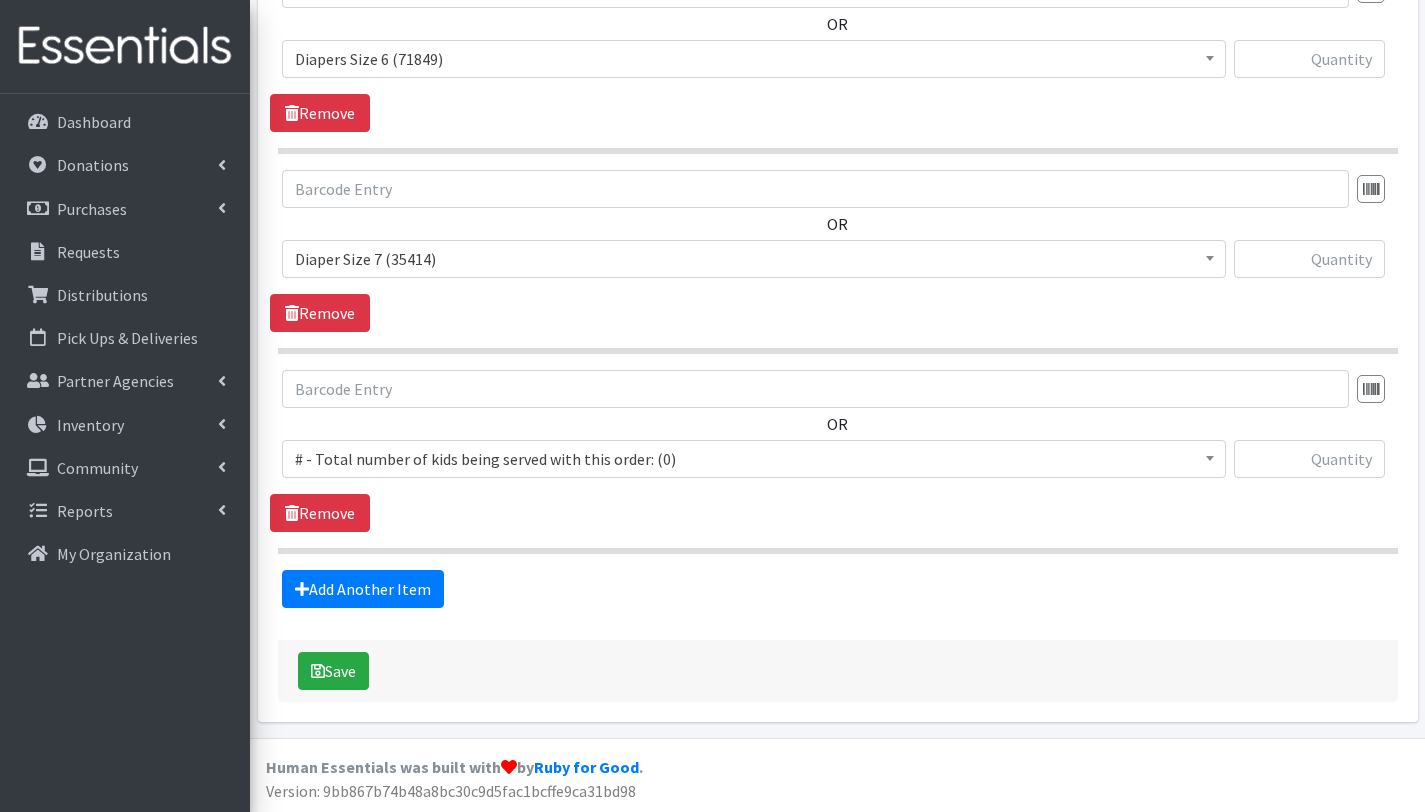 click on "# - Total number of kids being served with this order: (0)" at bounding box center [754, 459] 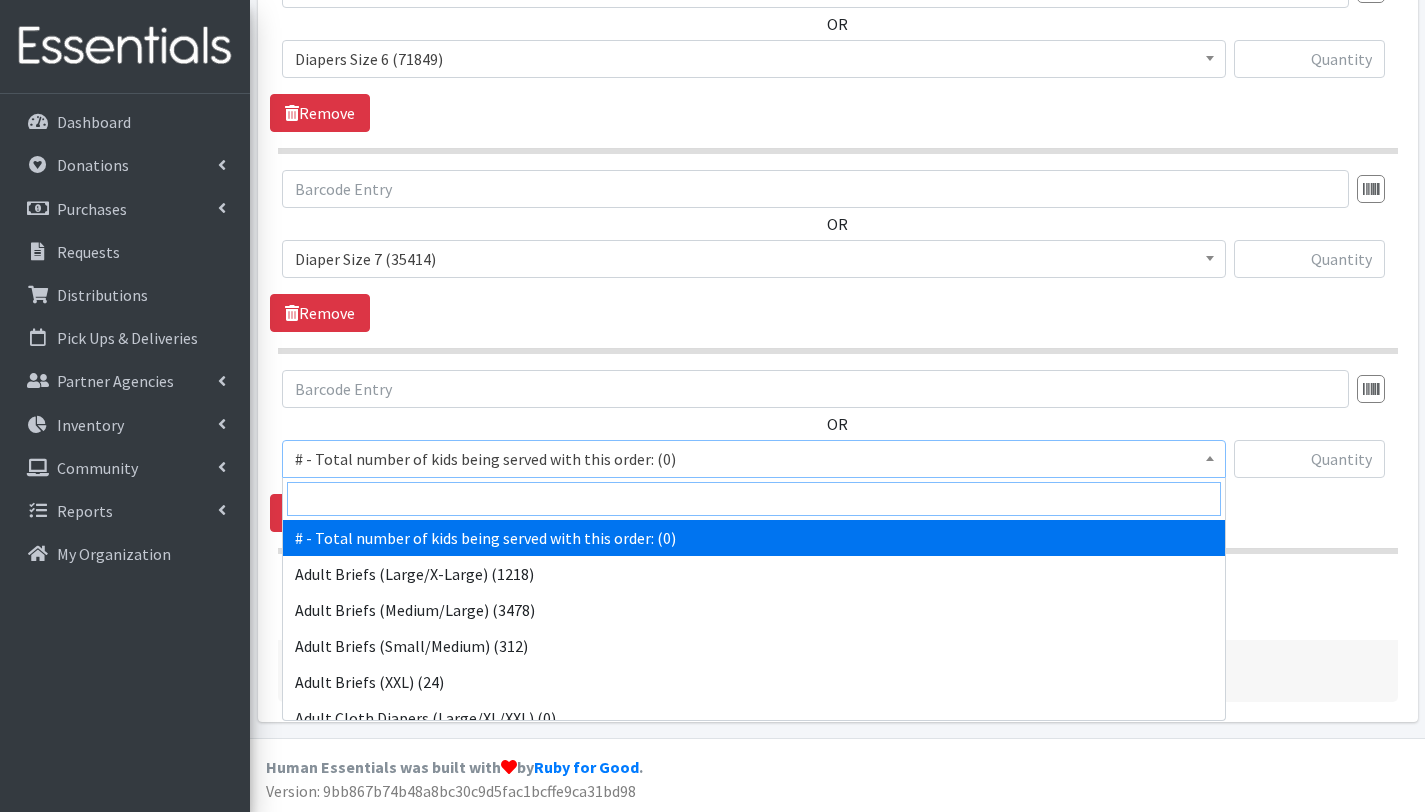 click at bounding box center [754, 499] 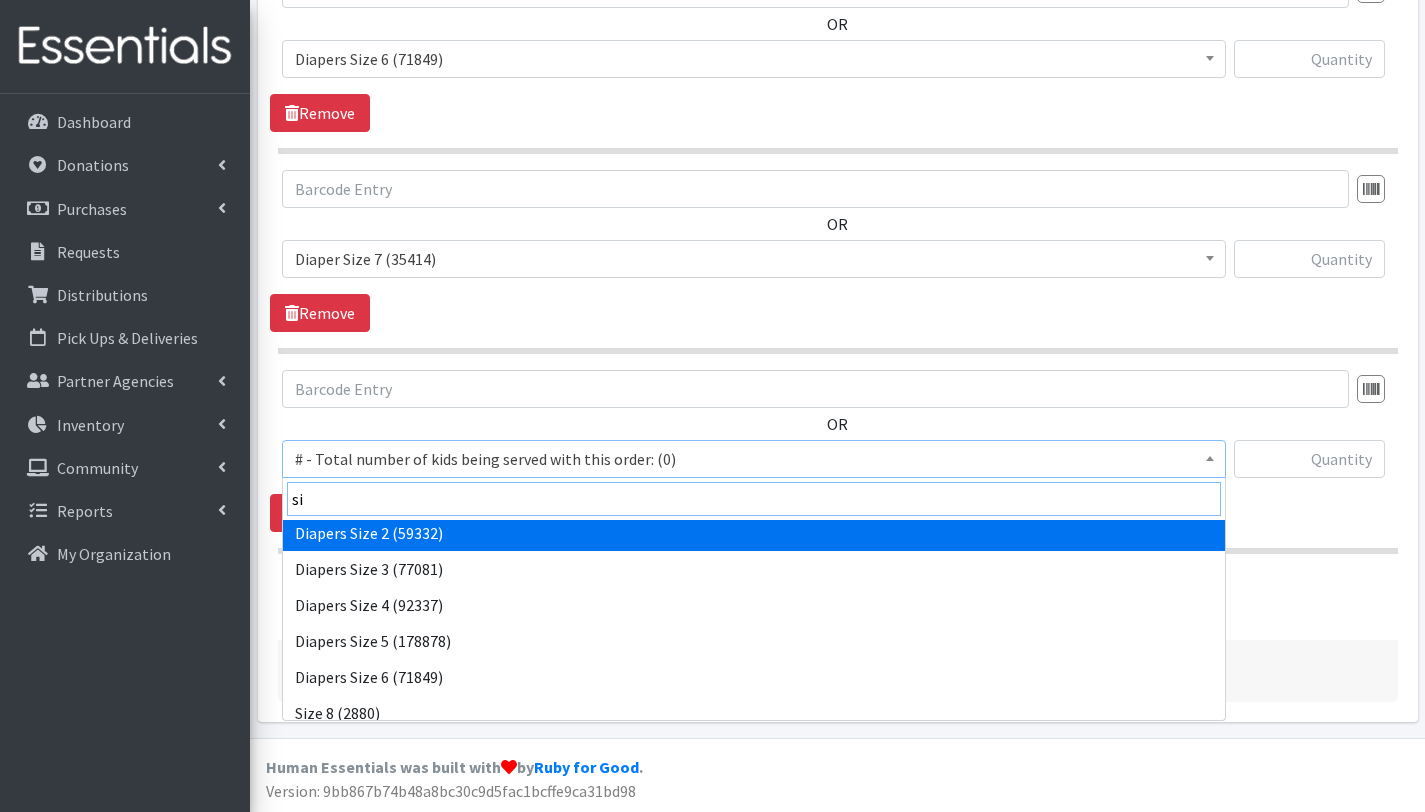 scroll, scrollTop: 88, scrollLeft: 0, axis: vertical 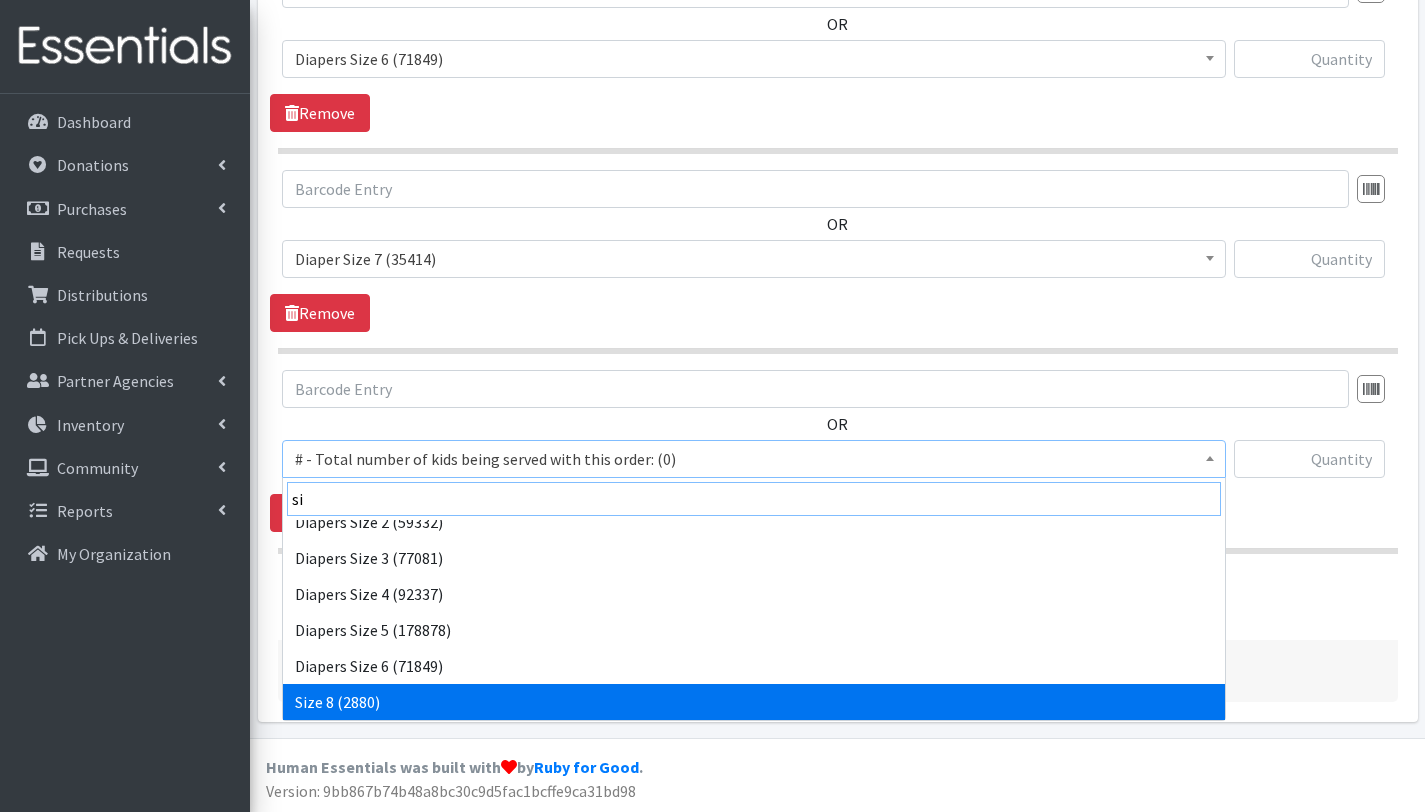 type on "si" 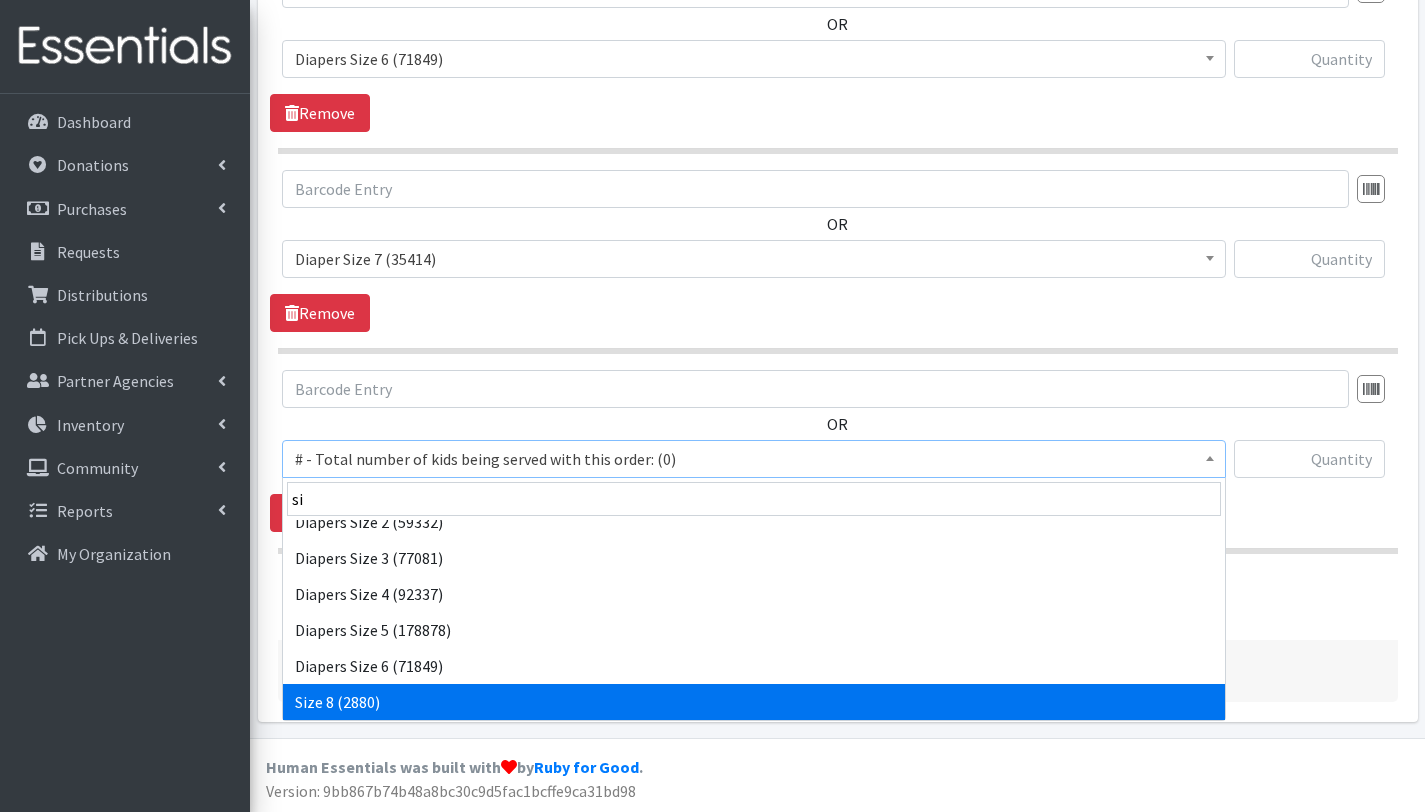 select on "15229" 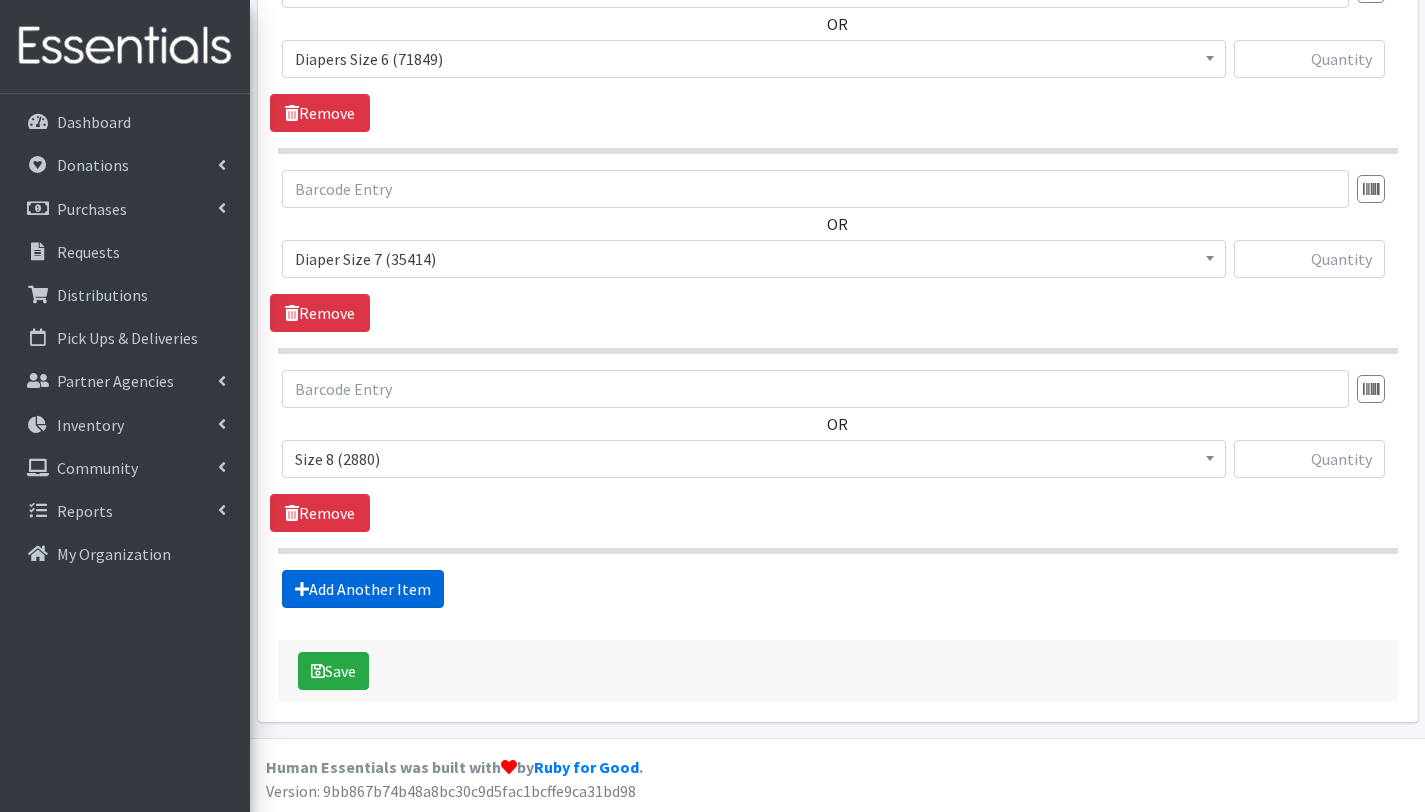 click on "Add Another Item" at bounding box center (363, 589) 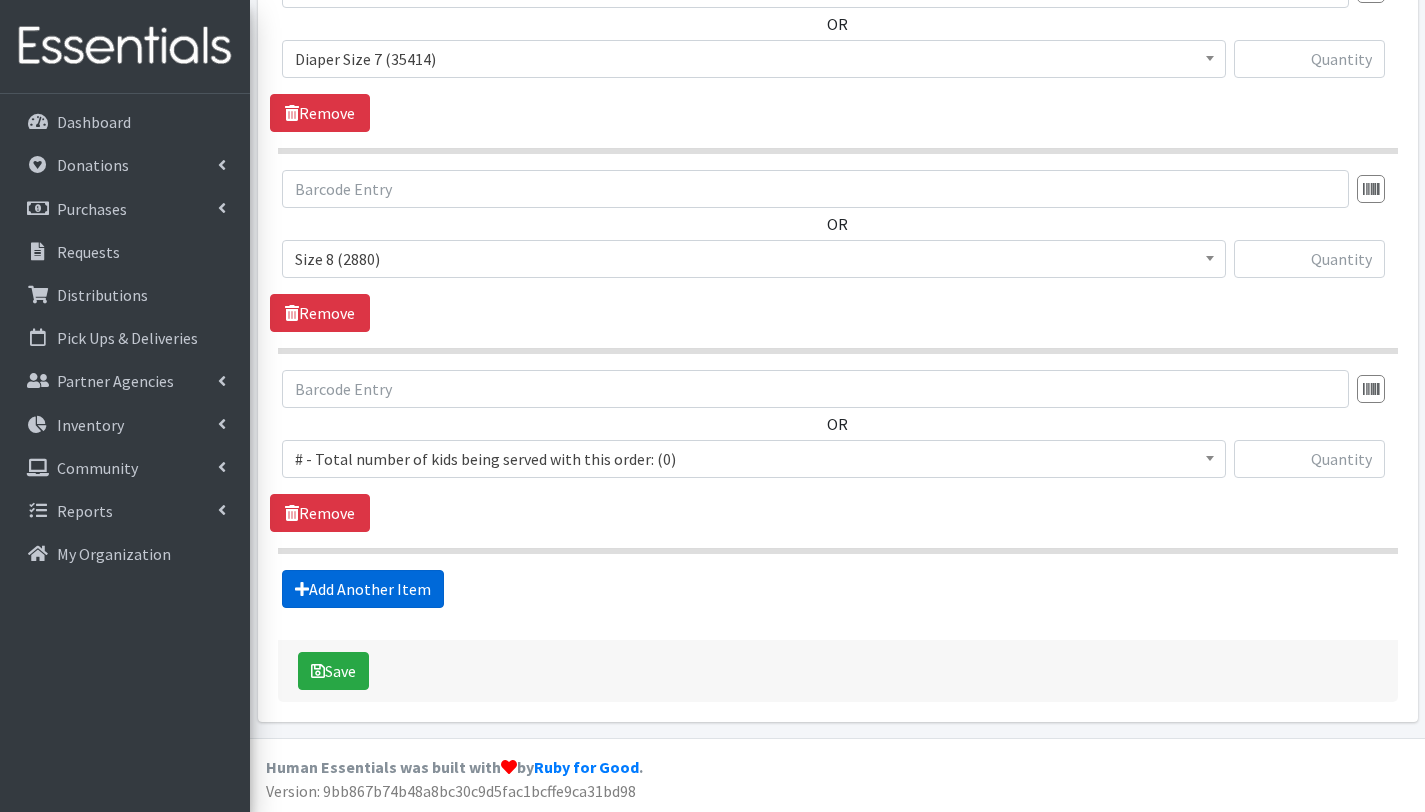 click on "Add Another Item" at bounding box center [363, 589] 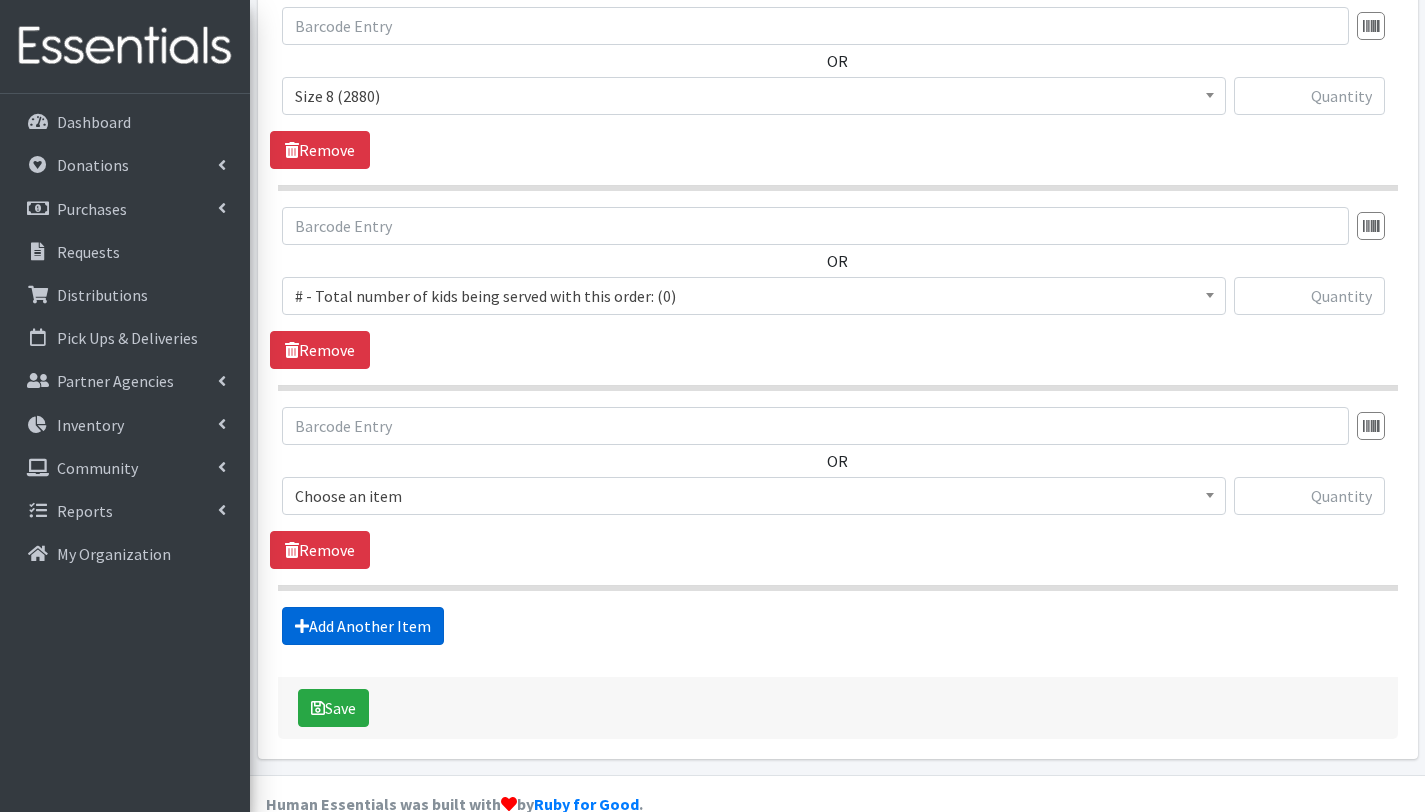 scroll, scrollTop: 2453, scrollLeft: 0, axis: vertical 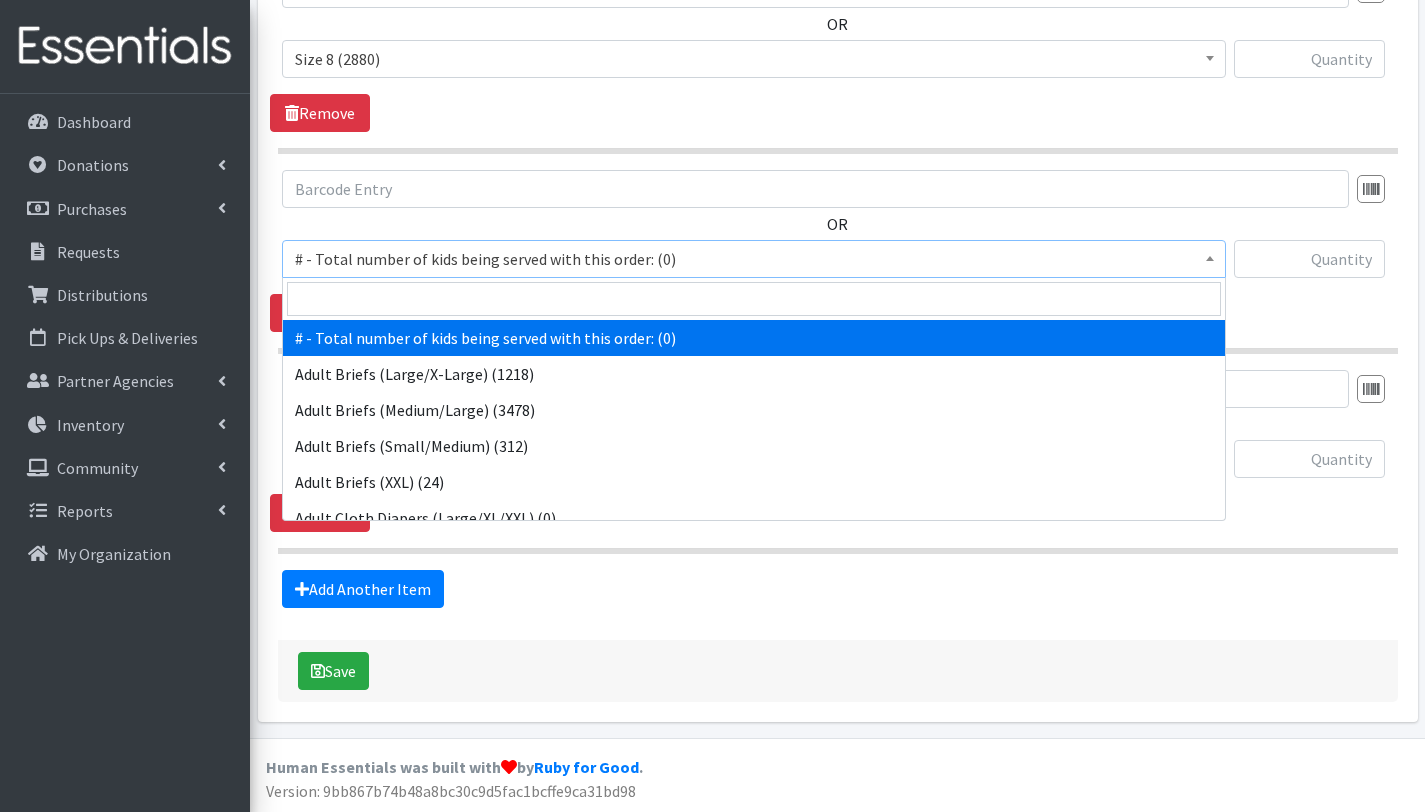 click on "# - Total number of kids being served with this order: (0)" at bounding box center [754, 259] 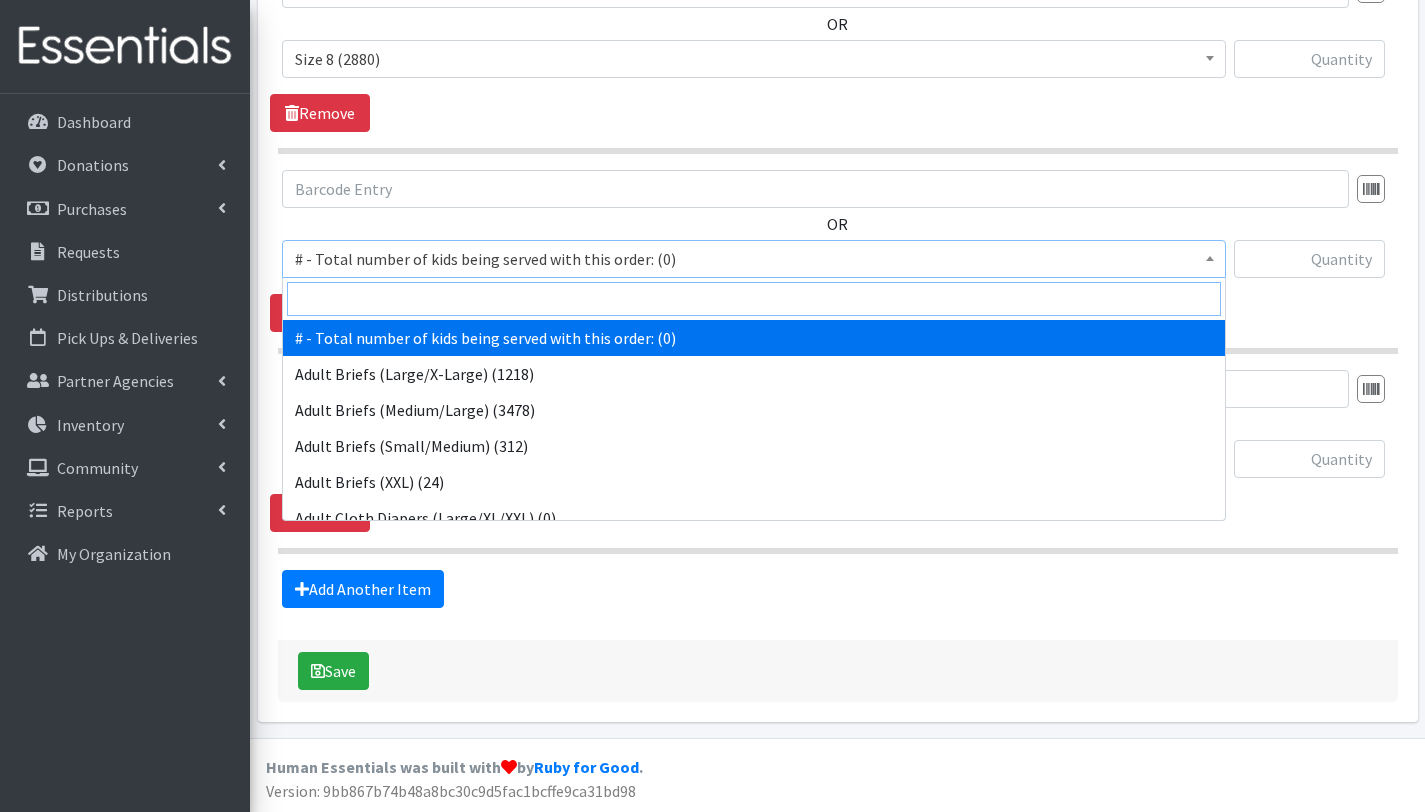 click at bounding box center [754, 299] 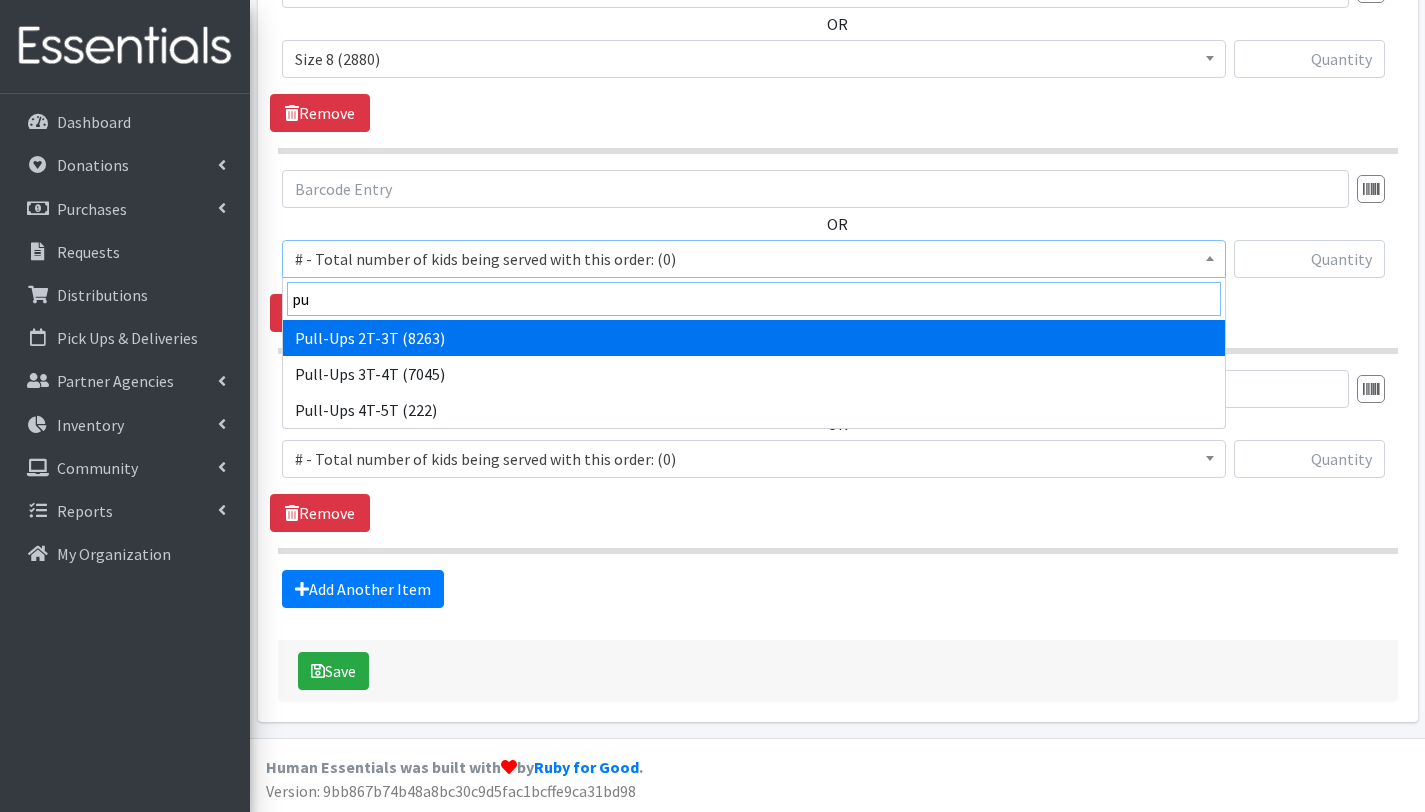 type on "pu" 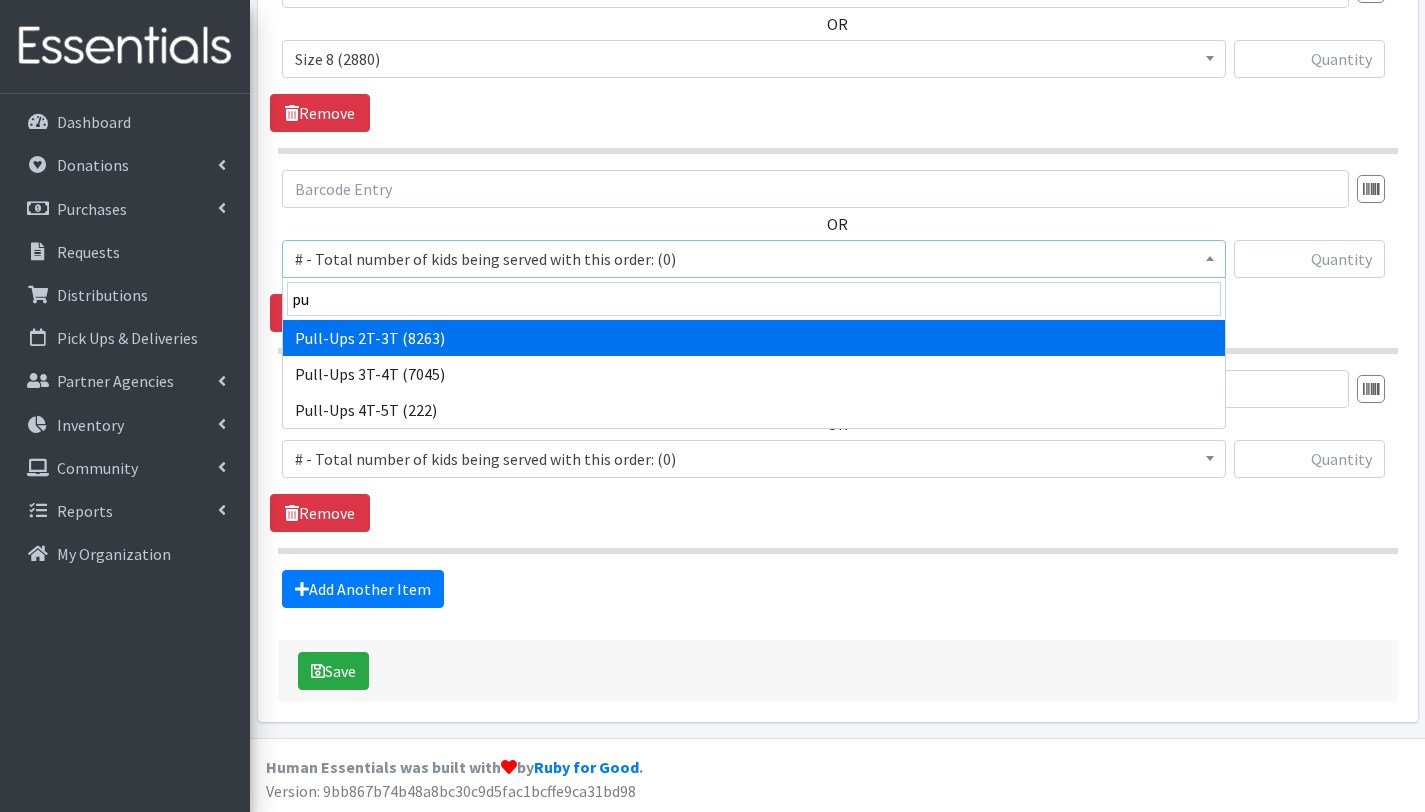 select on "2644" 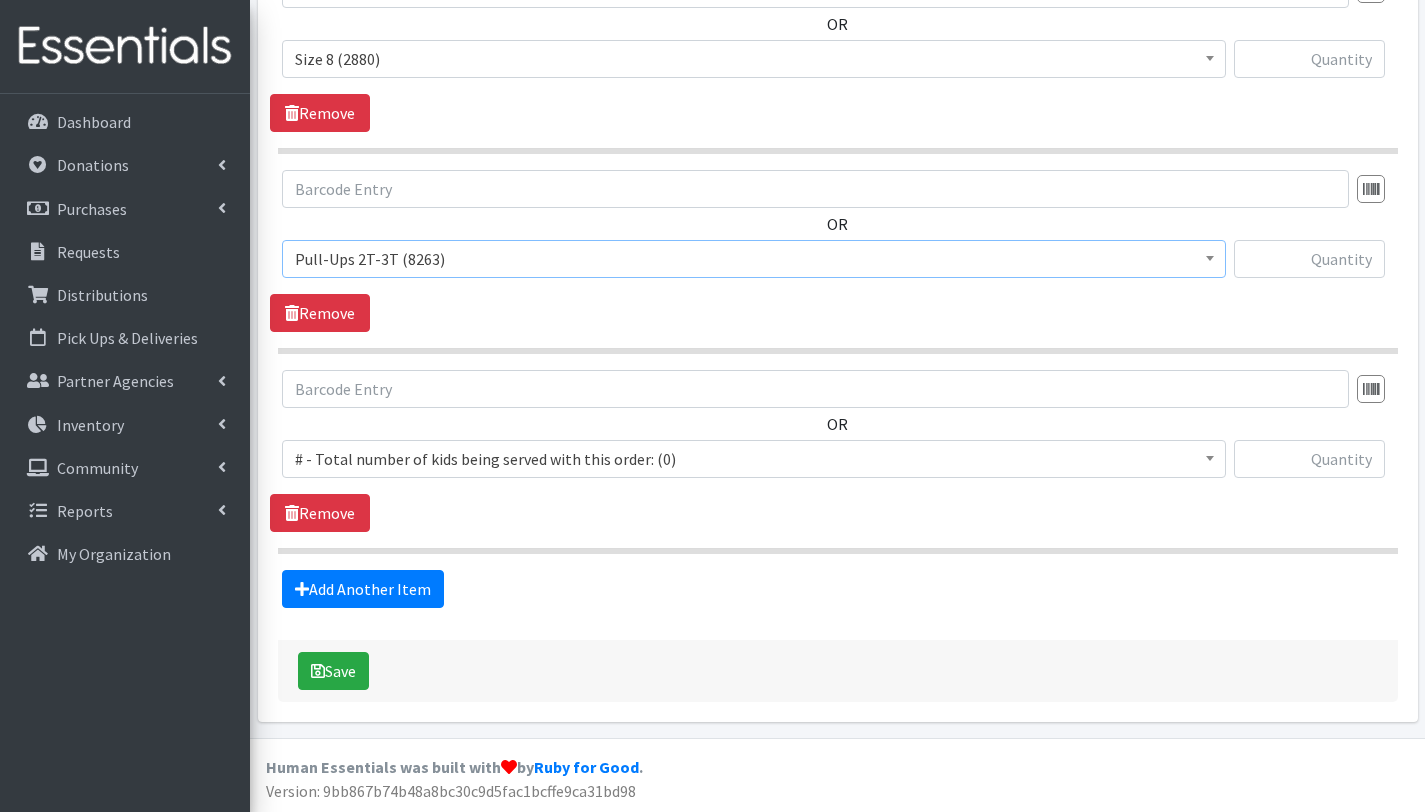 click on "# - Total number of kids being served with this order: (0)" at bounding box center [754, 459] 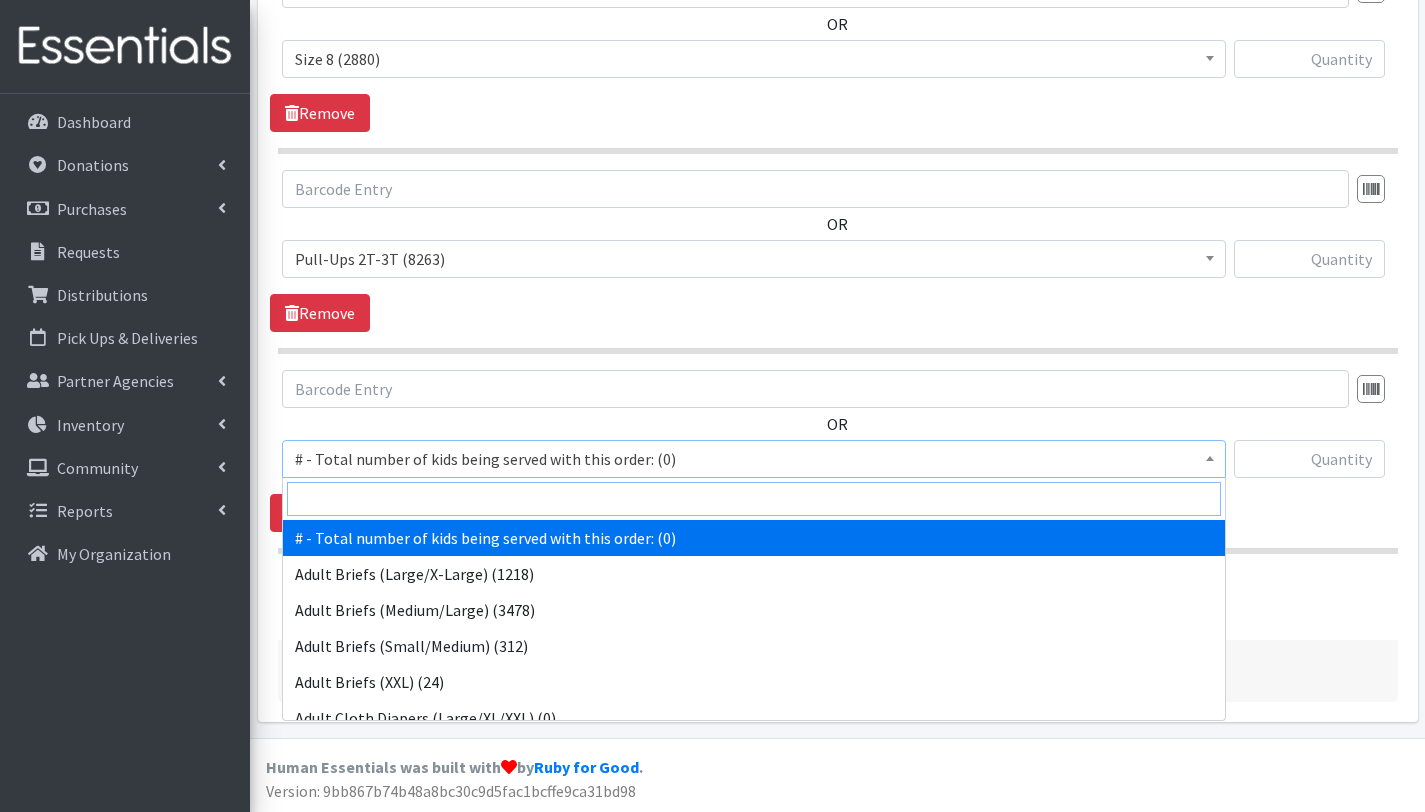 click at bounding box center (754, 499) 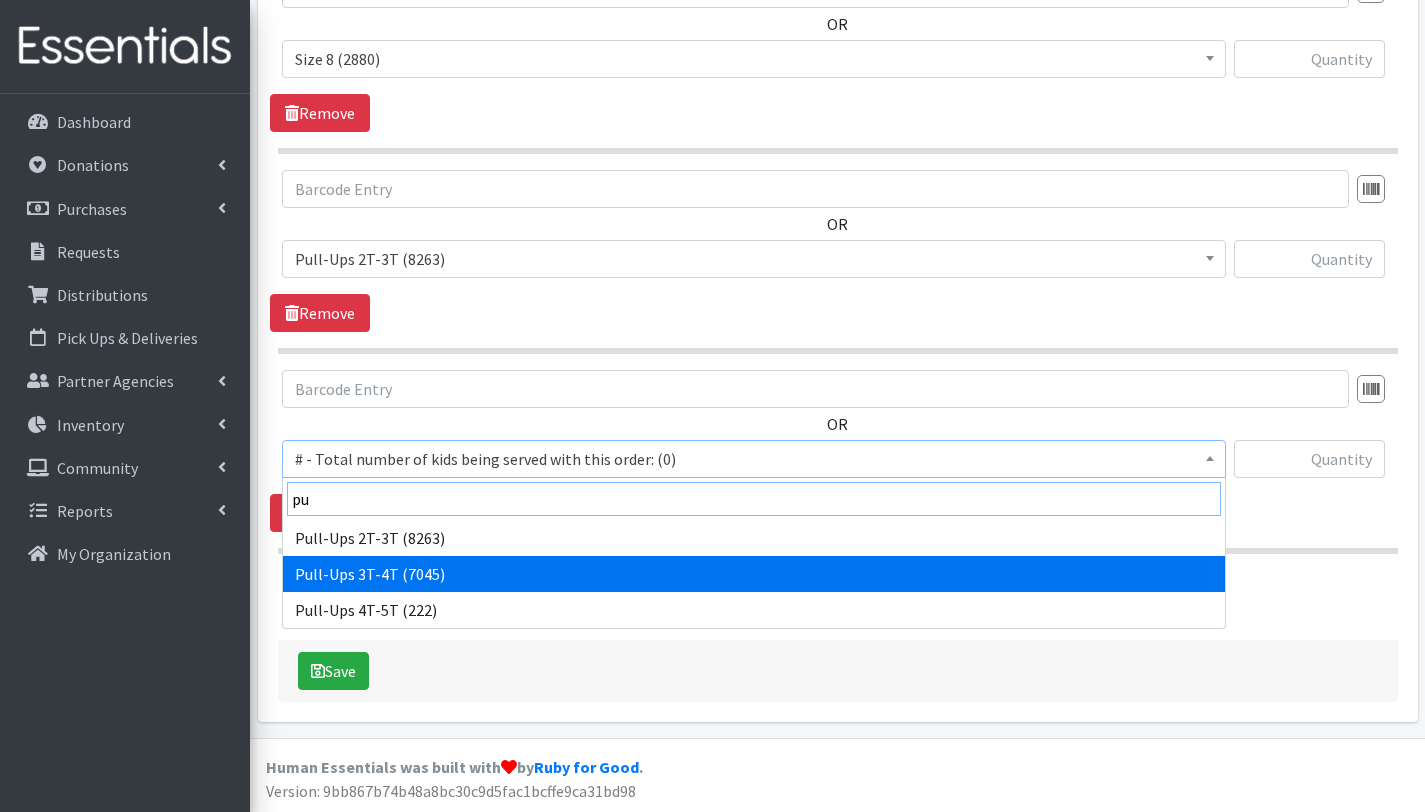 type on "pu" 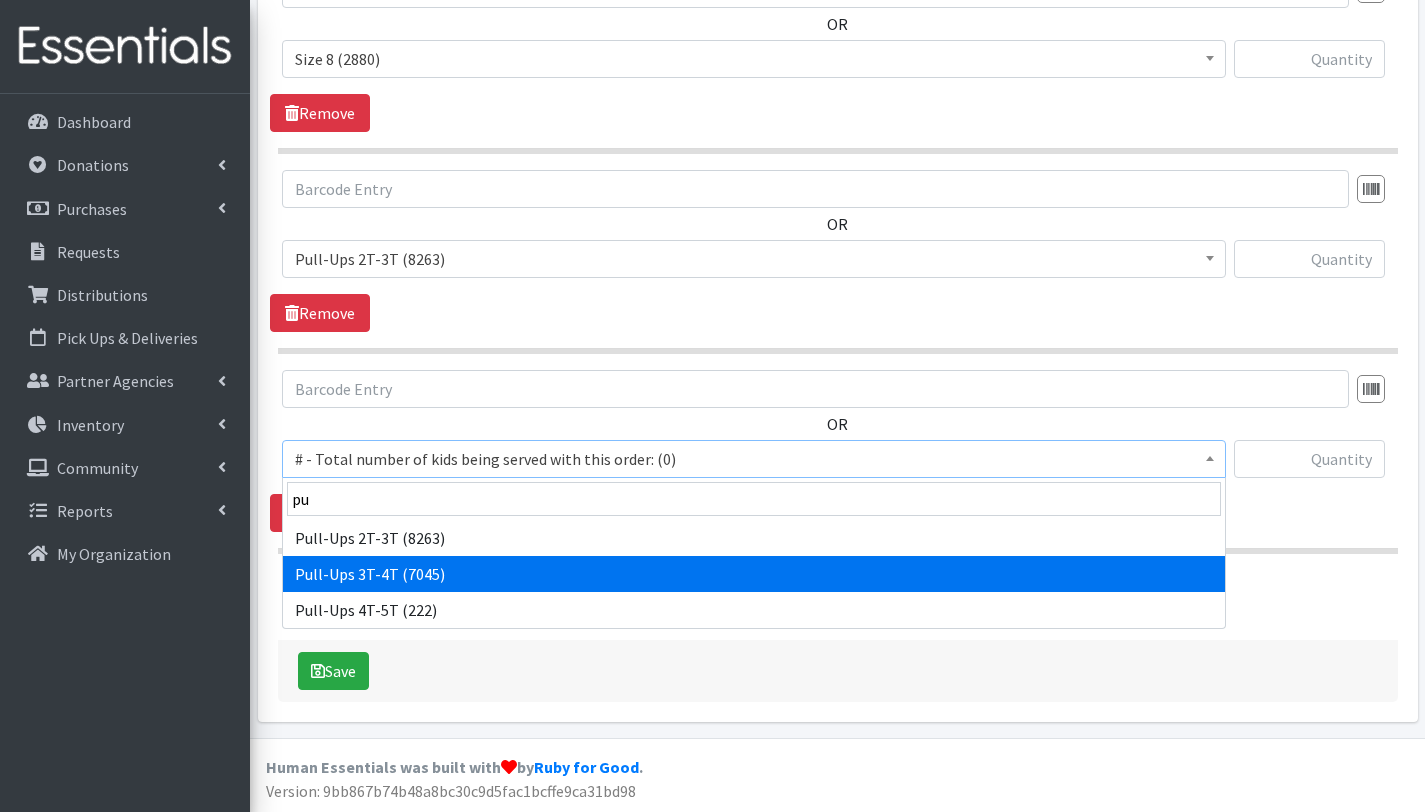 select on "2679" 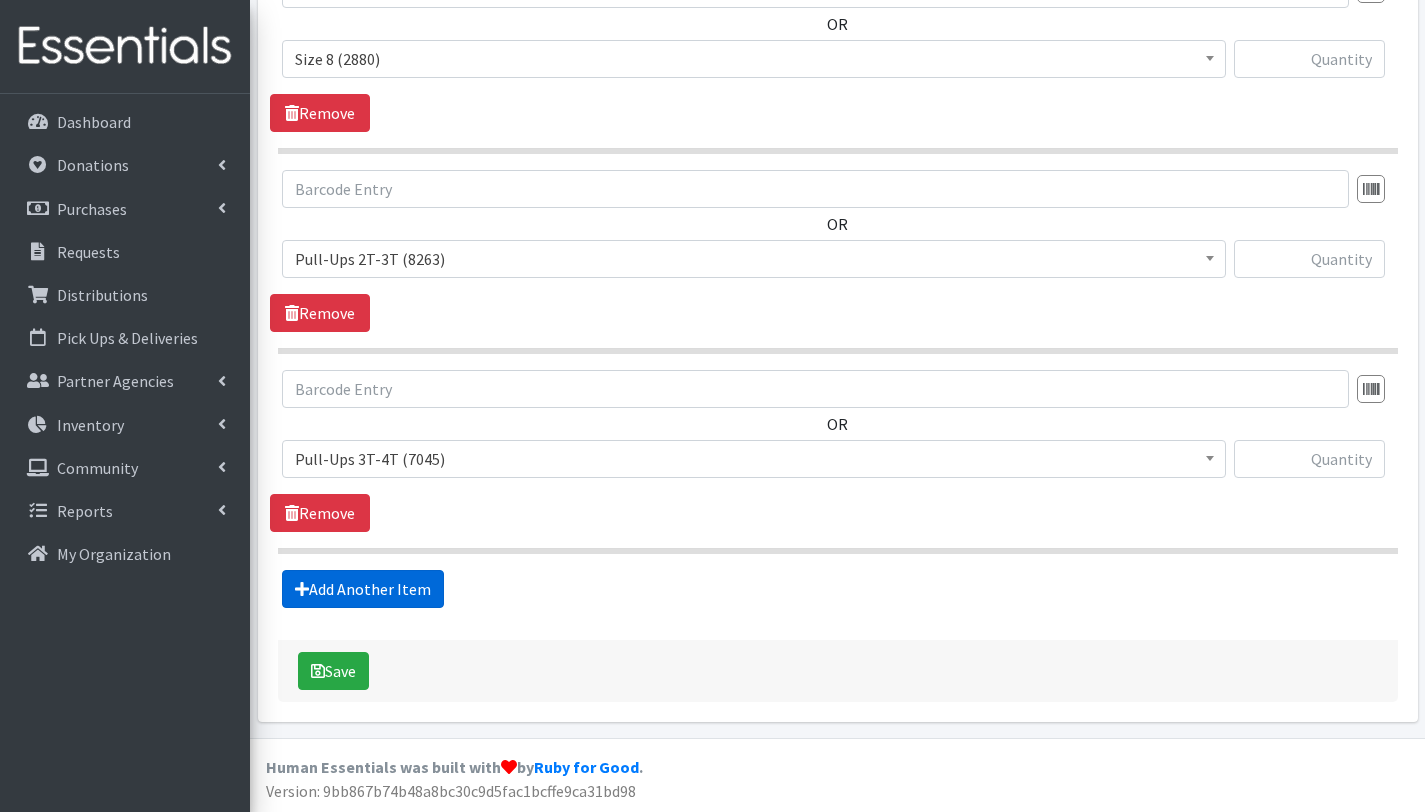 click on "Add Another Item" at bounding box center [363, 589] 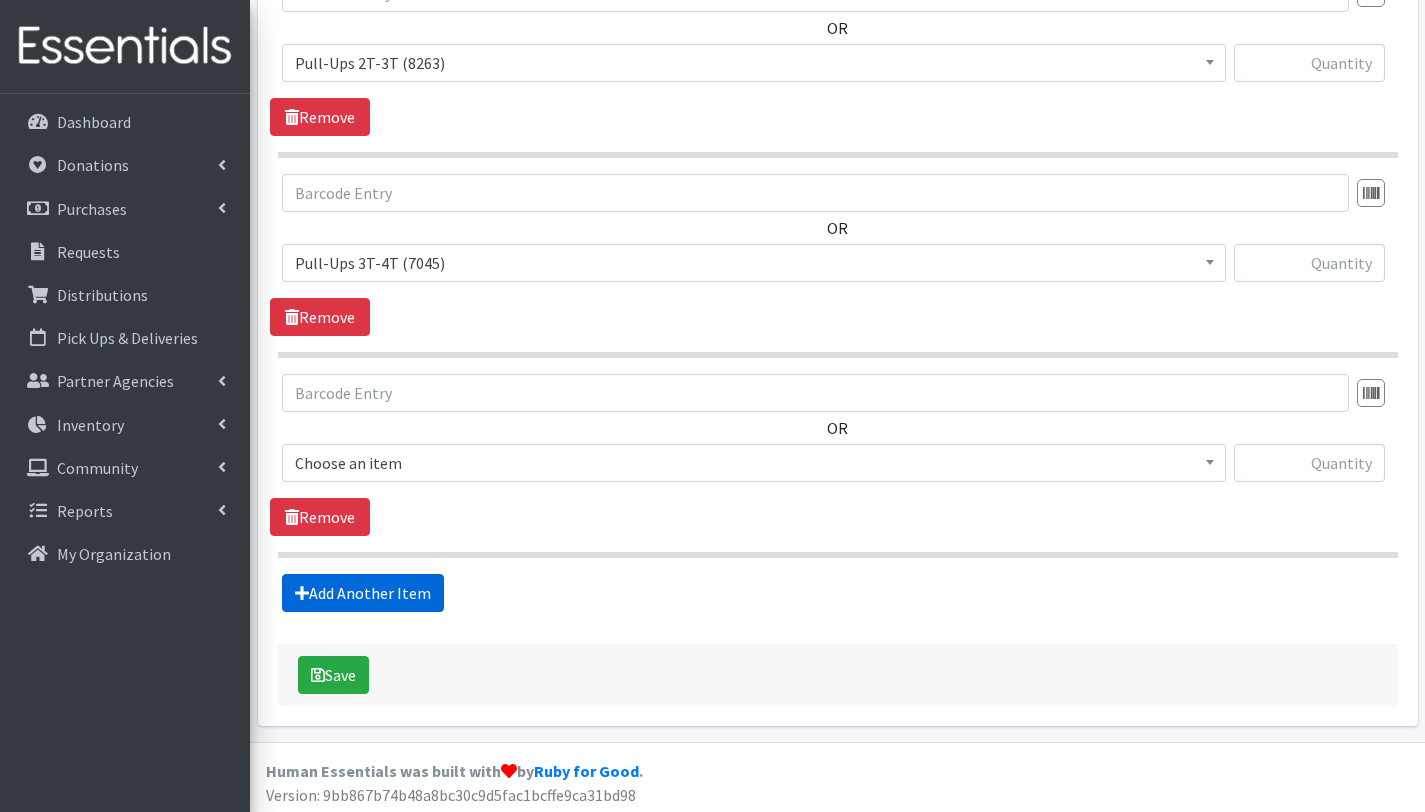 scroll, scrollTop: 2653, scrollLeft: 0, axis: vertical 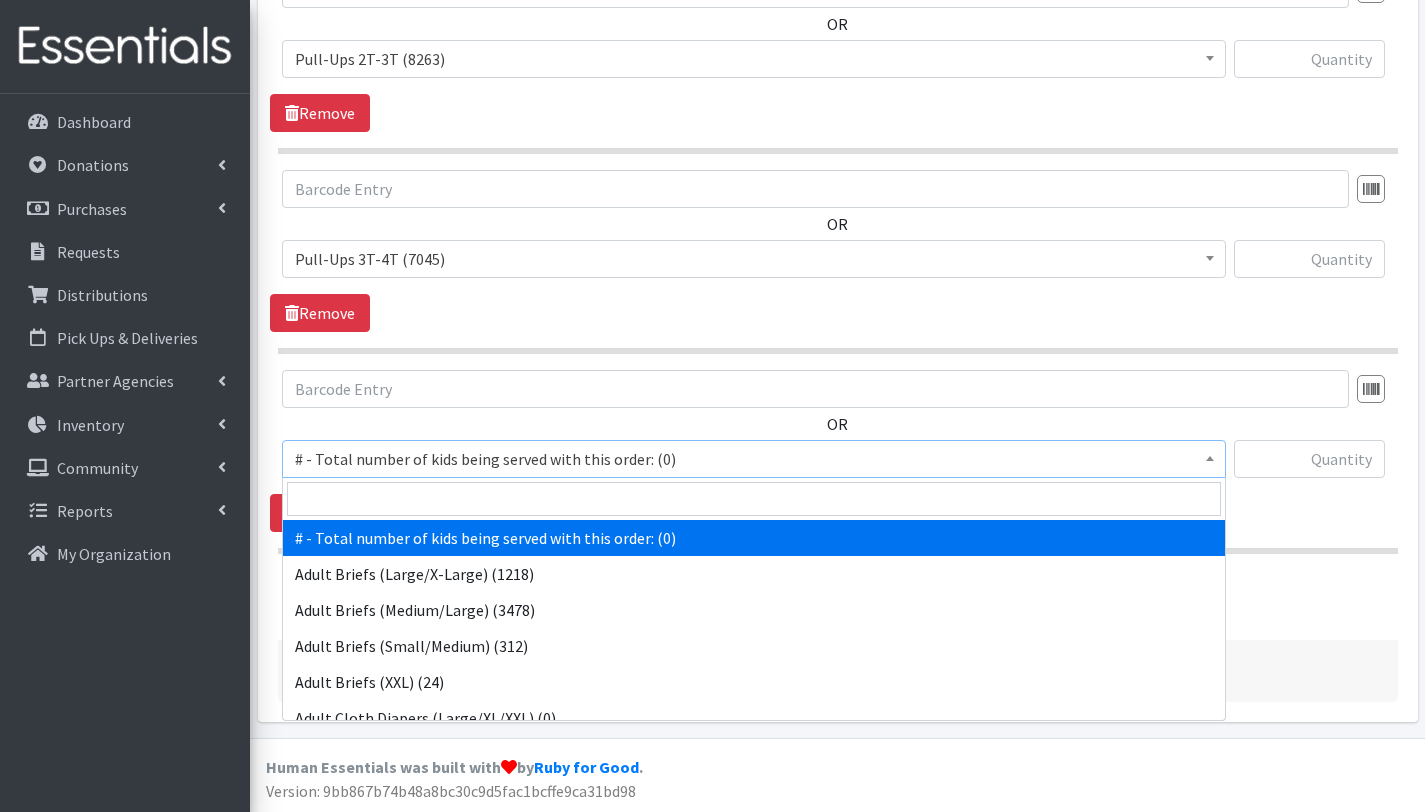click on "# - Total number of kids being served with this order: (0)" at bounding box center [754, 459] 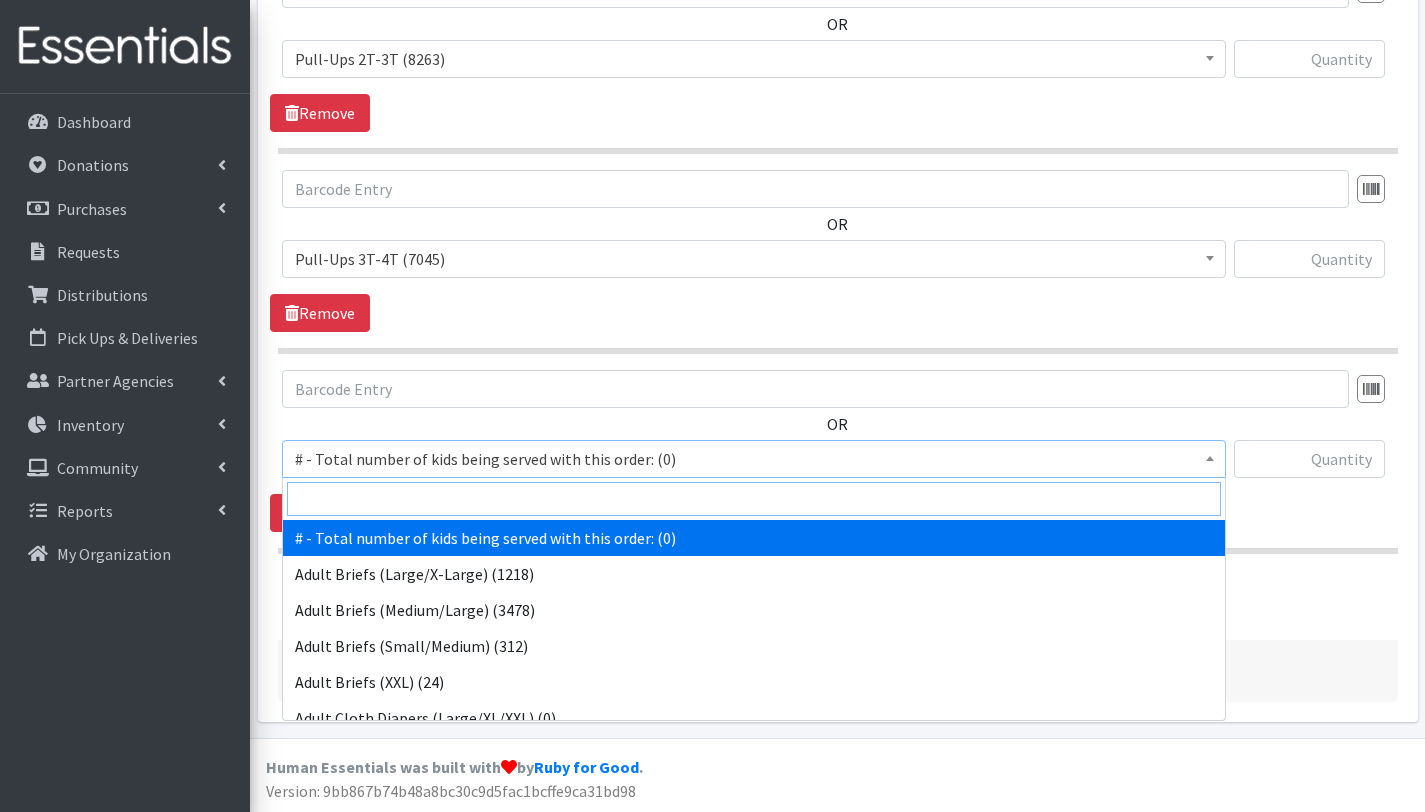 click at bounding box center [754, 499] 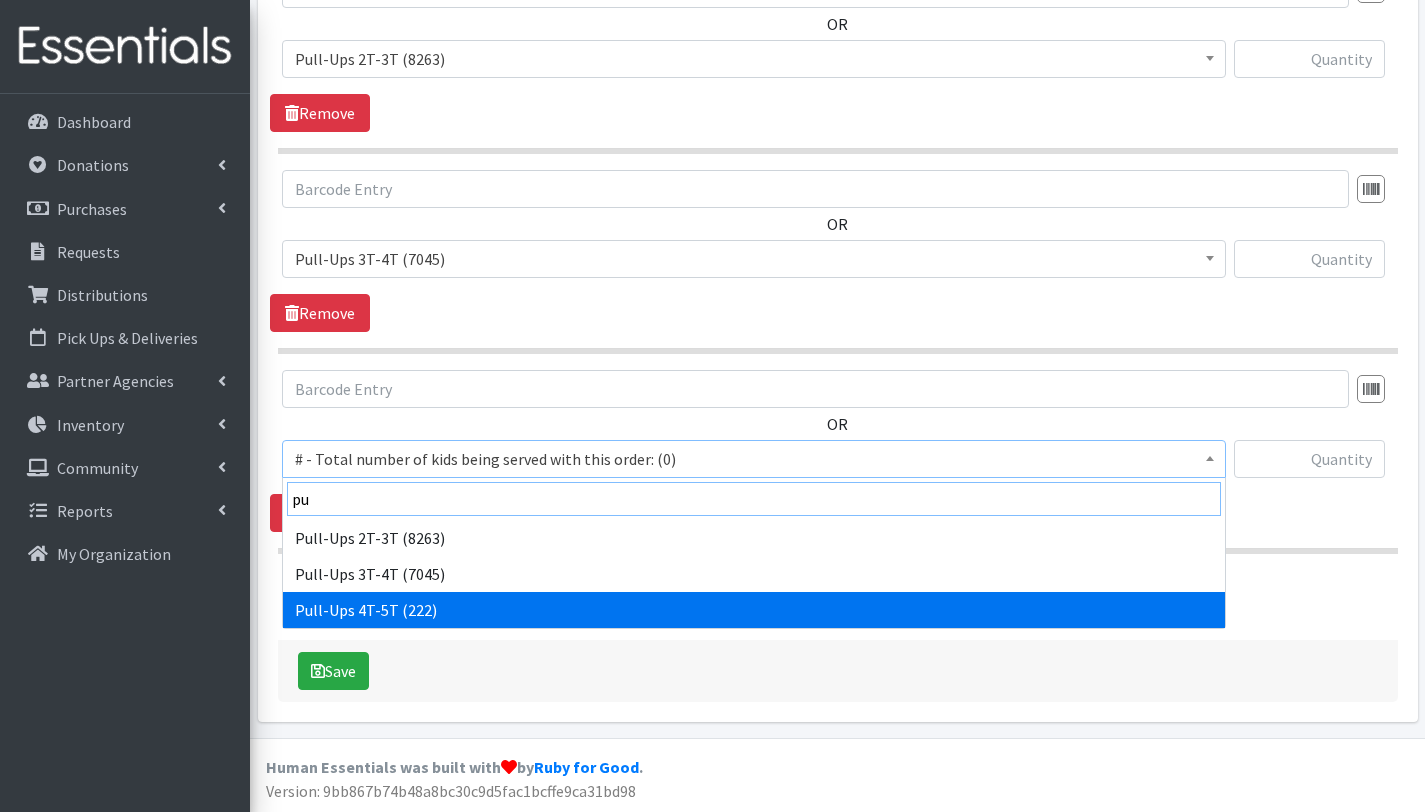 type on "pu" 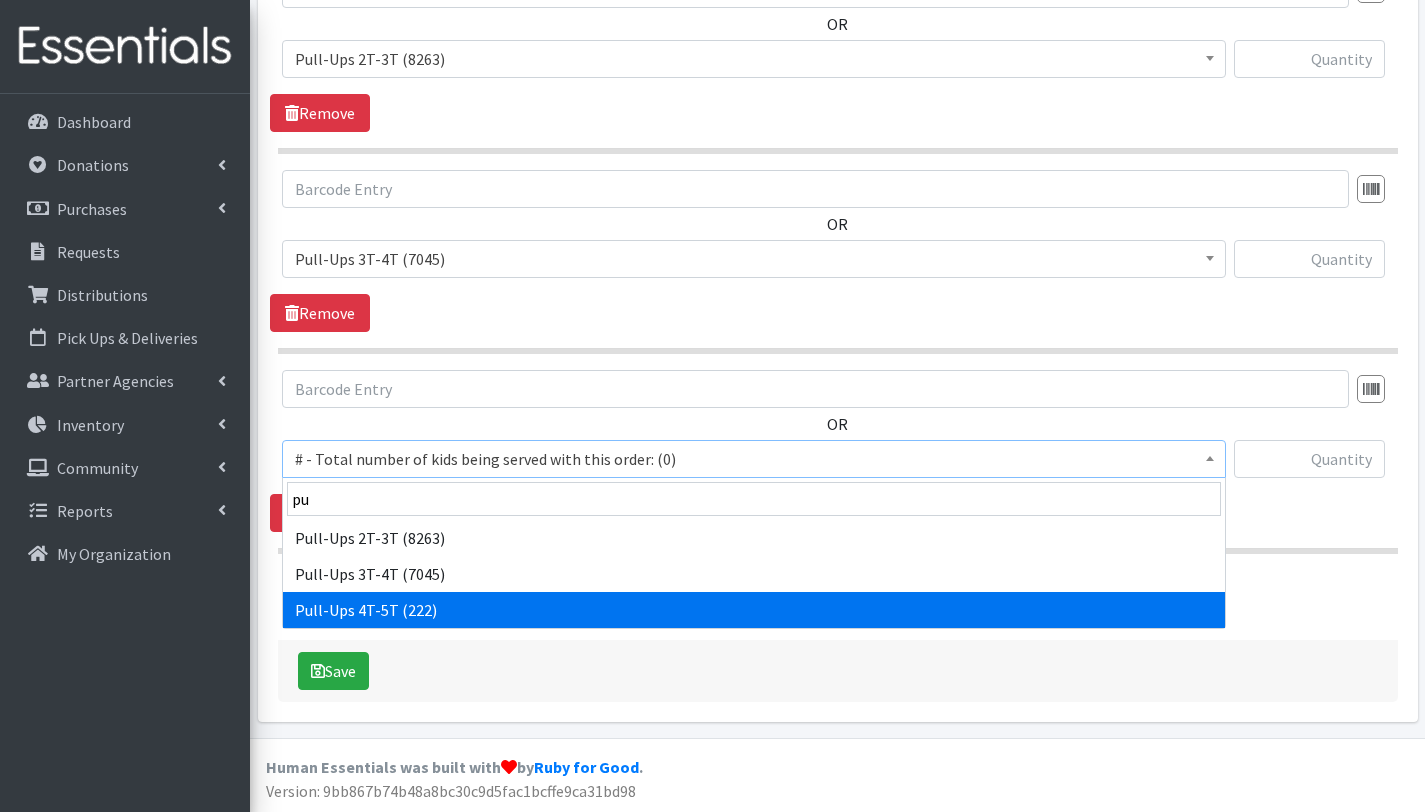 select on "2680" 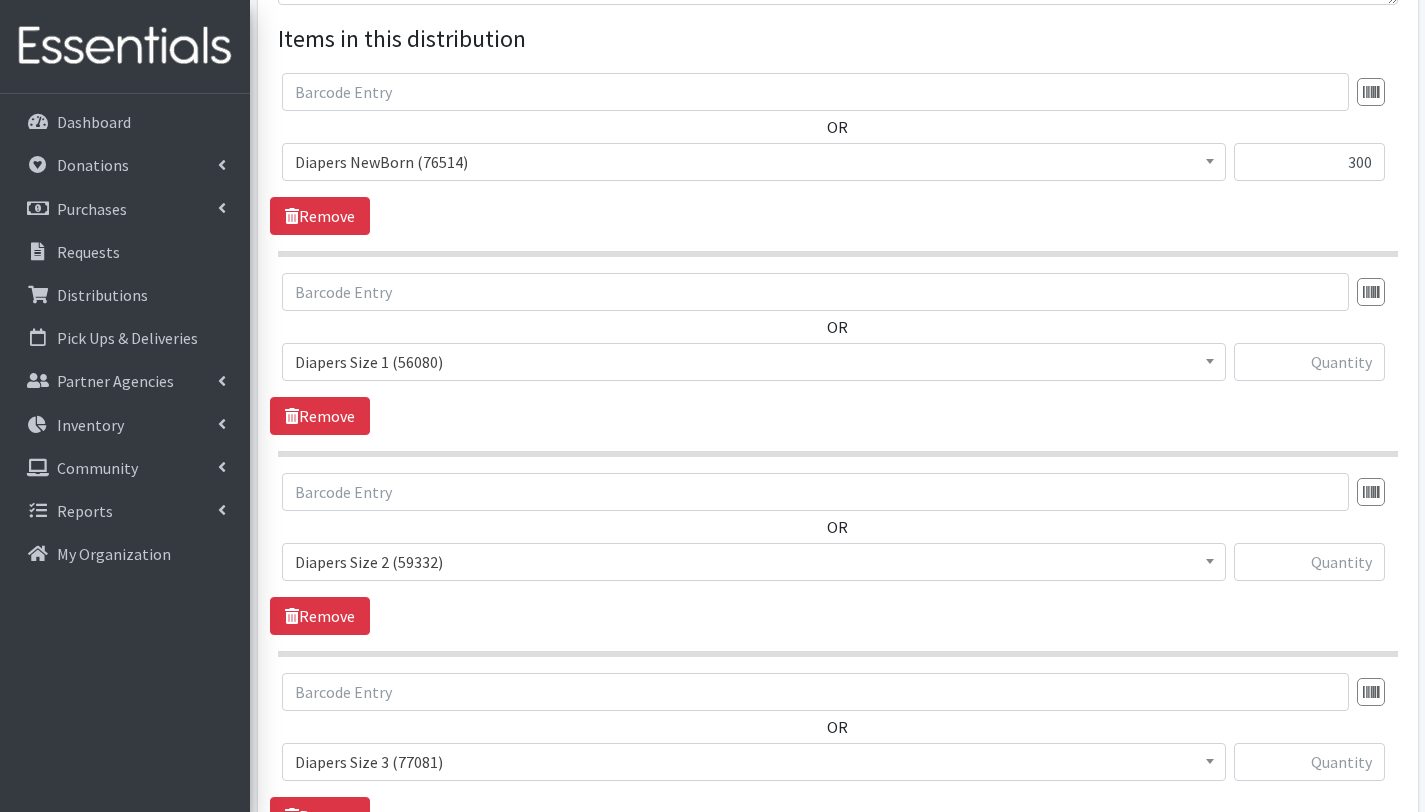 scroll, scrollTop: 751, scrollLeft: 0, axis: vertical 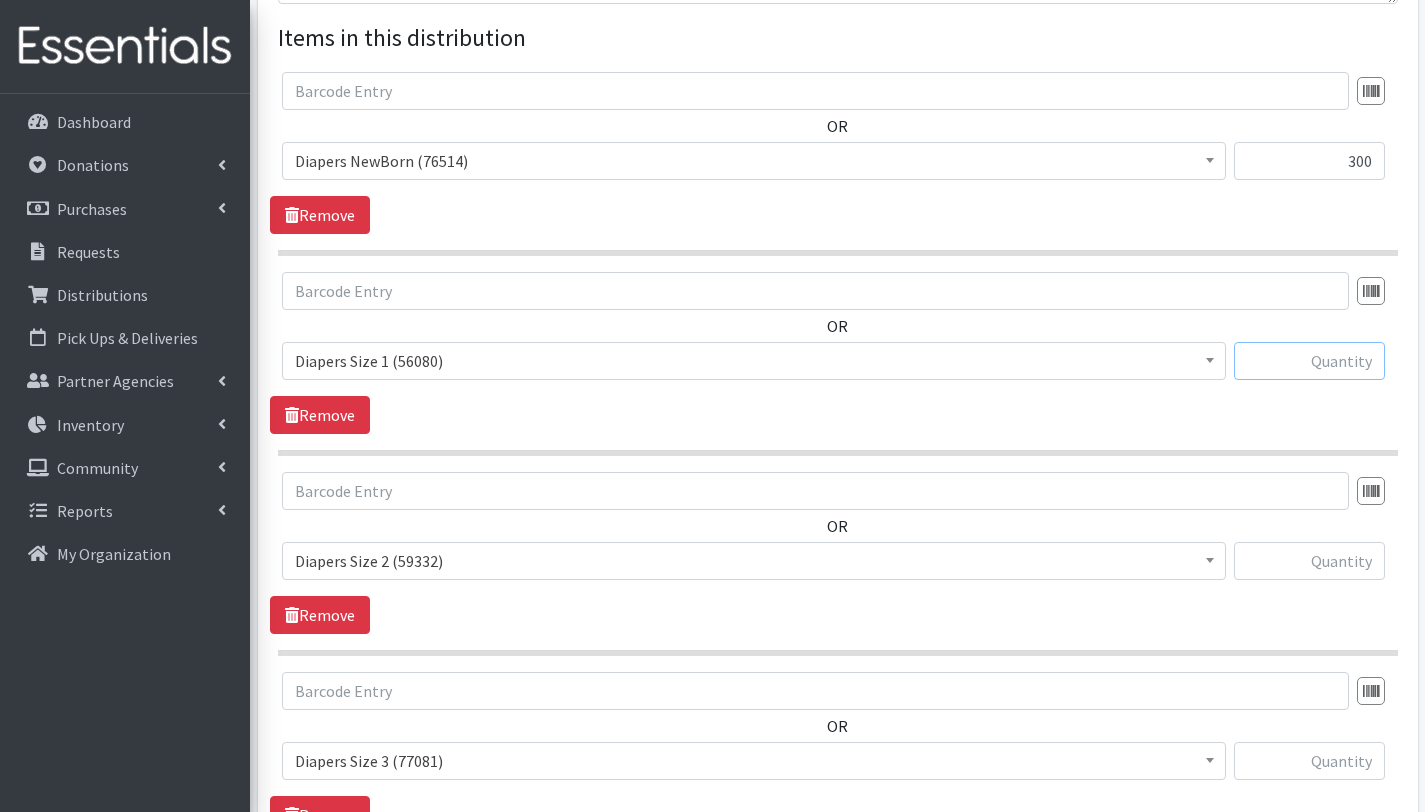 click at bounding box center [1309, 361] 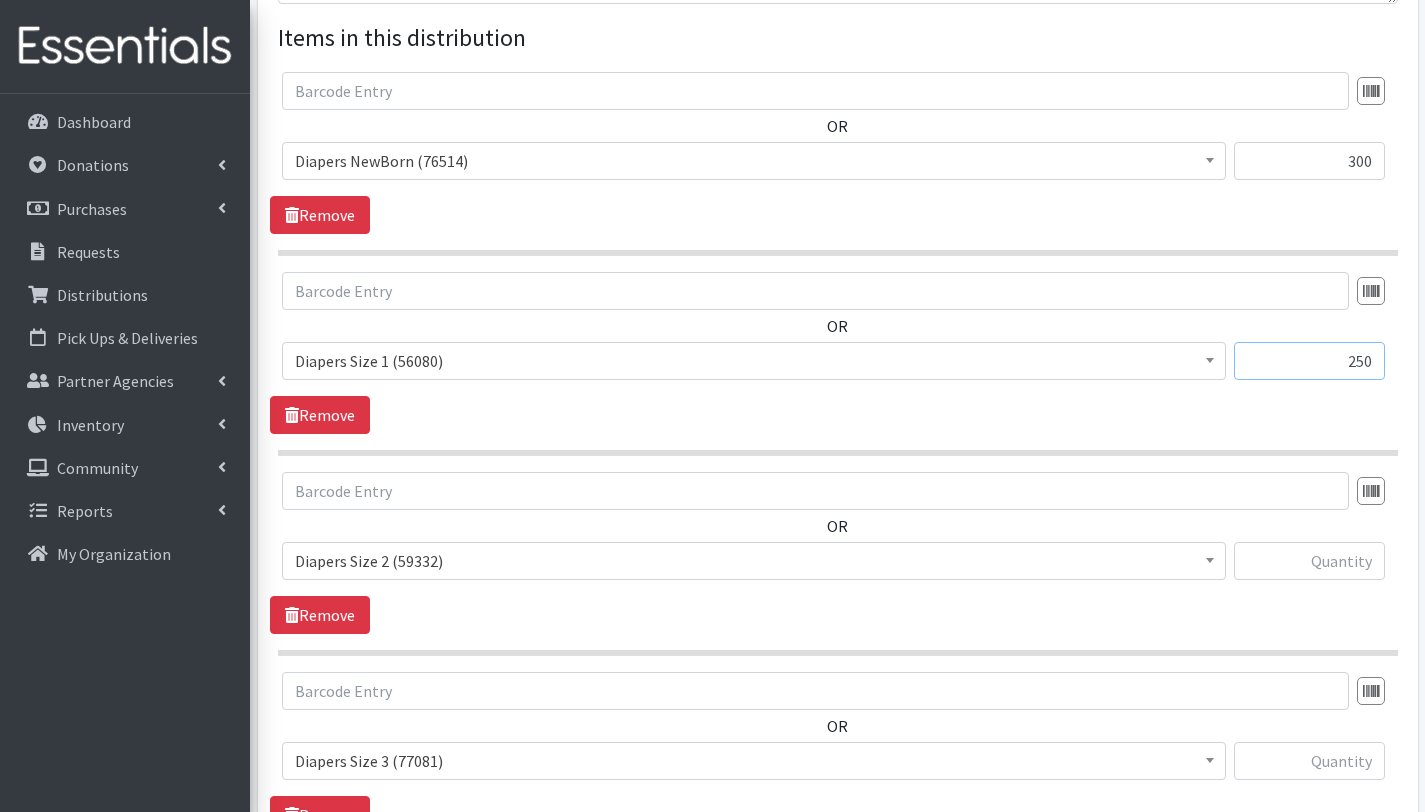 type on "250" 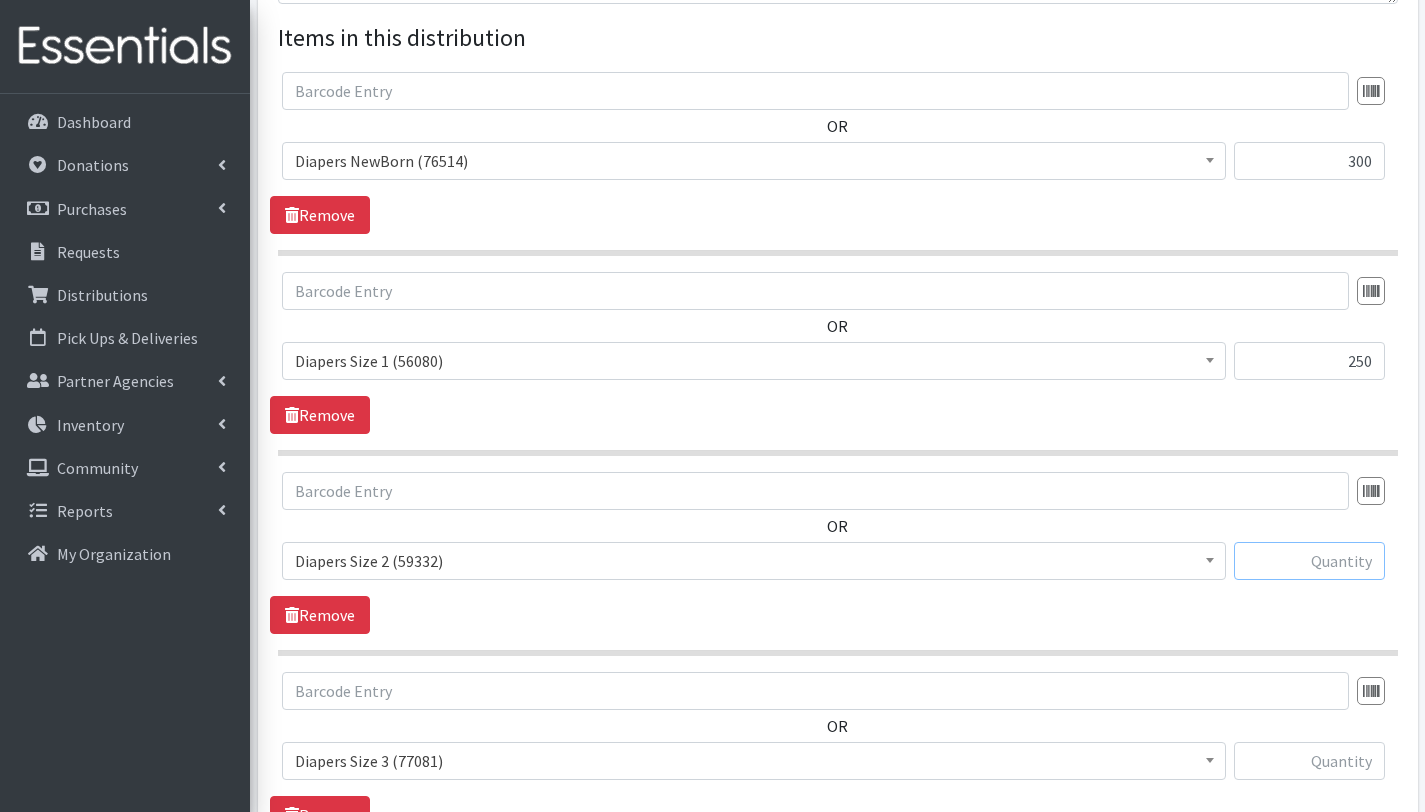 click at bounding box center [1309, 561] 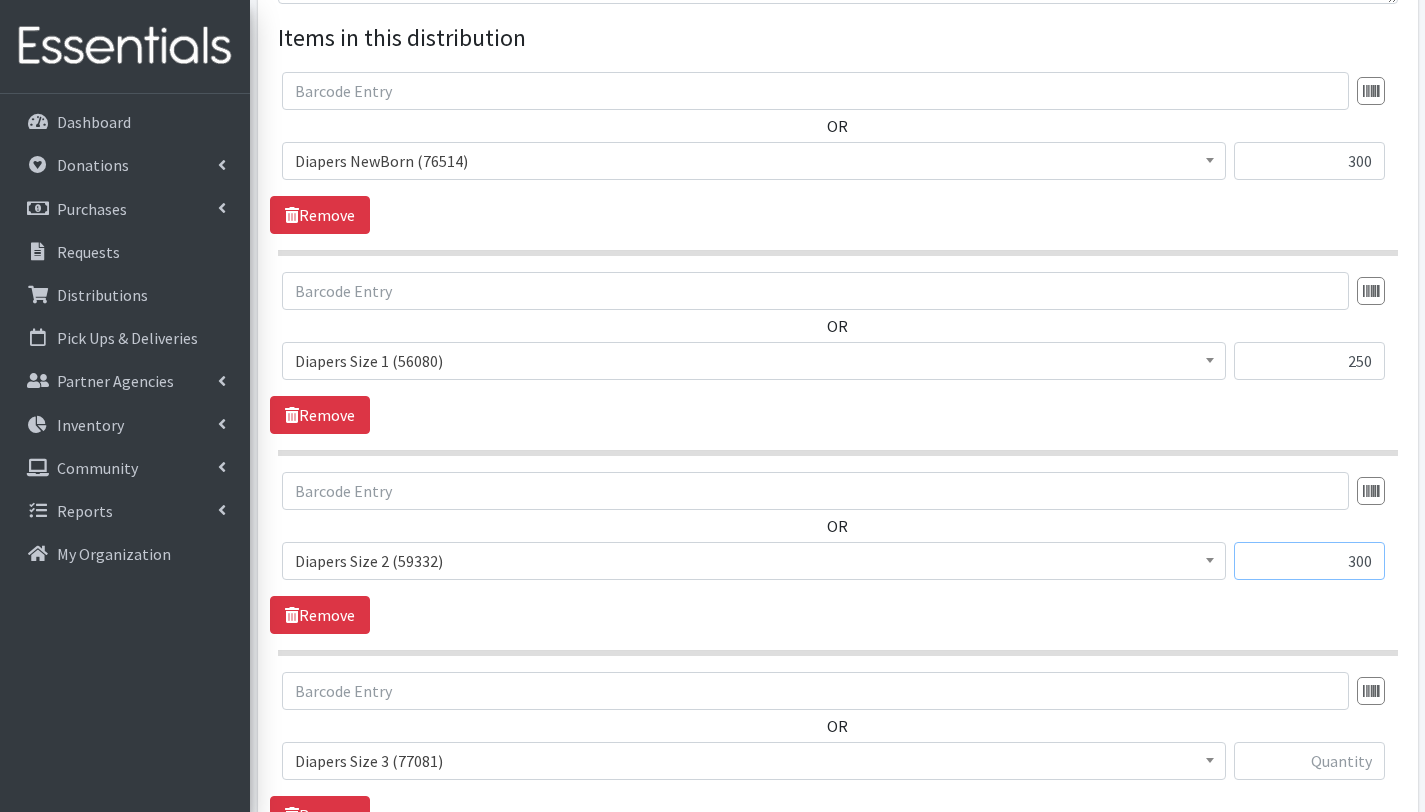 type on "300" 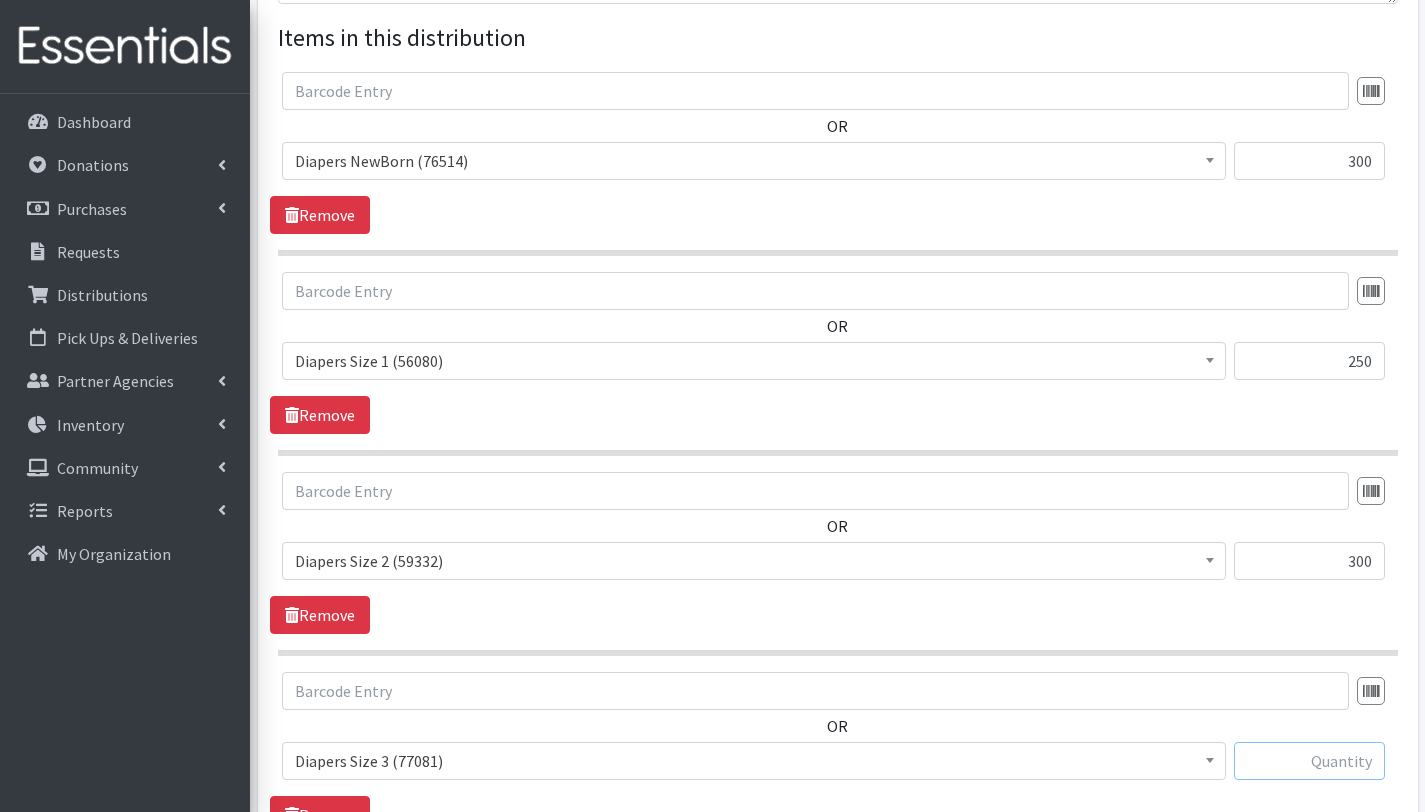 click at bounding box center (1309, 761) 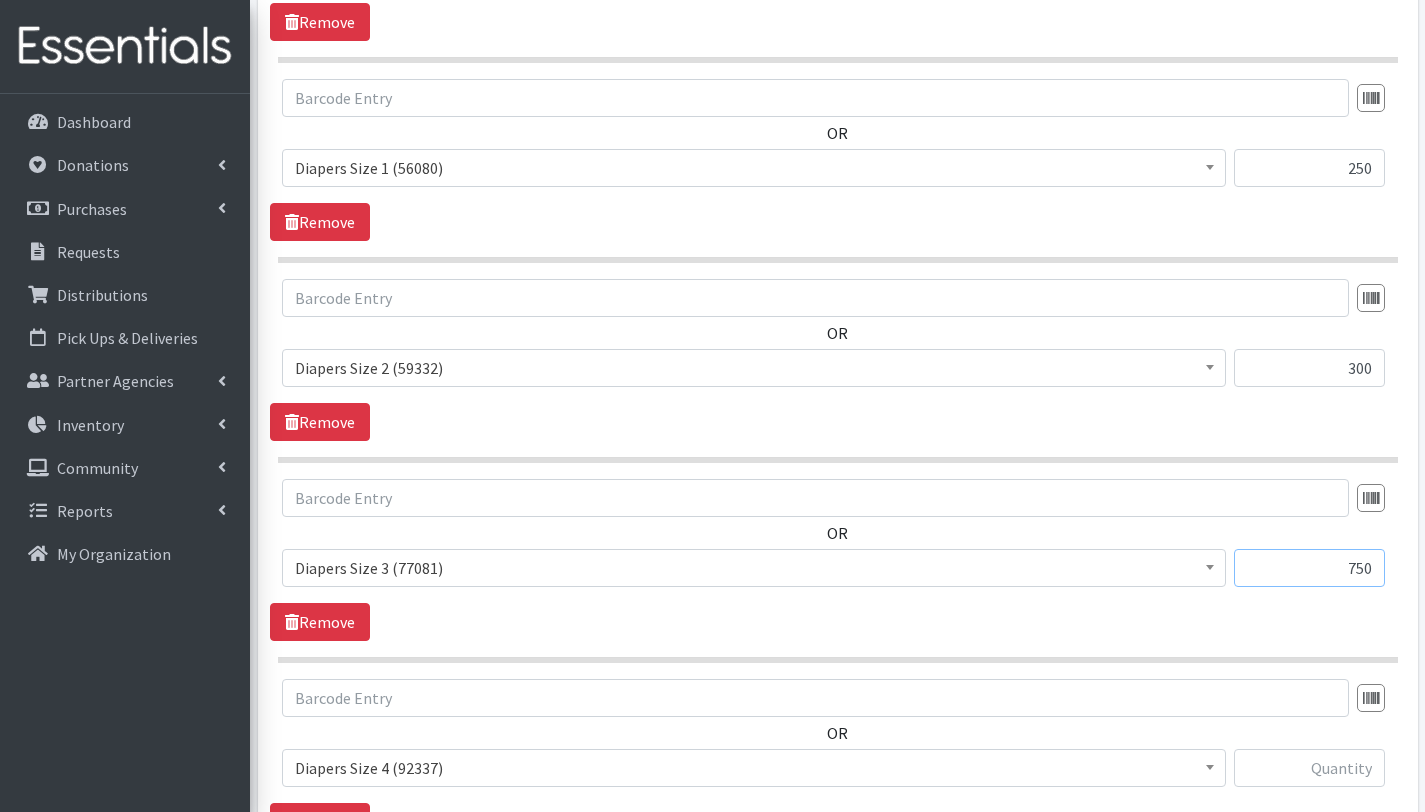 scroll, scrollTop: 960, scrollLeft: 0, axis: vertical 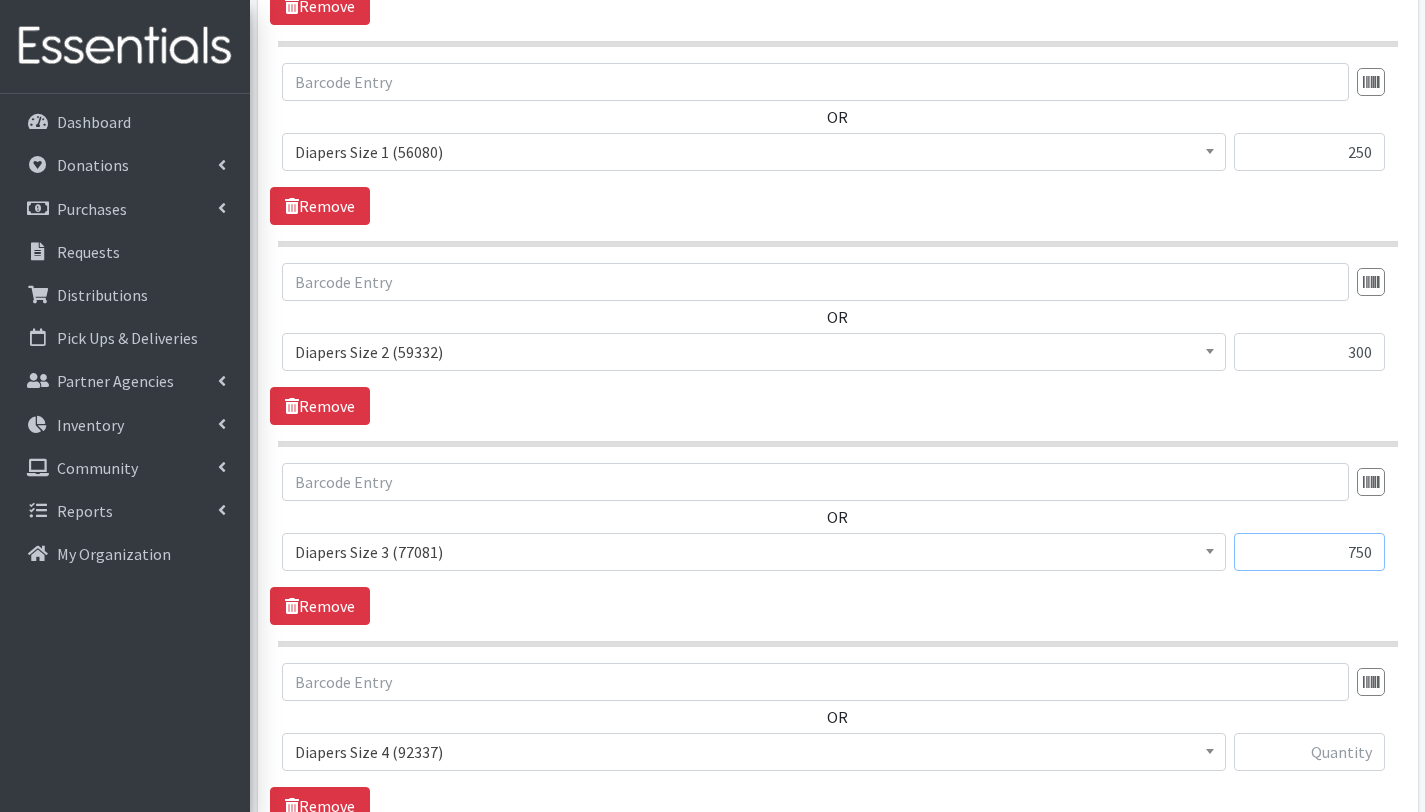 type on "750" 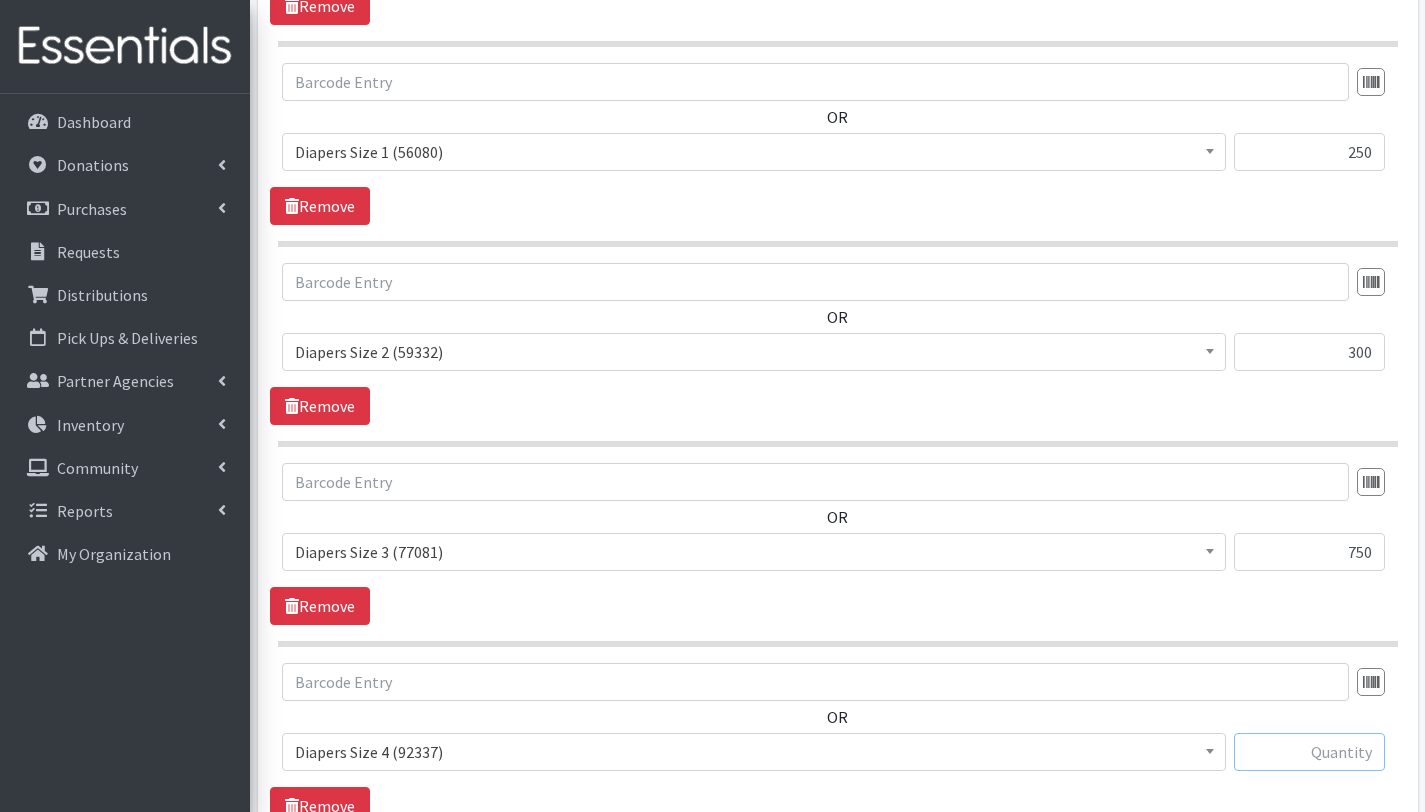 click at bounding box center [1309, 752] 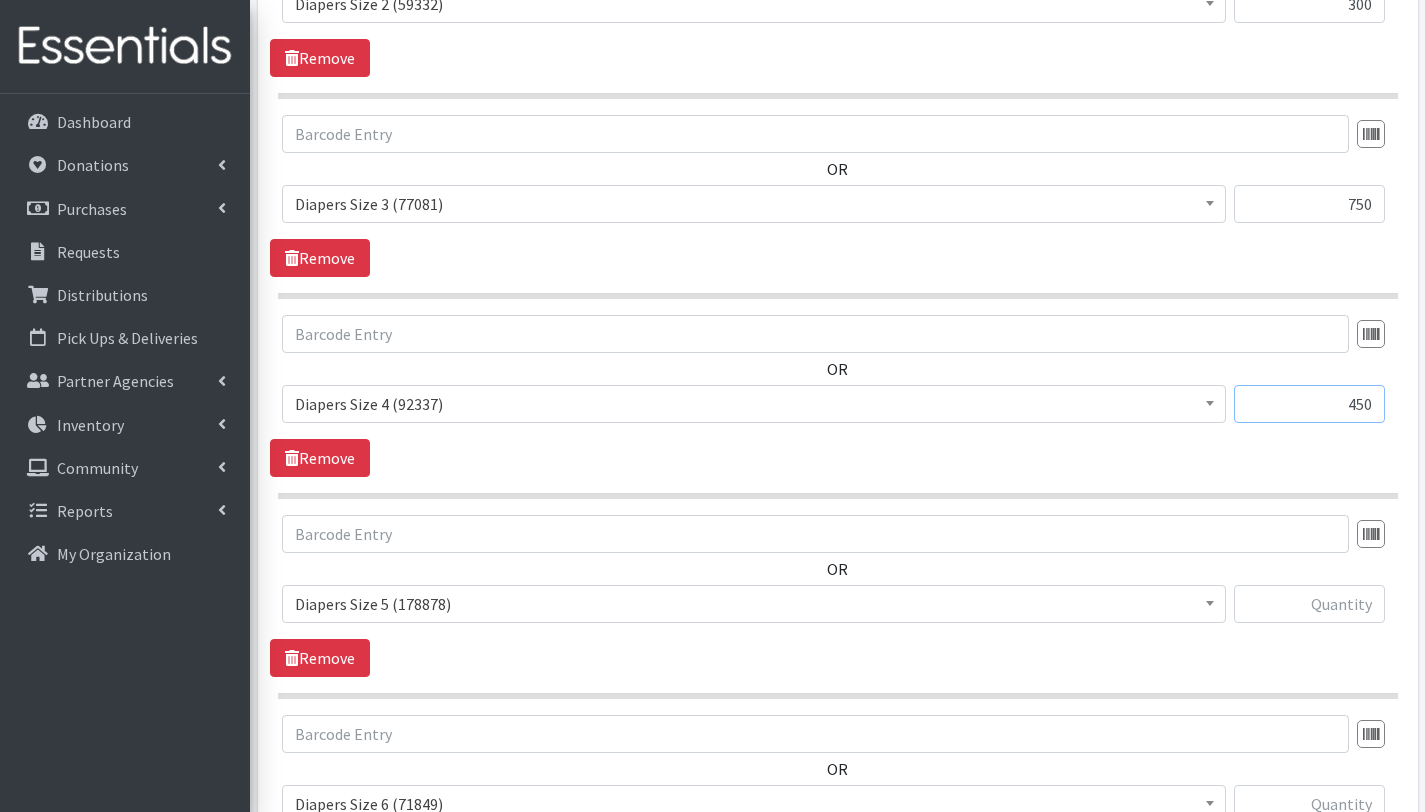 scroll, scrollTop: 1309, scrollLeft: 0, axis: vertical 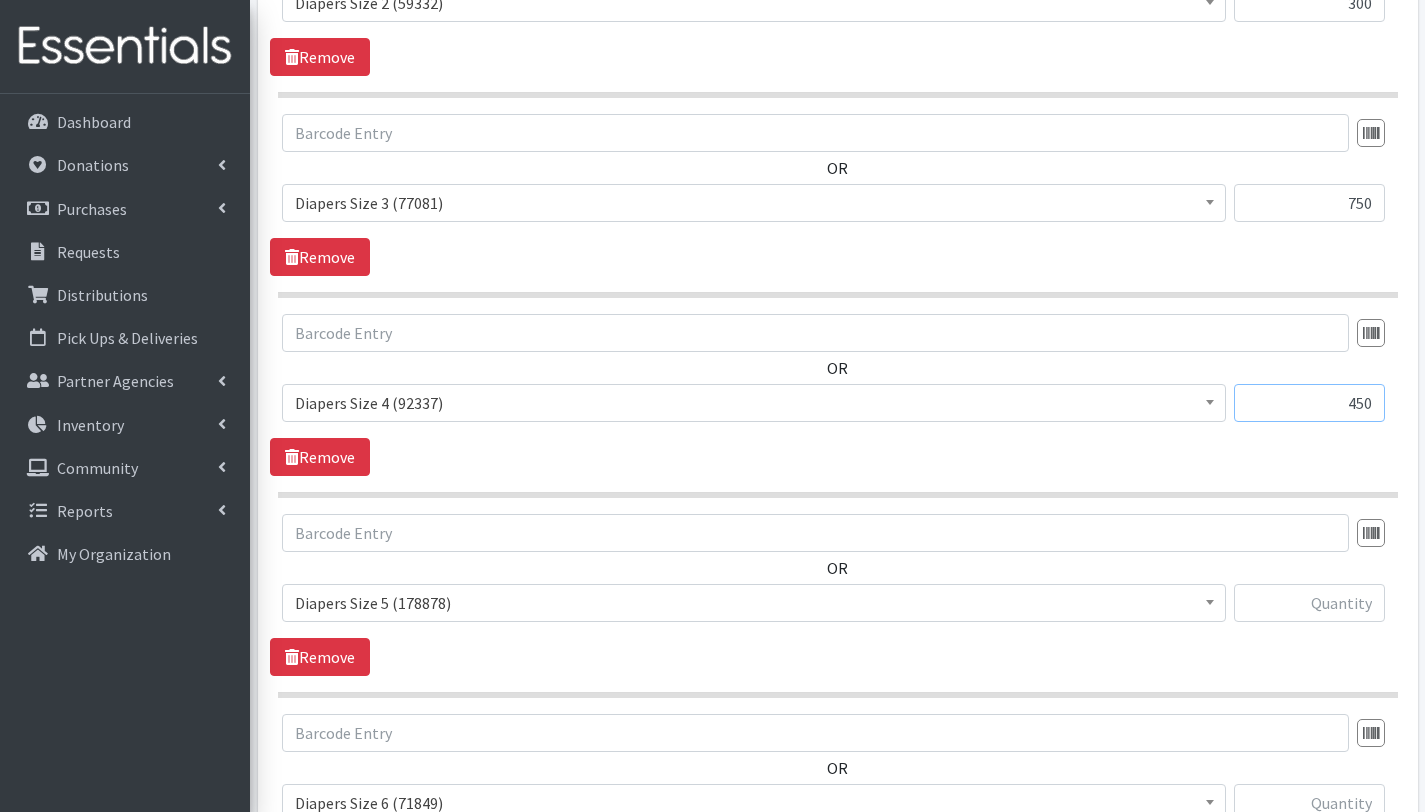 type on "450" 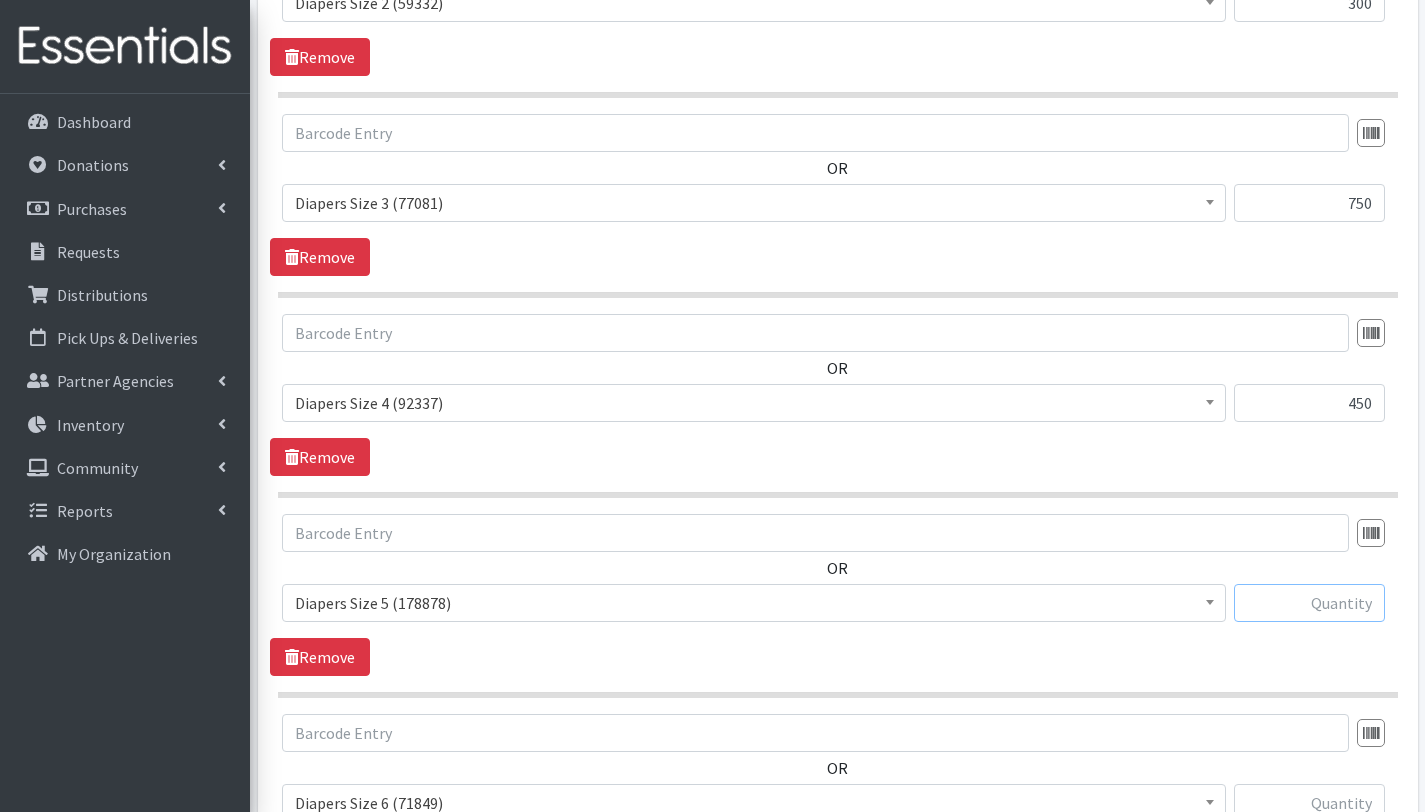 click at bounding box center (1309, 603) 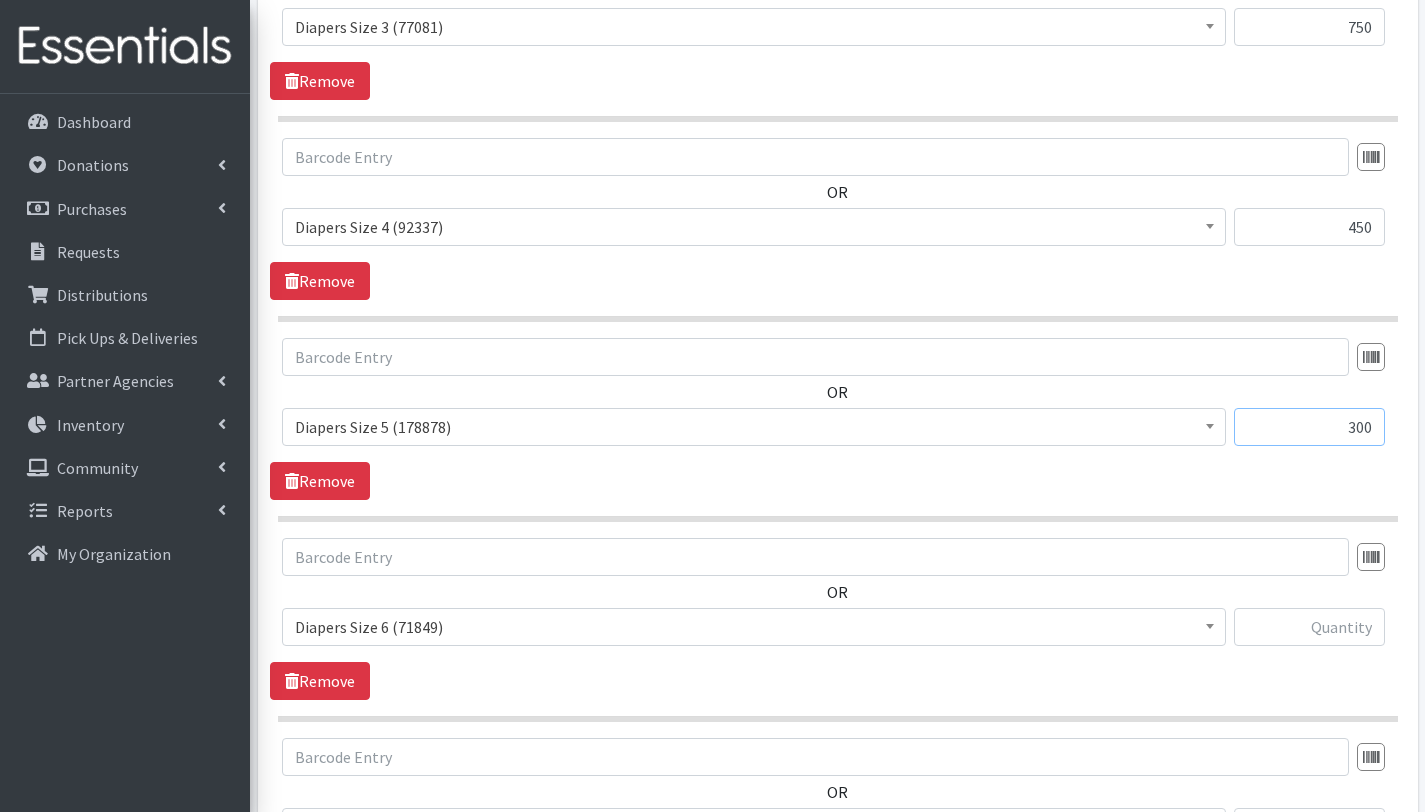 scroll, scrollTop: 1490, scrollLeft: 0, axis: vertical 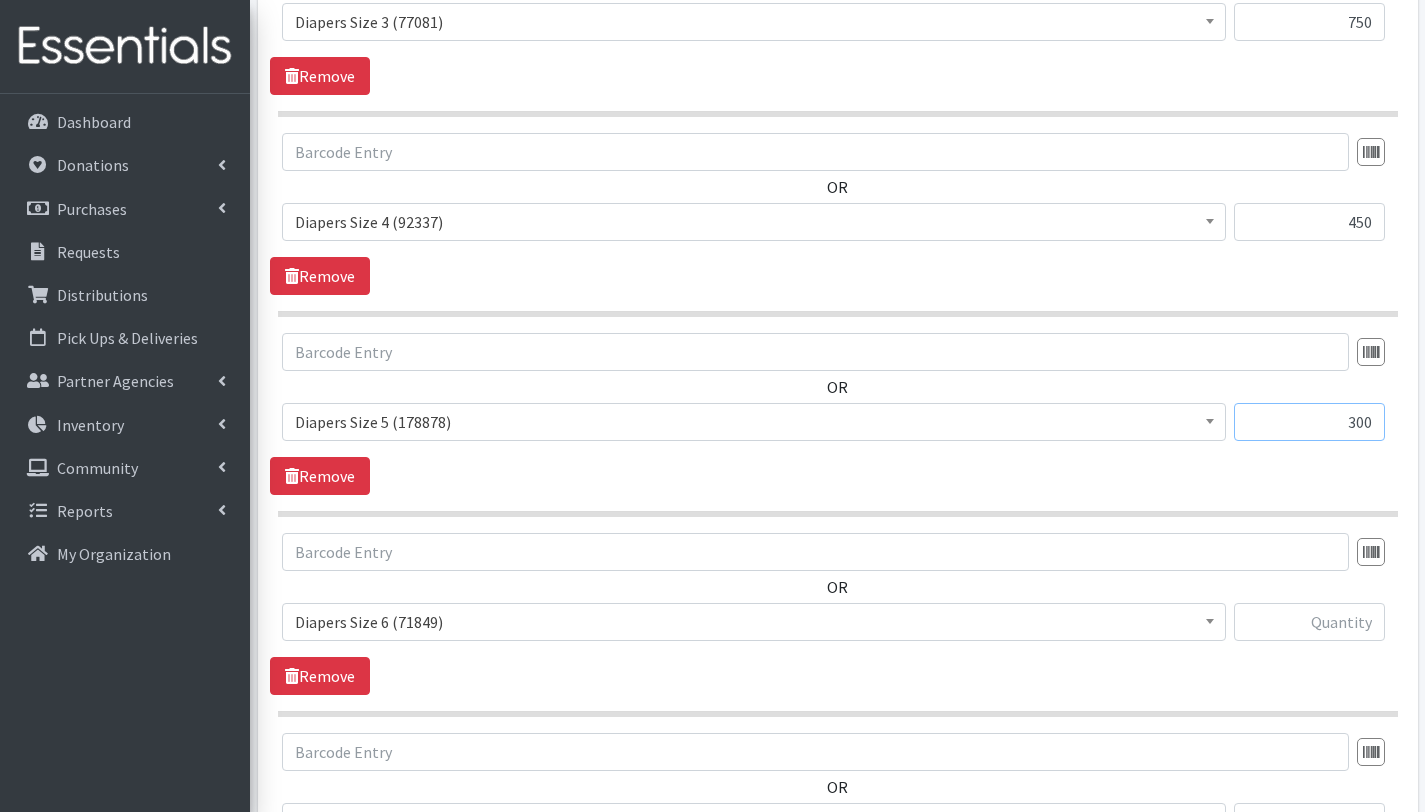 type on "300" 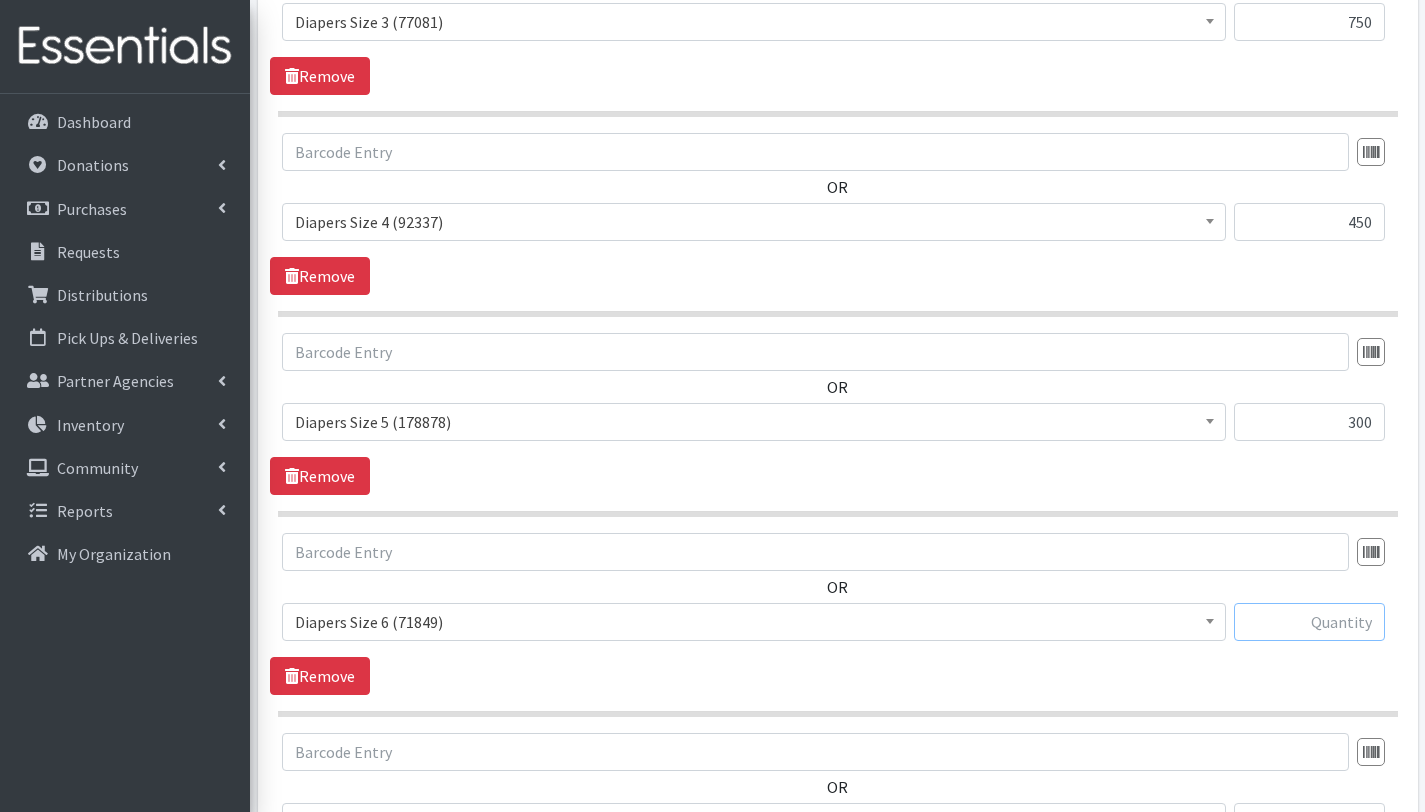 click at bounding box center [1309, 622] 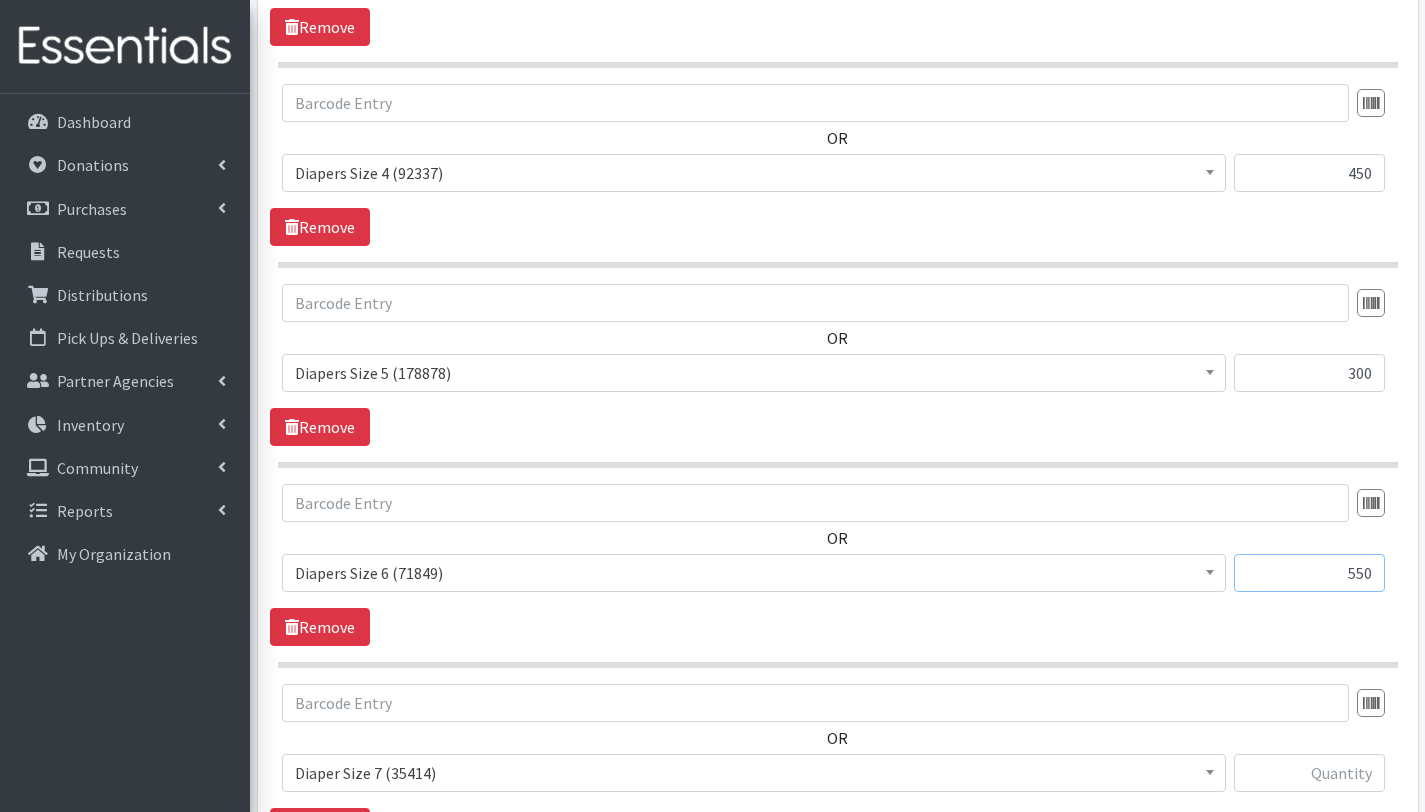 scroll, scrollTop: 1785, scrollLeft: 0, axis: vertical 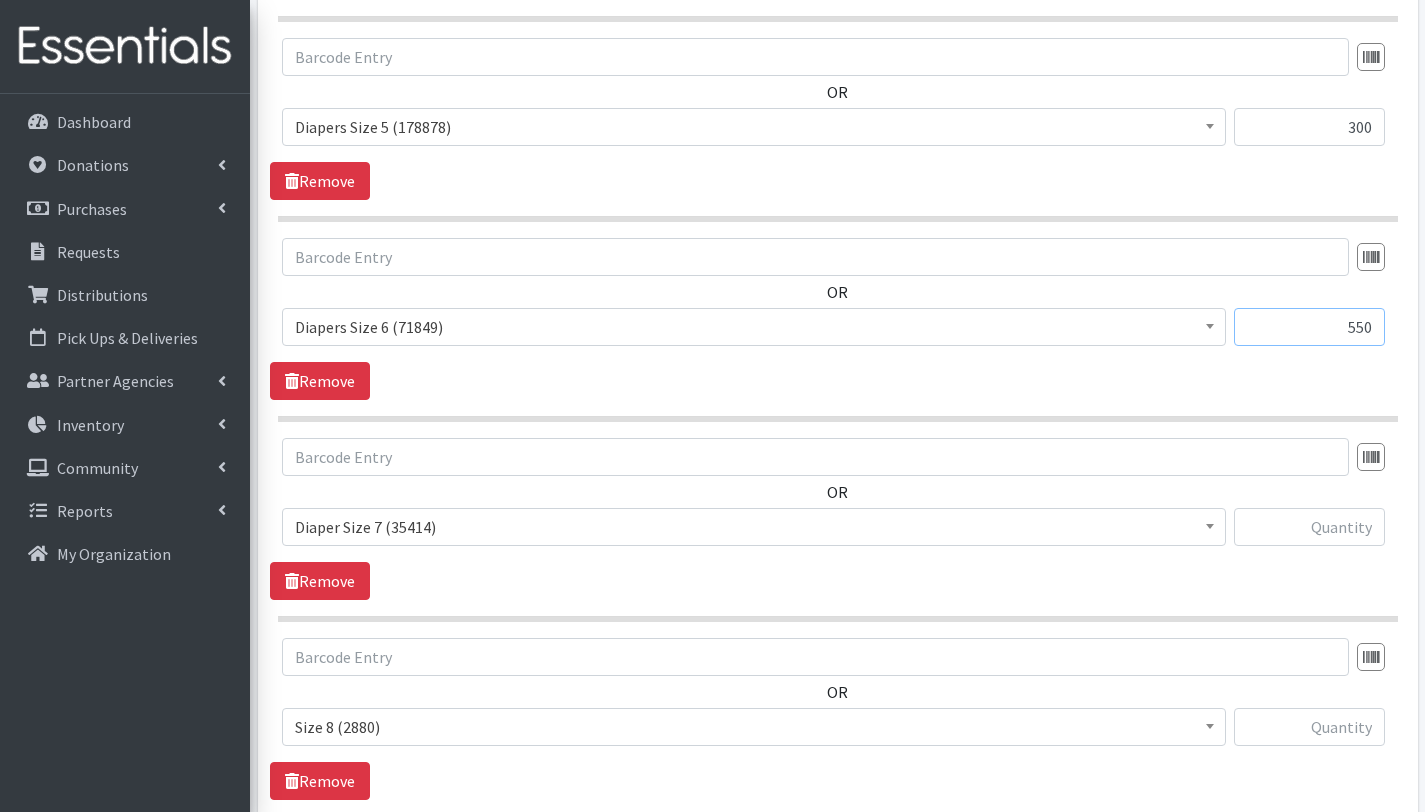 type on "550" 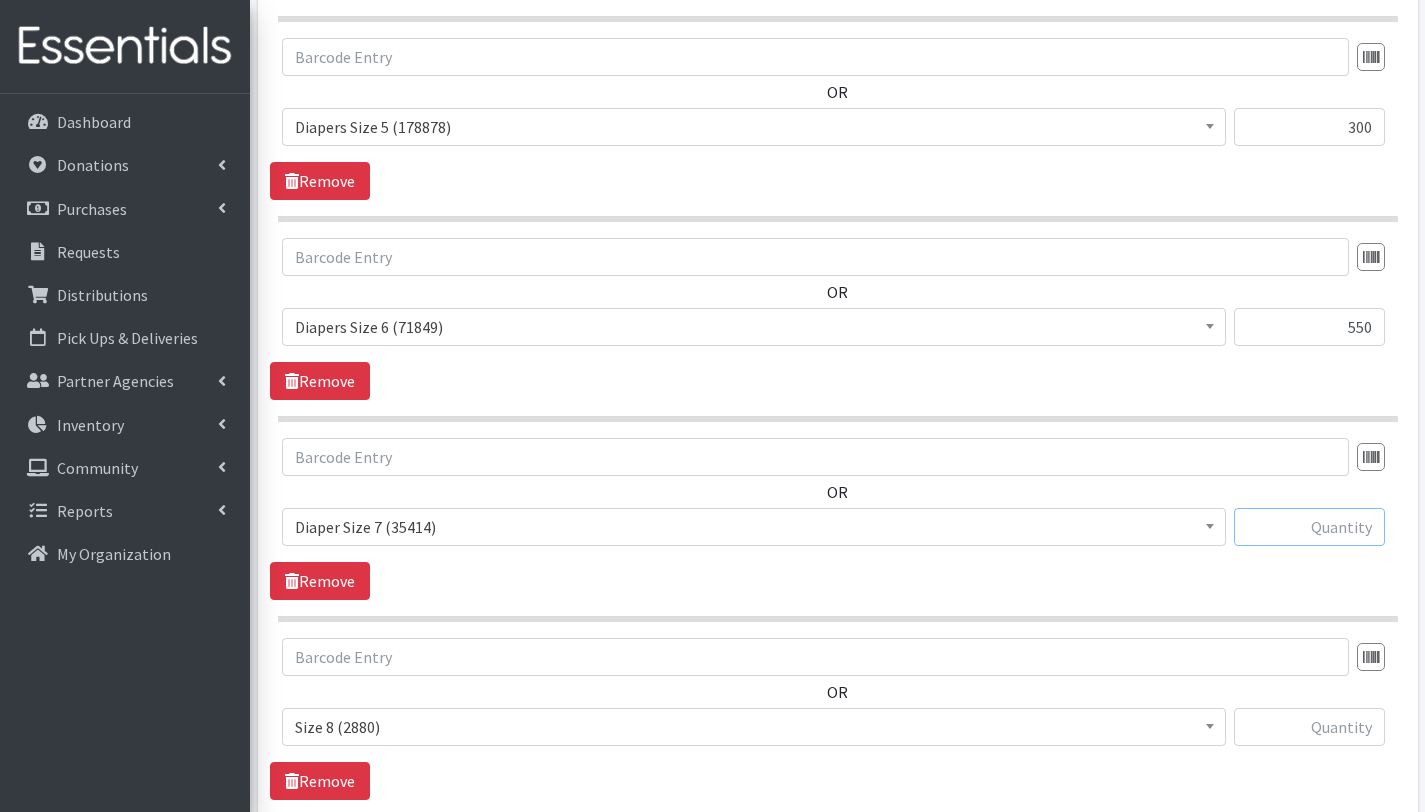 click at bounding box center (1309, 527) 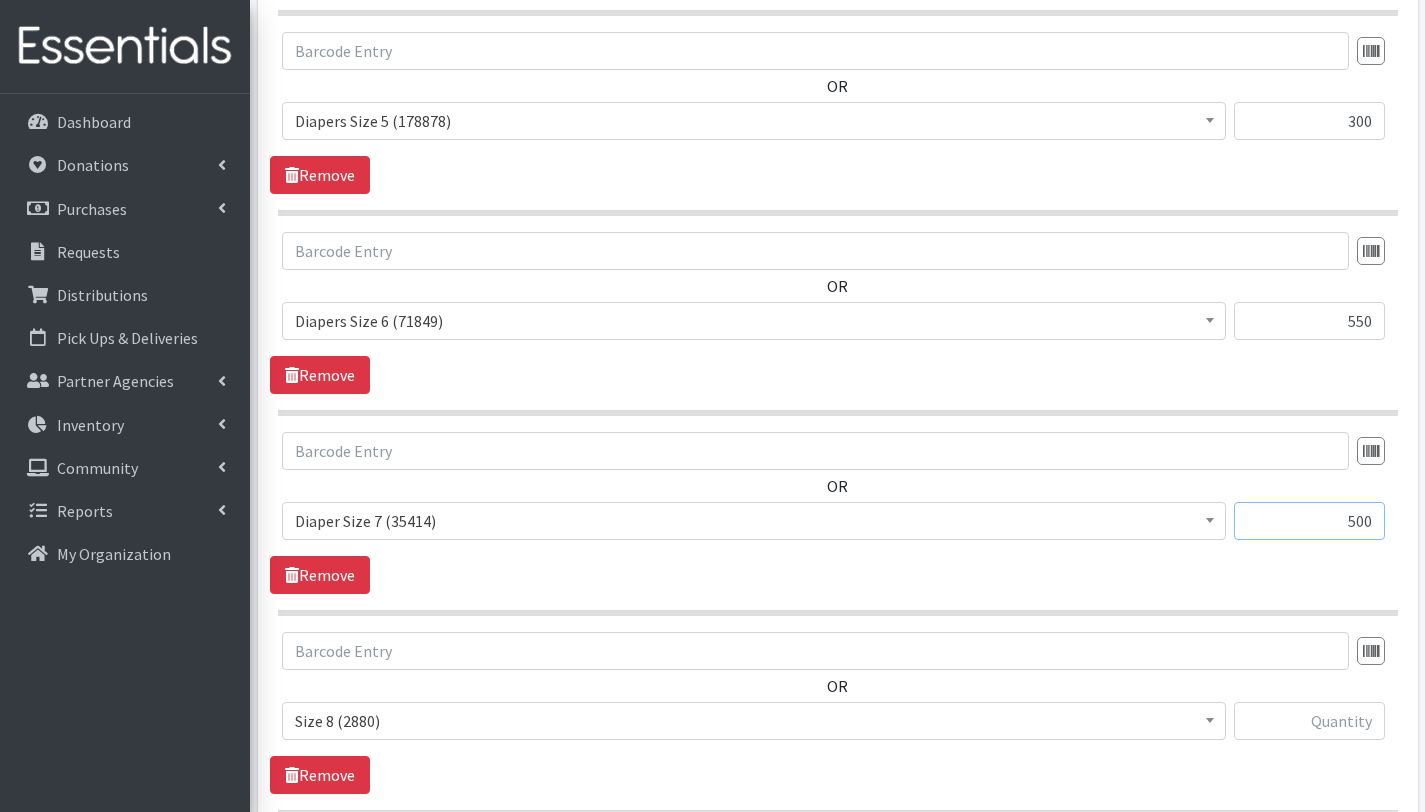scroll, scrollTop: 1805, scrollLeft: 0, axis: vertical 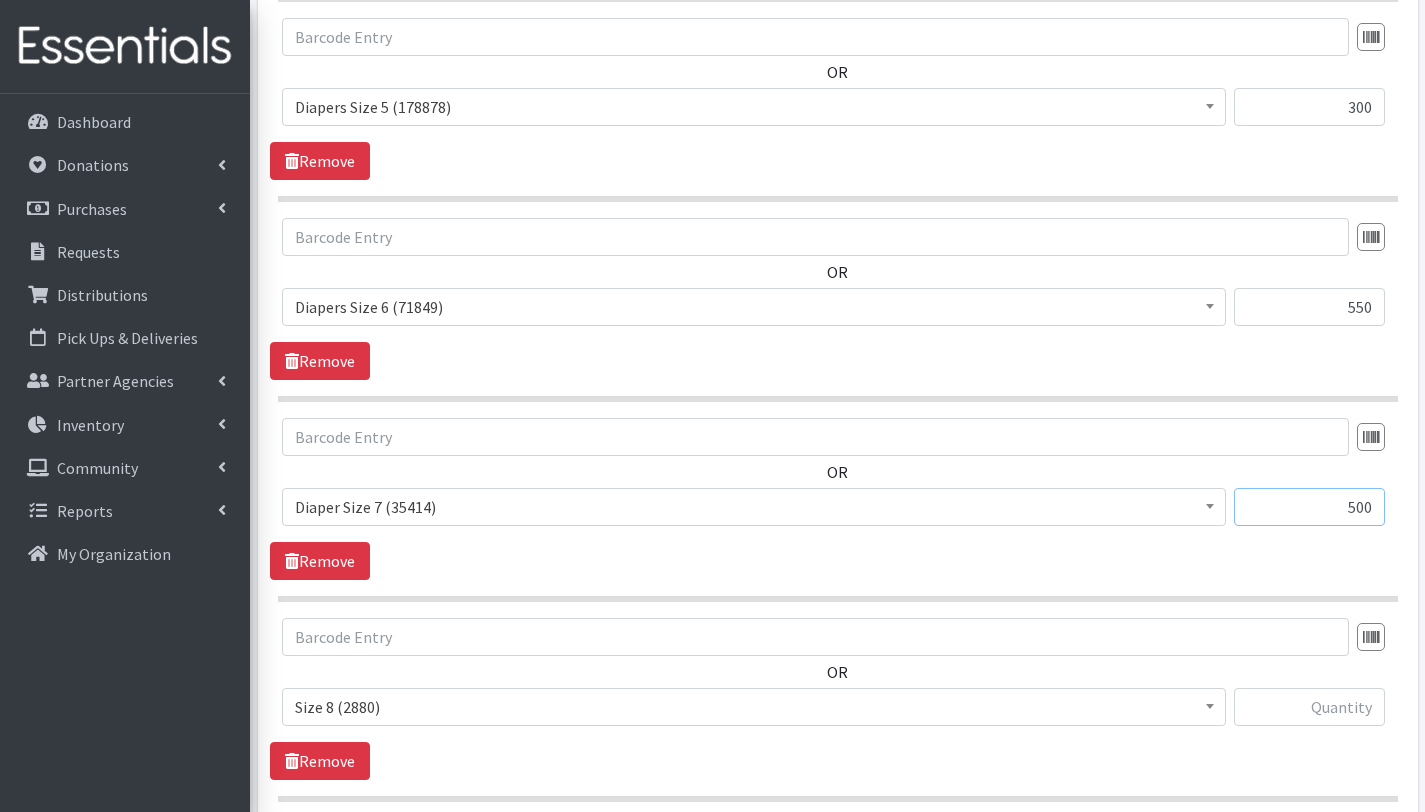 type on "500" 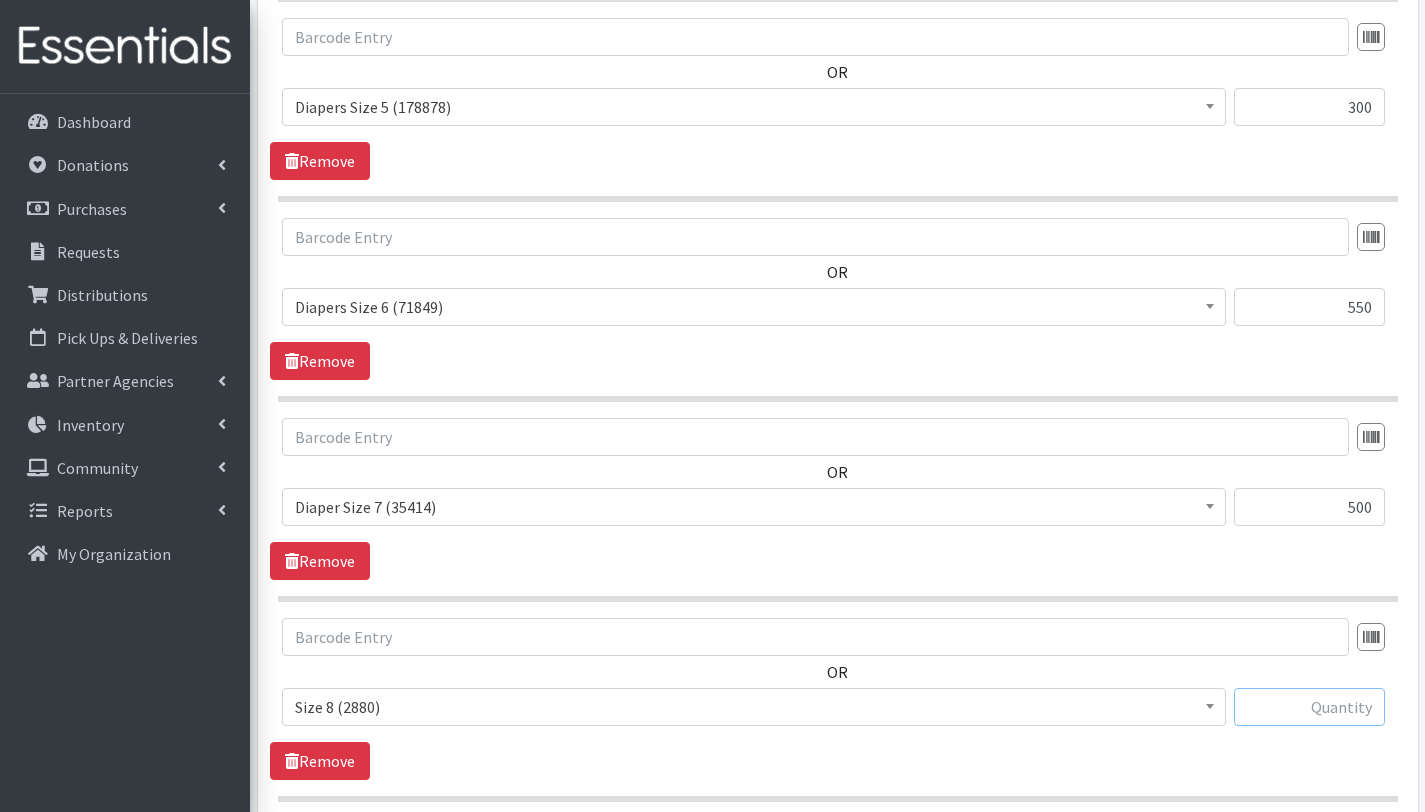 click at bounding box center [1309, 707] 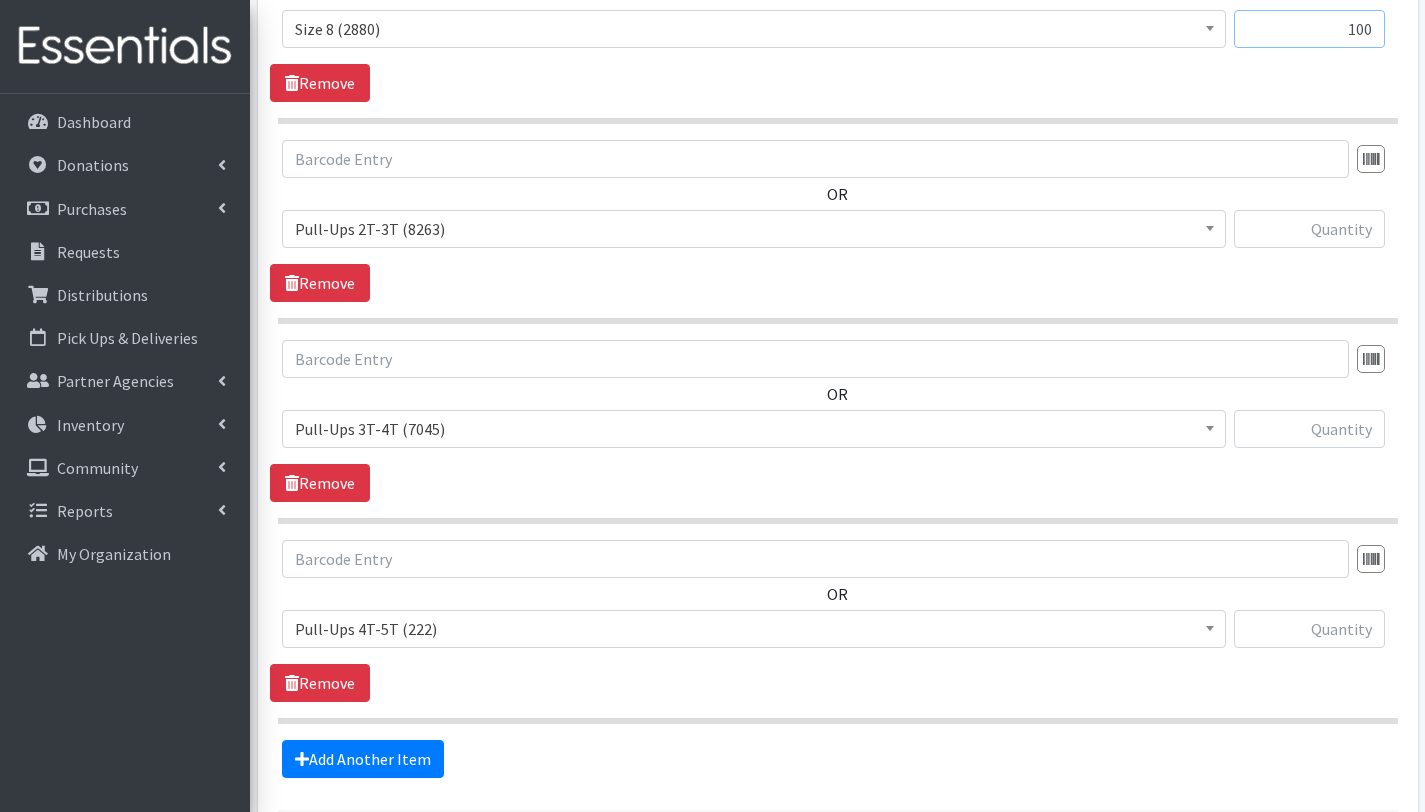 scroll, scrollTop: 2620, scrollLeft: 0, axis: vertical 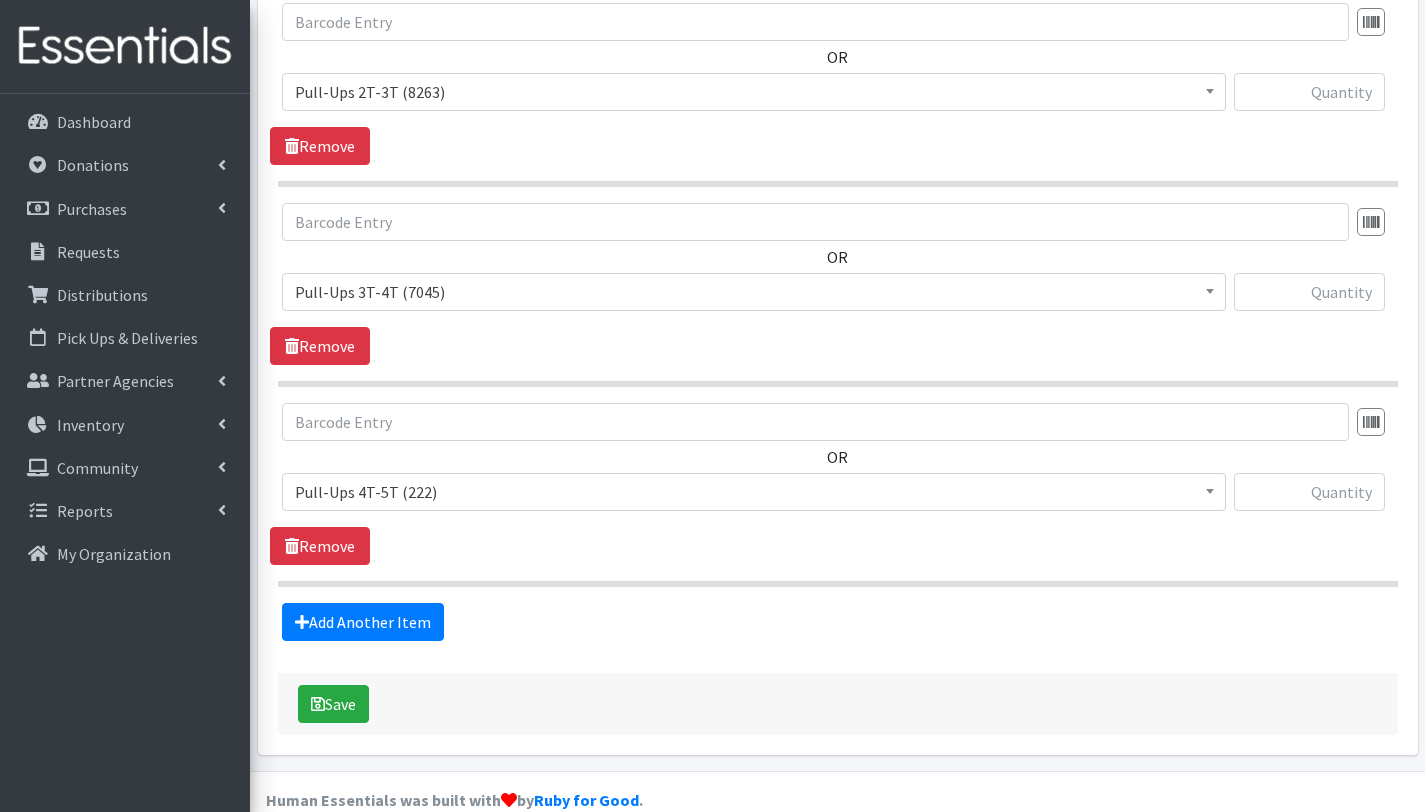 type on "100" 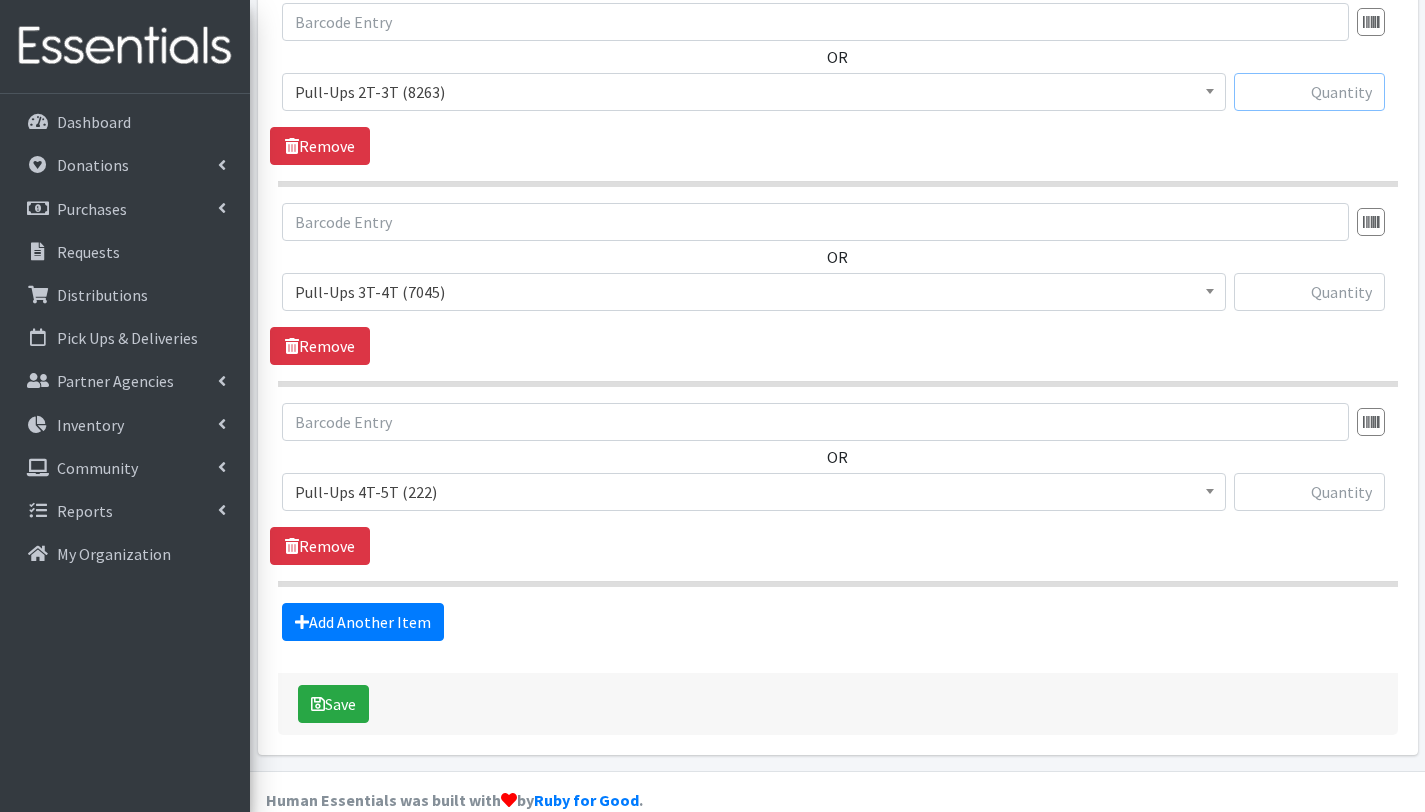 click at bounding box center [1309, 92] 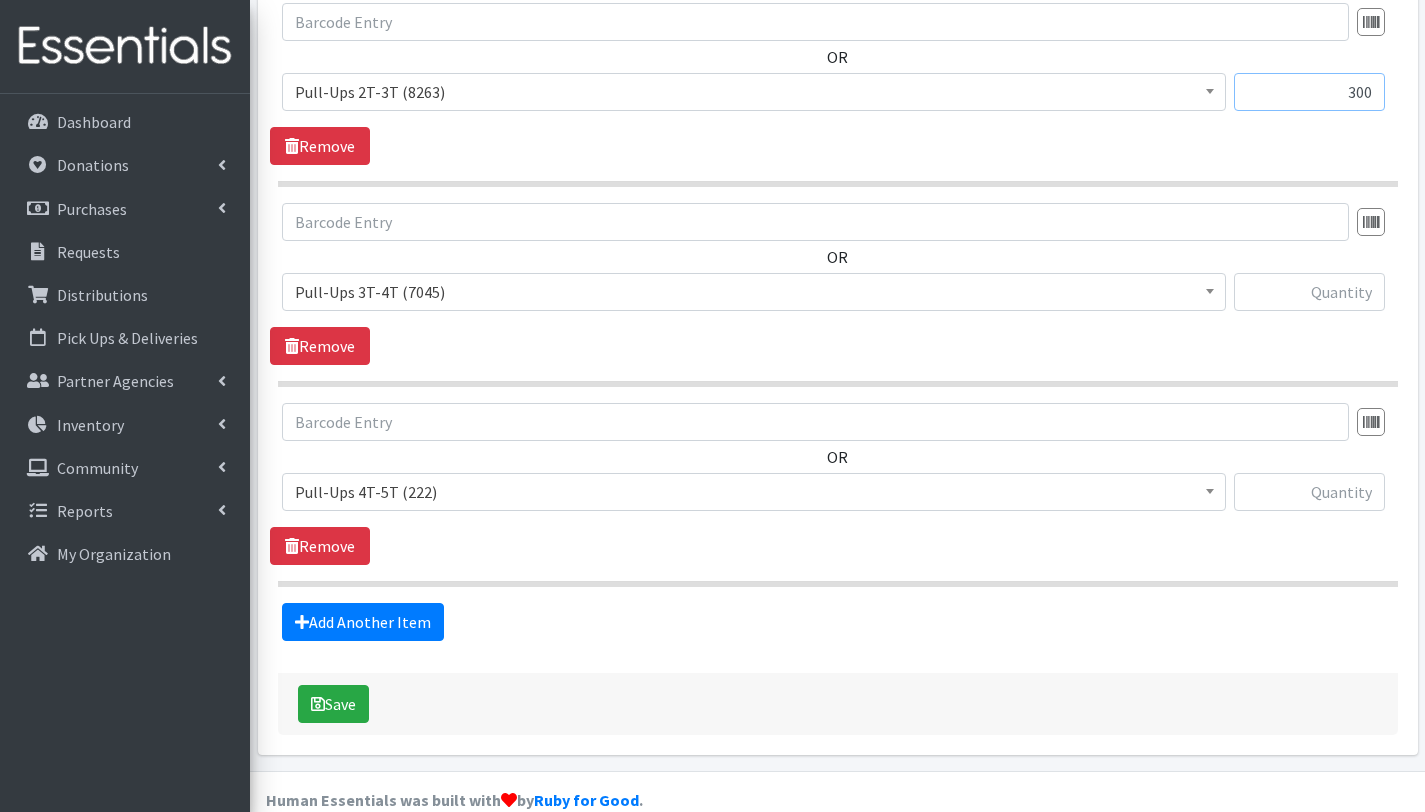 type on "300" 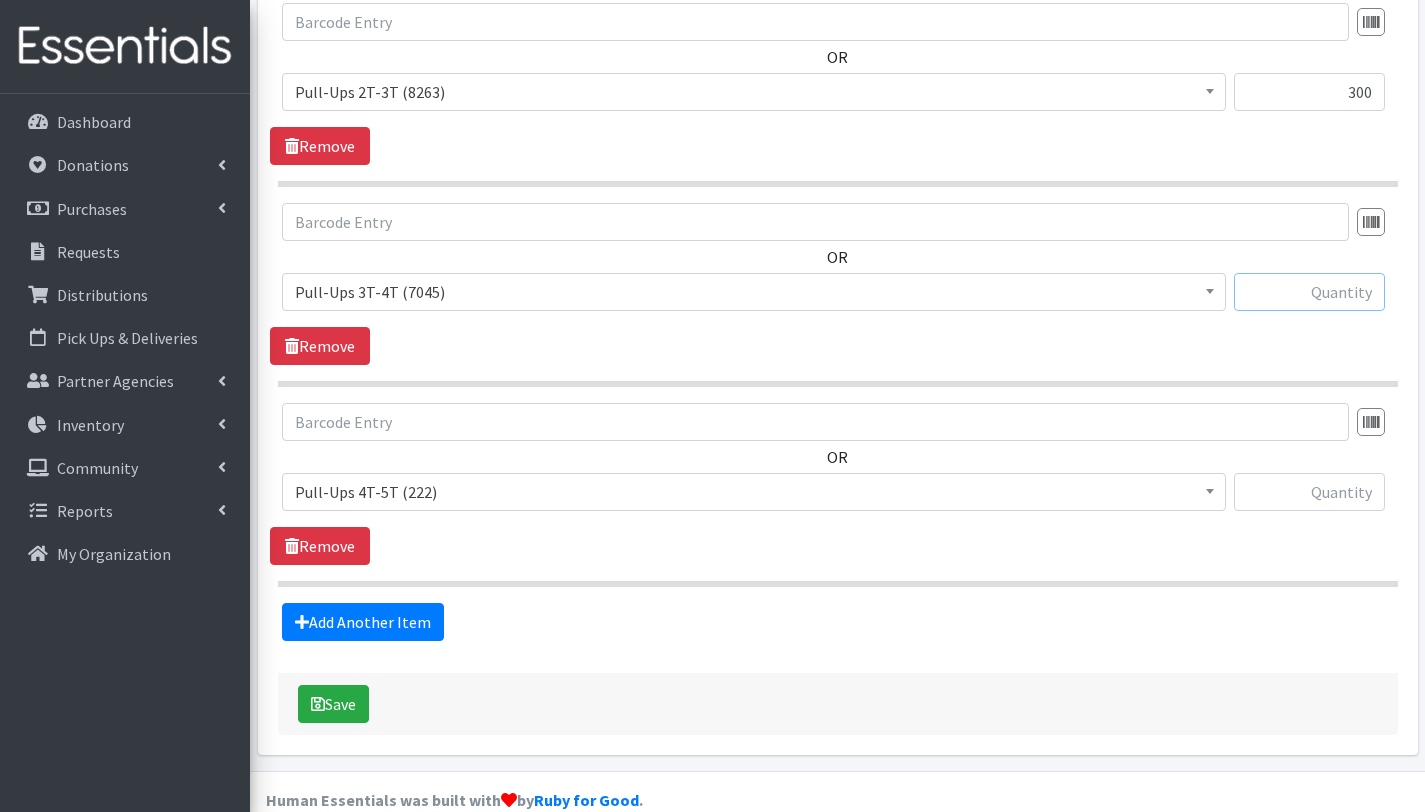 click at bounding box center (1309, 292) 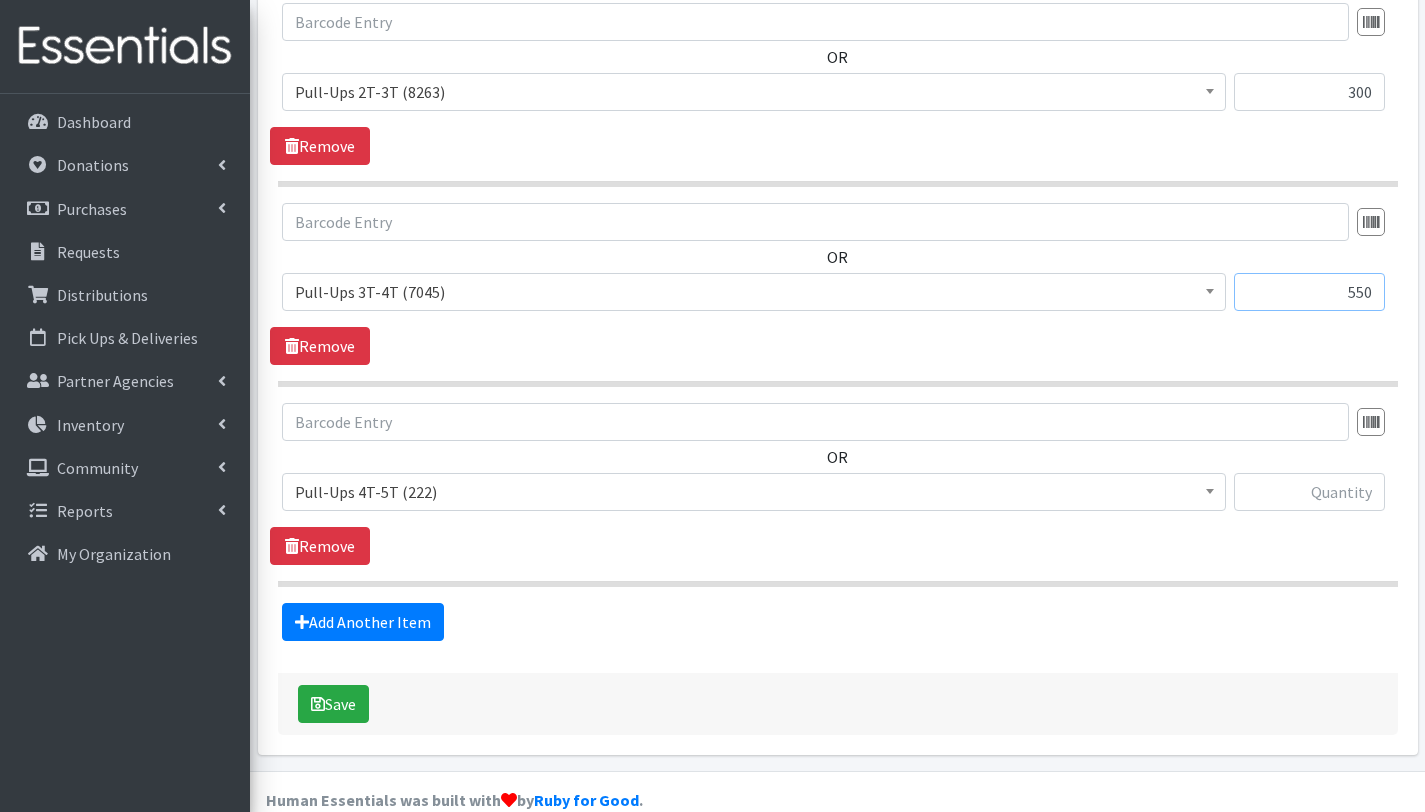 type on "550" 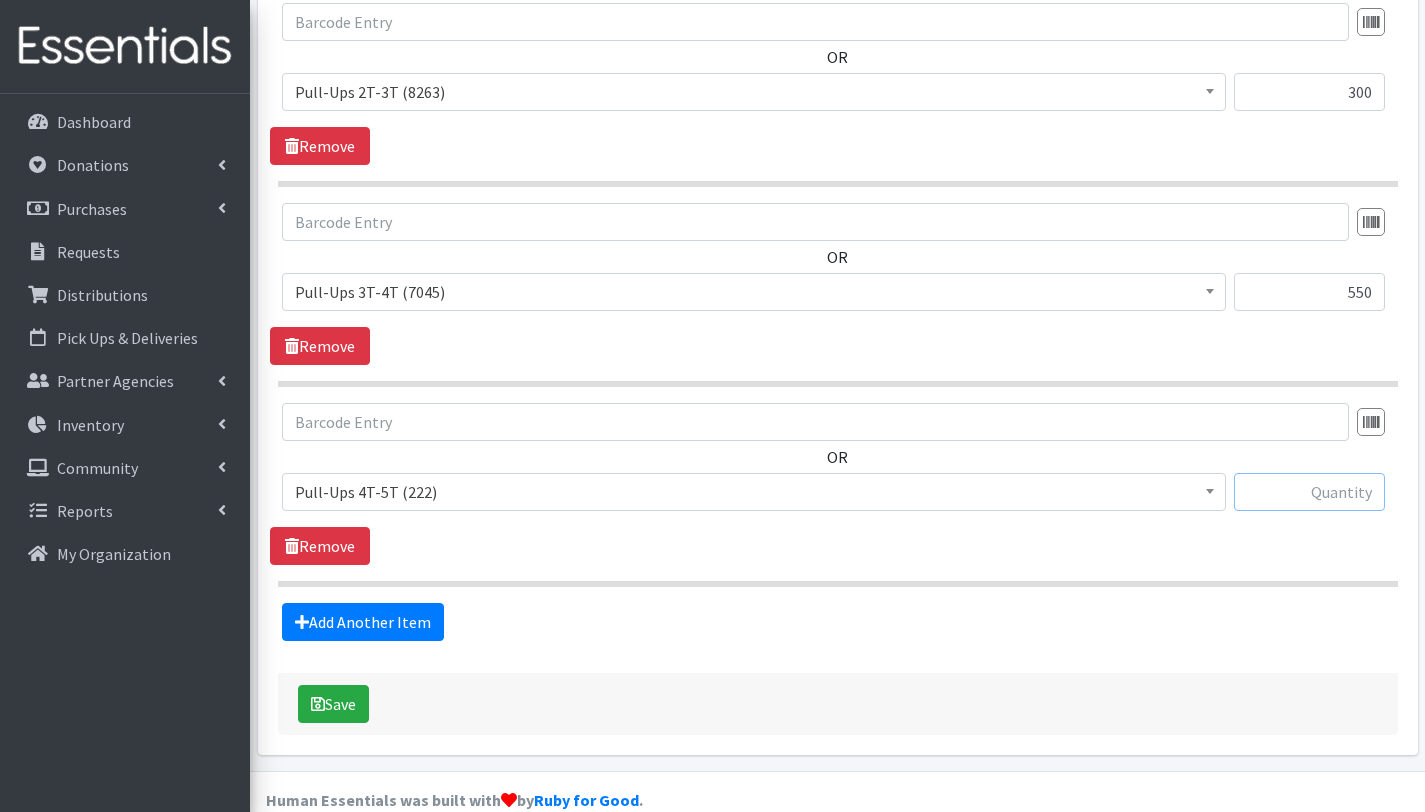 click at bounding box center (1309, 492) 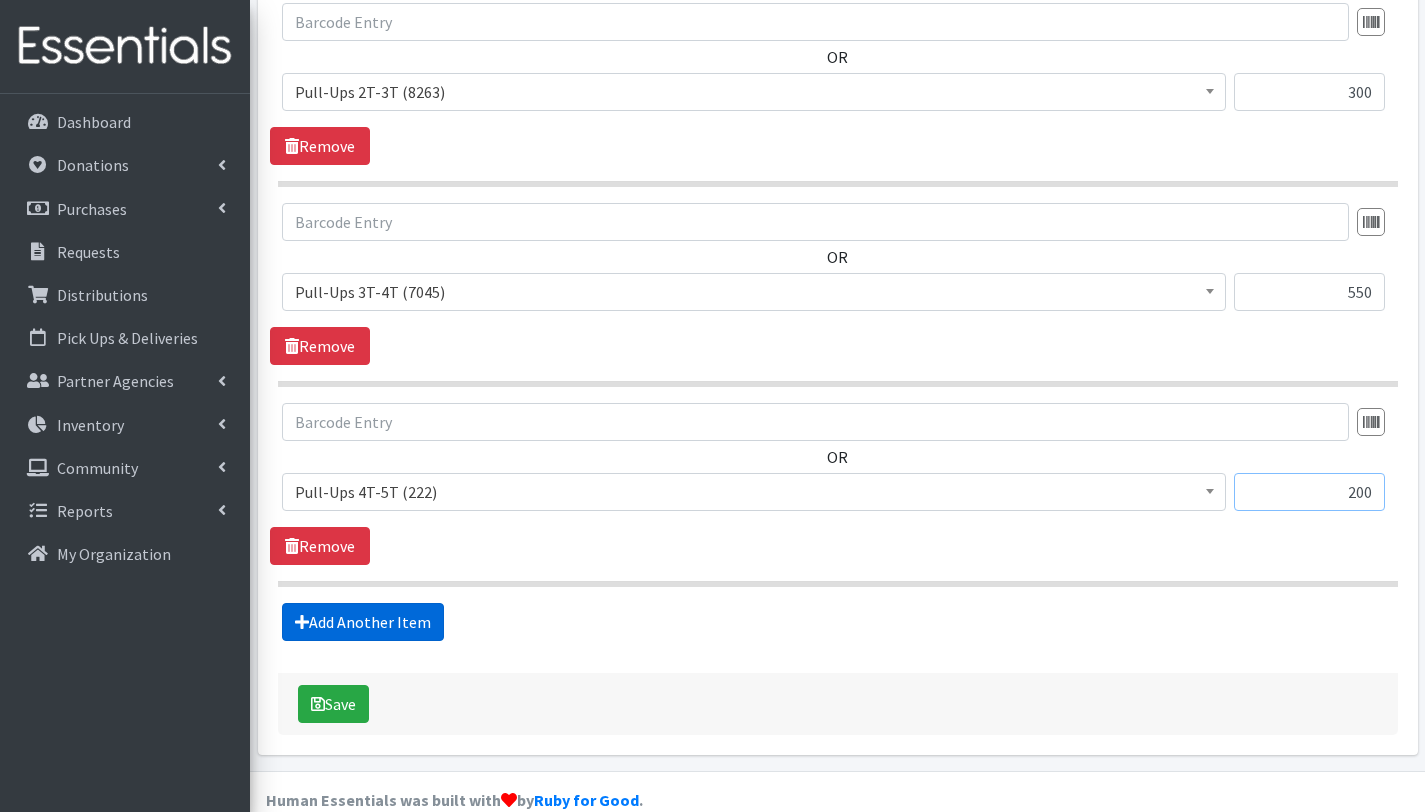 type on "200" 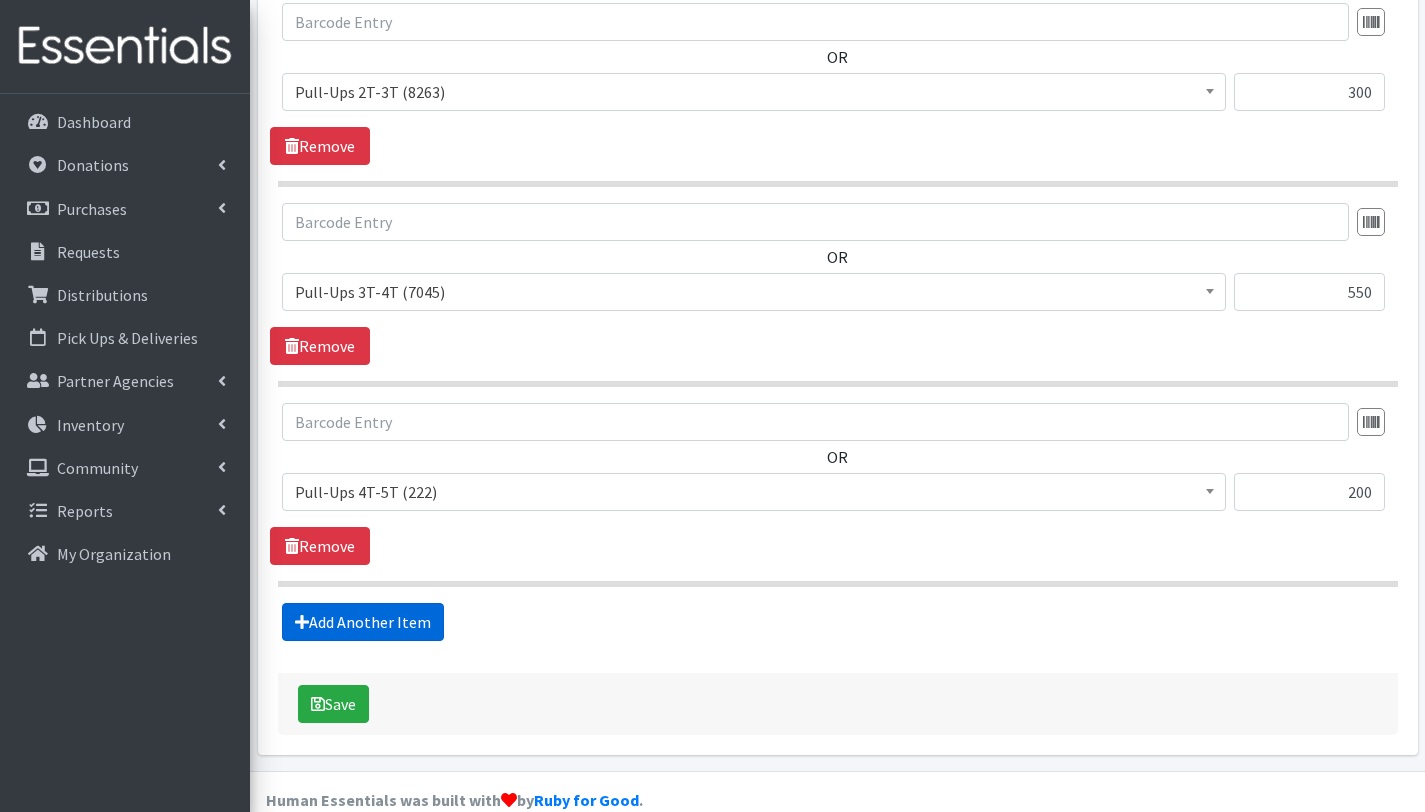 click on "Add Another Item" at bounding box center (363, 622) 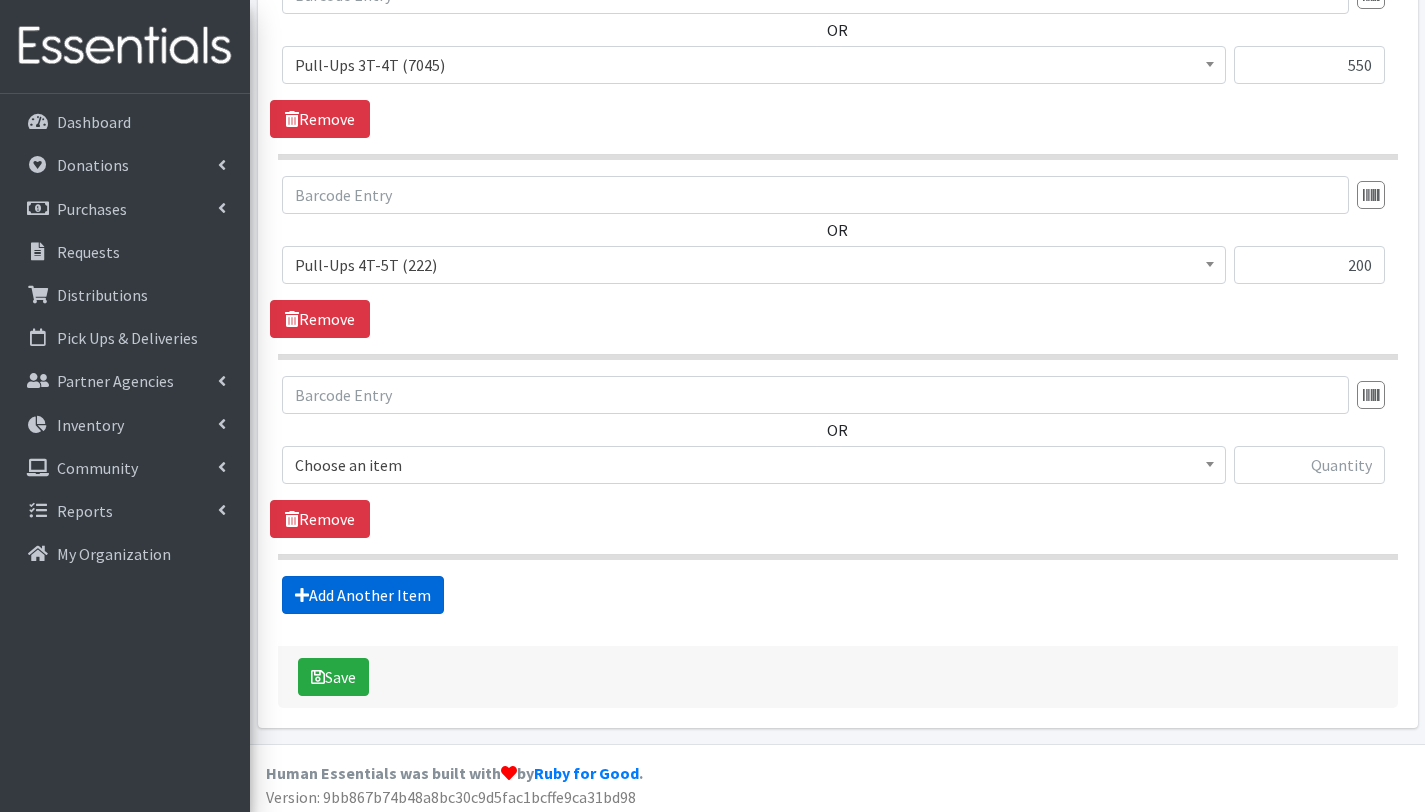 scroll, scrollTop: 2853, scrollLeft: 0, axis: vertical 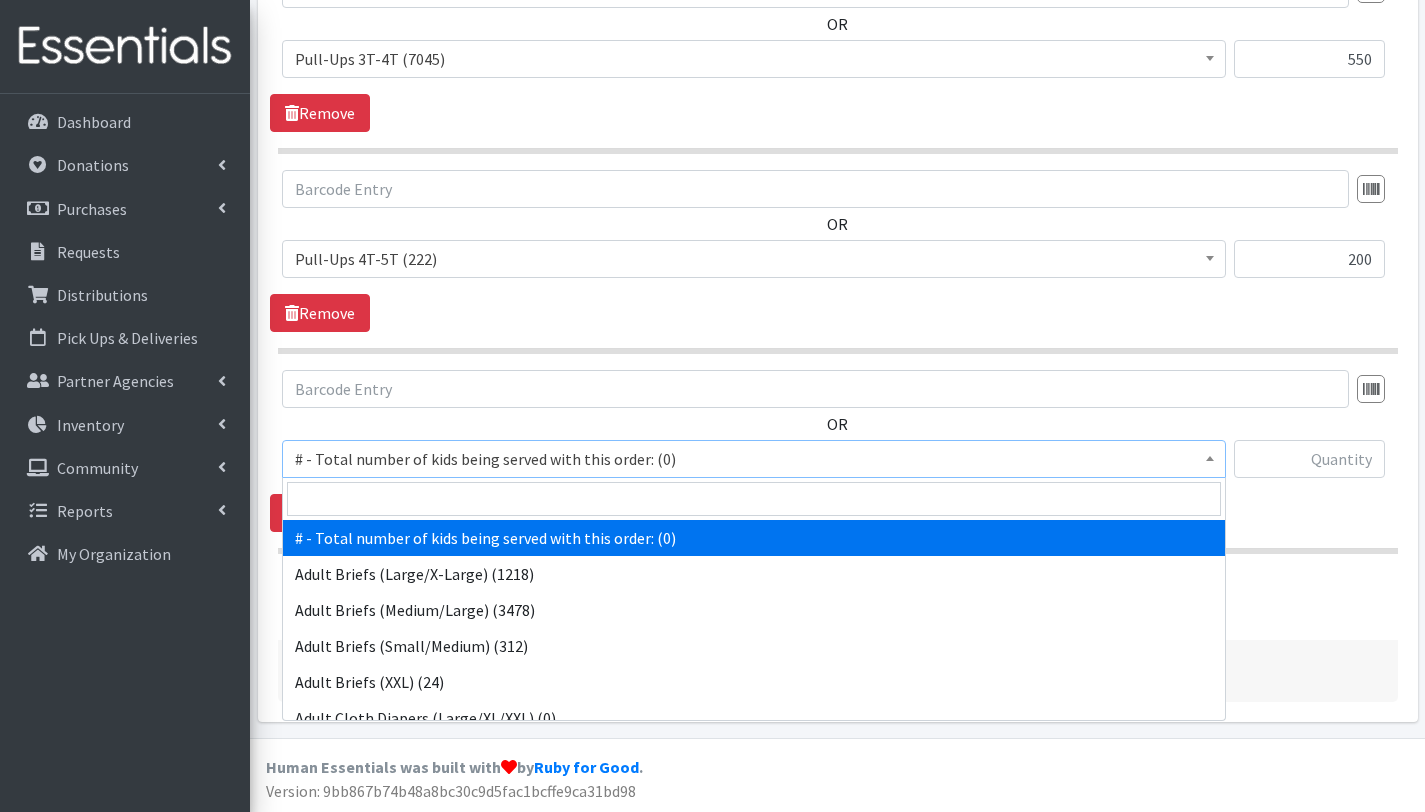 click on "# - Total number of kids being served with this order: (0)" at bounding box center [754, 459] 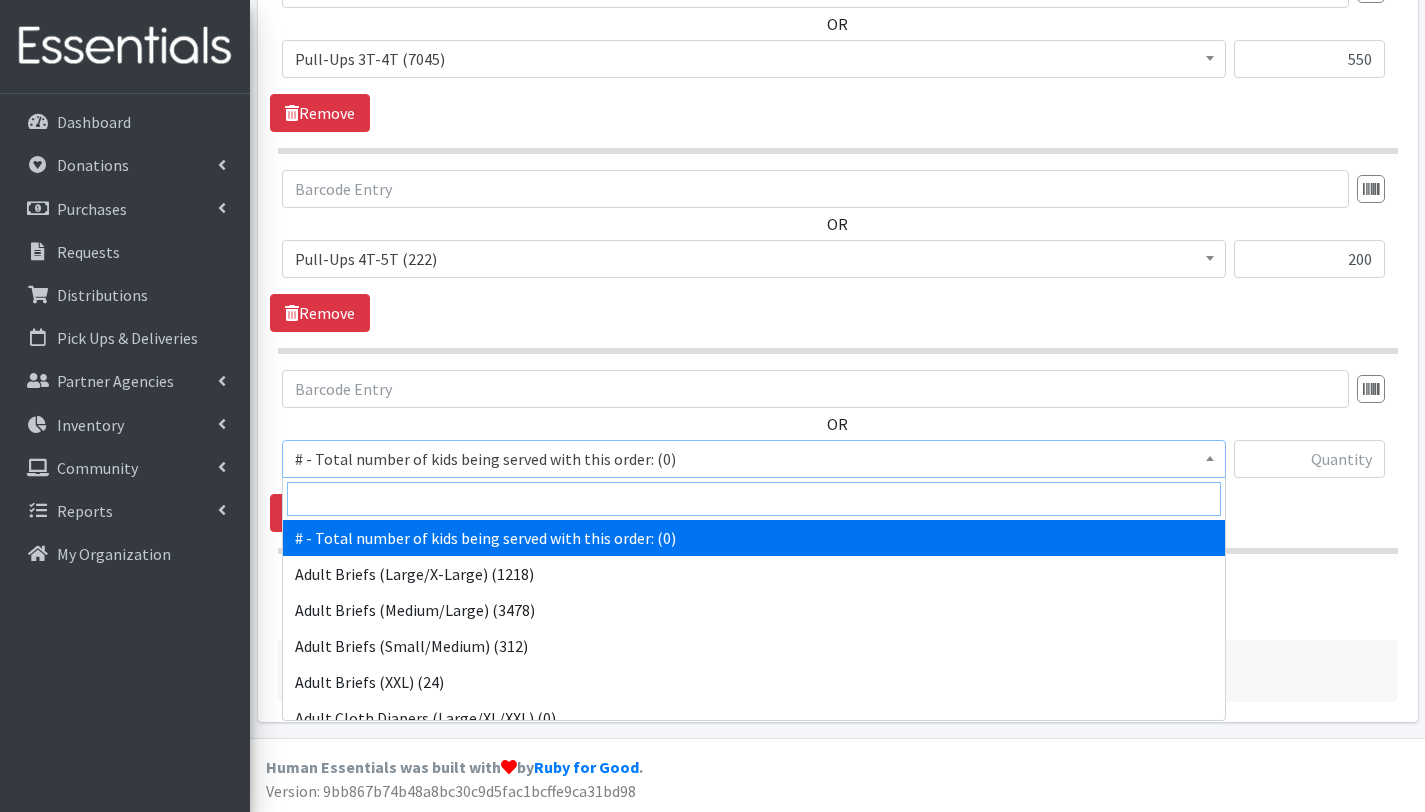 click at bounding box center (754, 499) 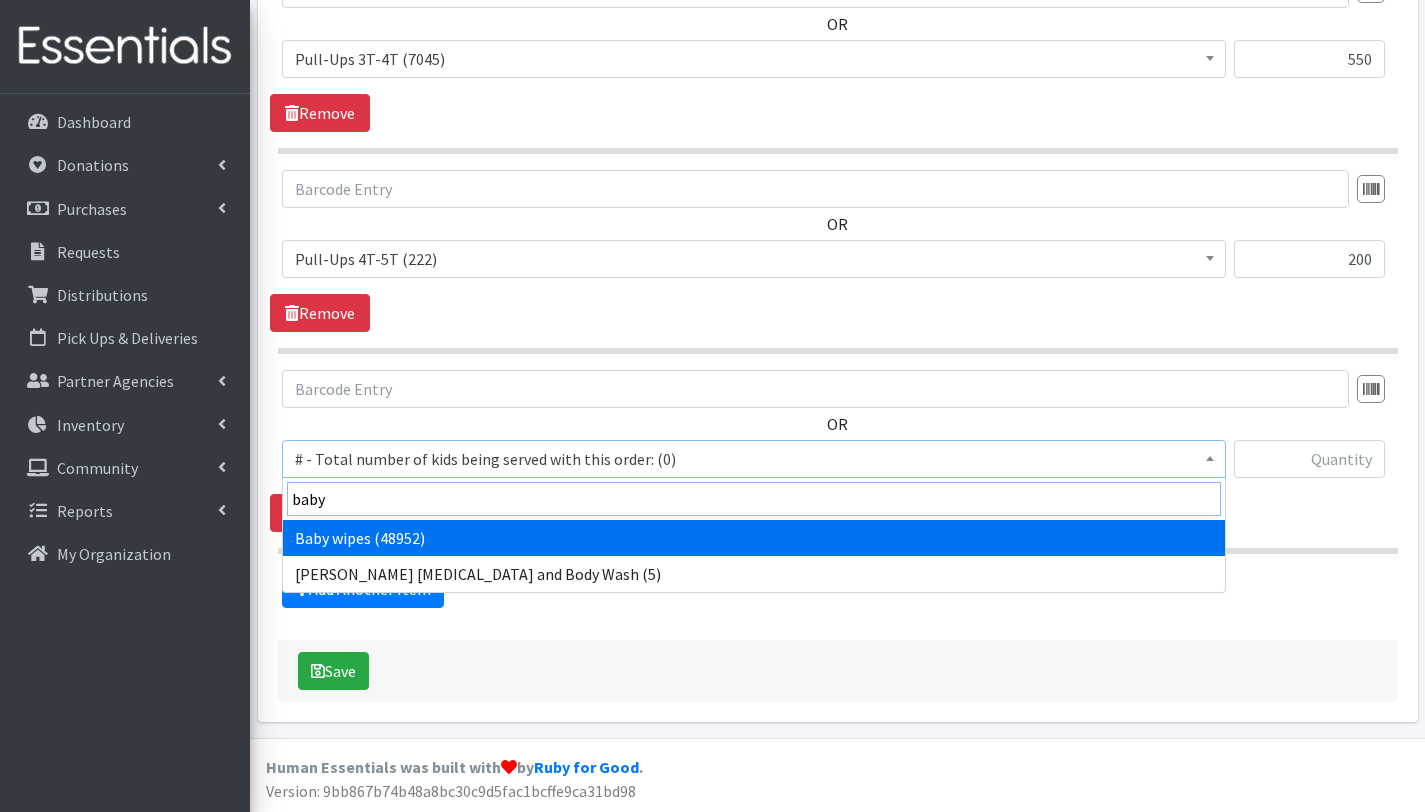 type on "baby" 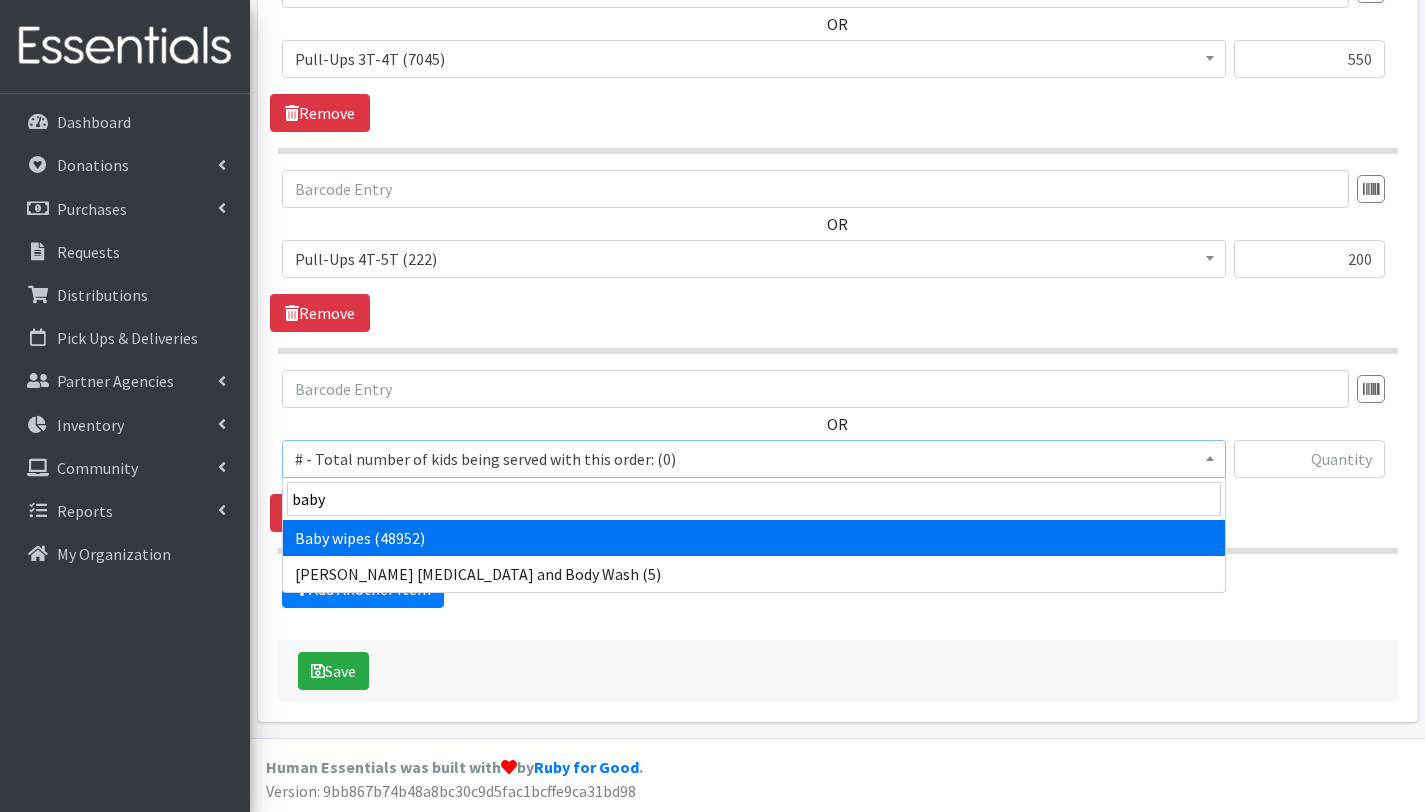 select on "2649" 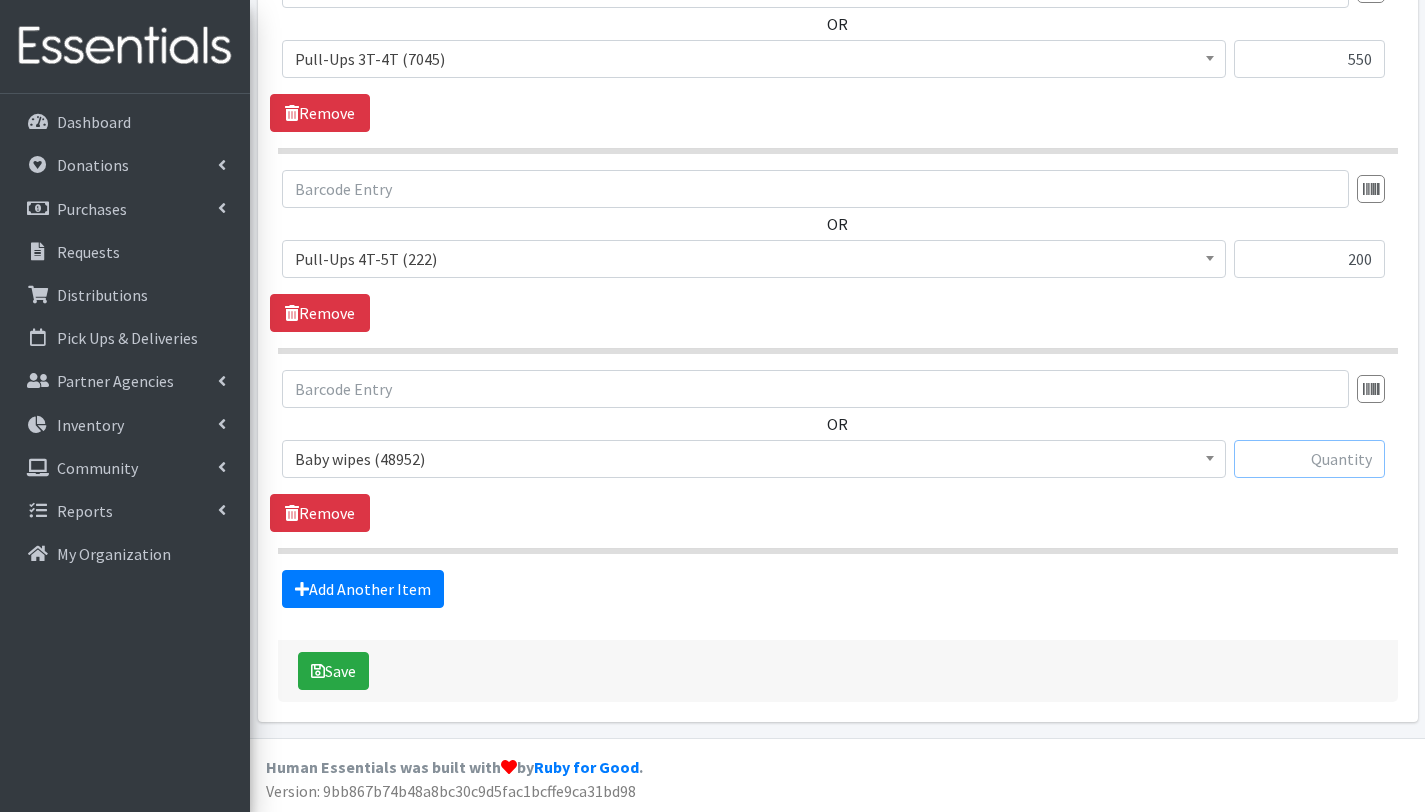 click at bounding box center (1309, 459) 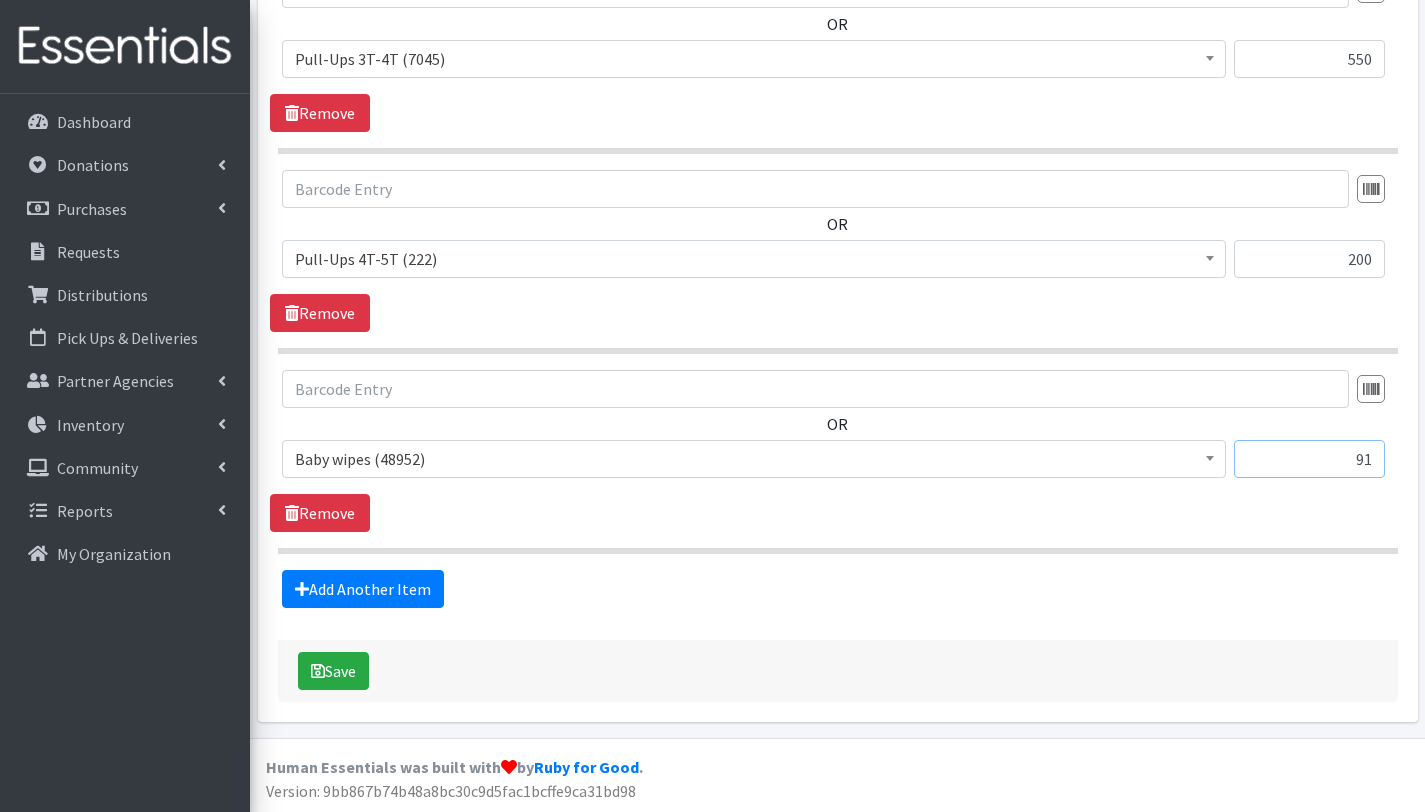 type on "91" 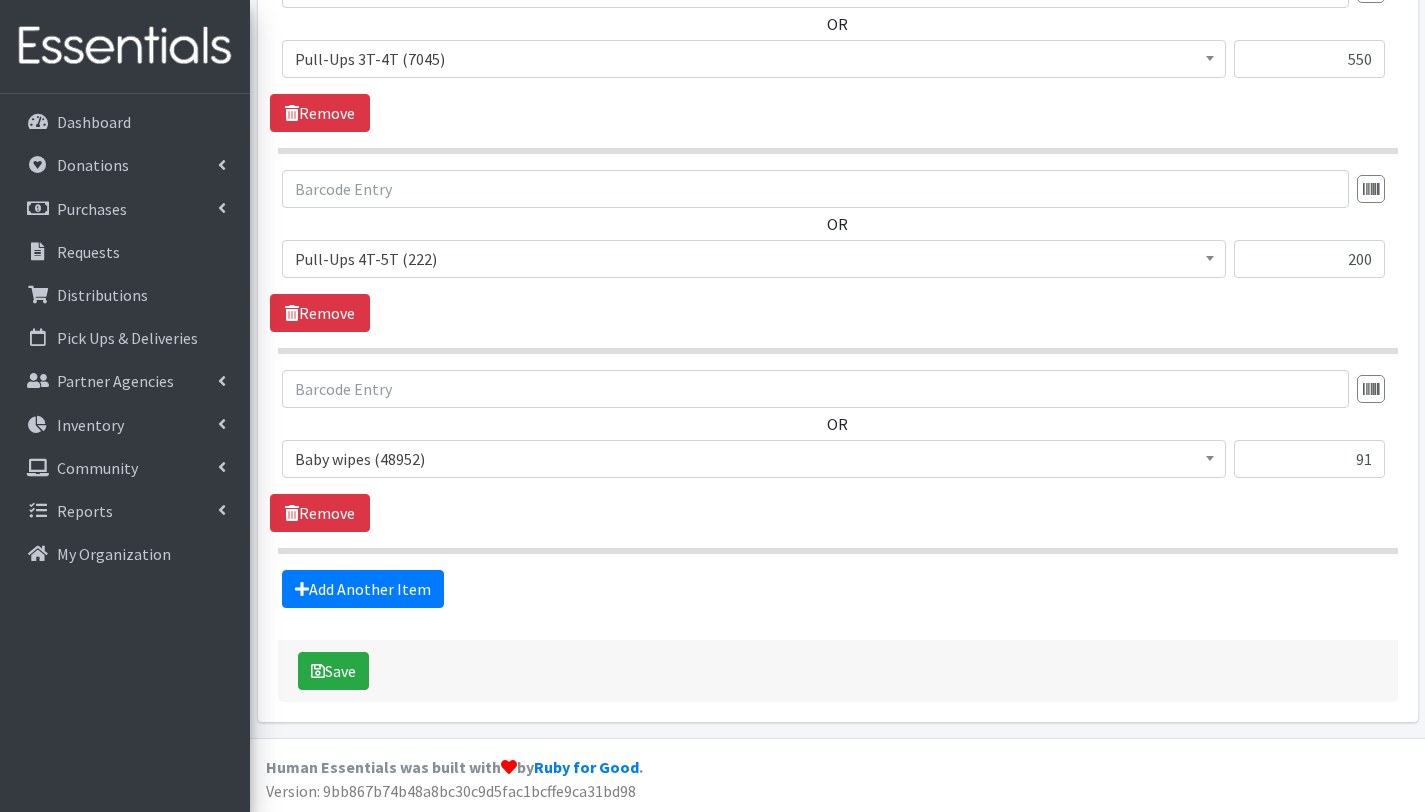 click on "Add Another Item" at bounding box center (837, 589) 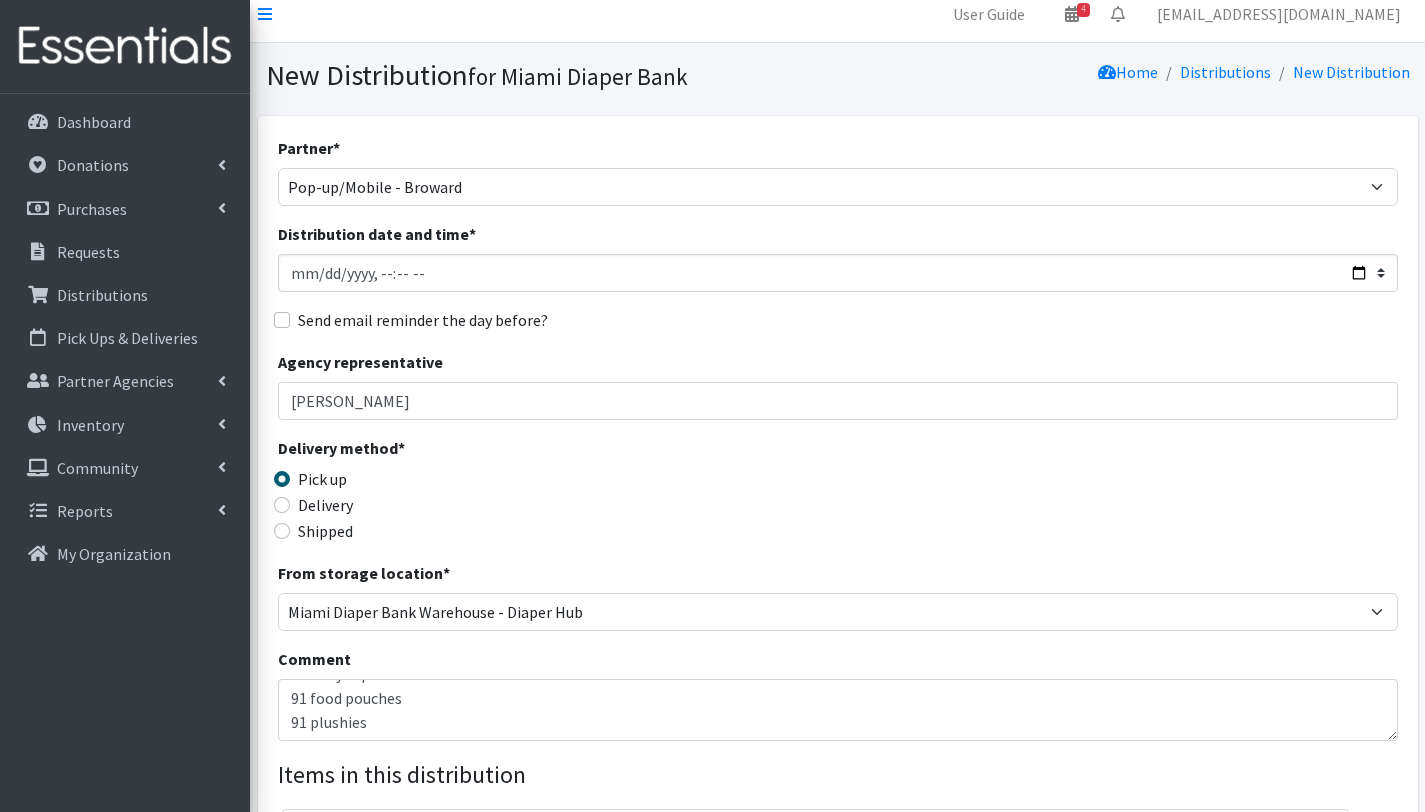 scroll, scrollTop: 88, scrollLeft: 0, axis: vertical 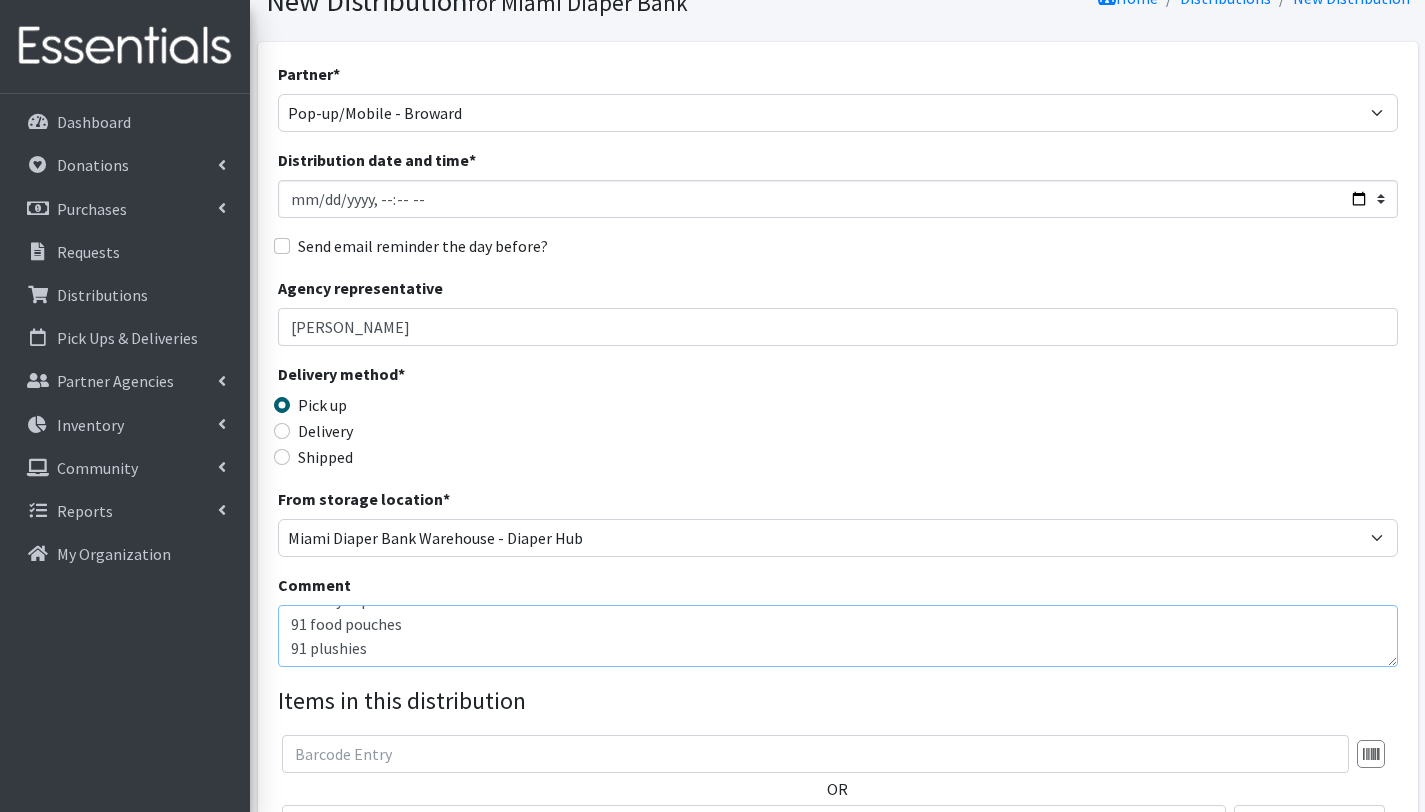 click on "MOBILE PANTRY. BROWARD. JACK & JILL 07/15/2025
With this order we are serving 91 children=72 household members
Other baby essentials ():
91 baby wipes
91 food pouches
91 plushies" at bounding box center [838, 636] 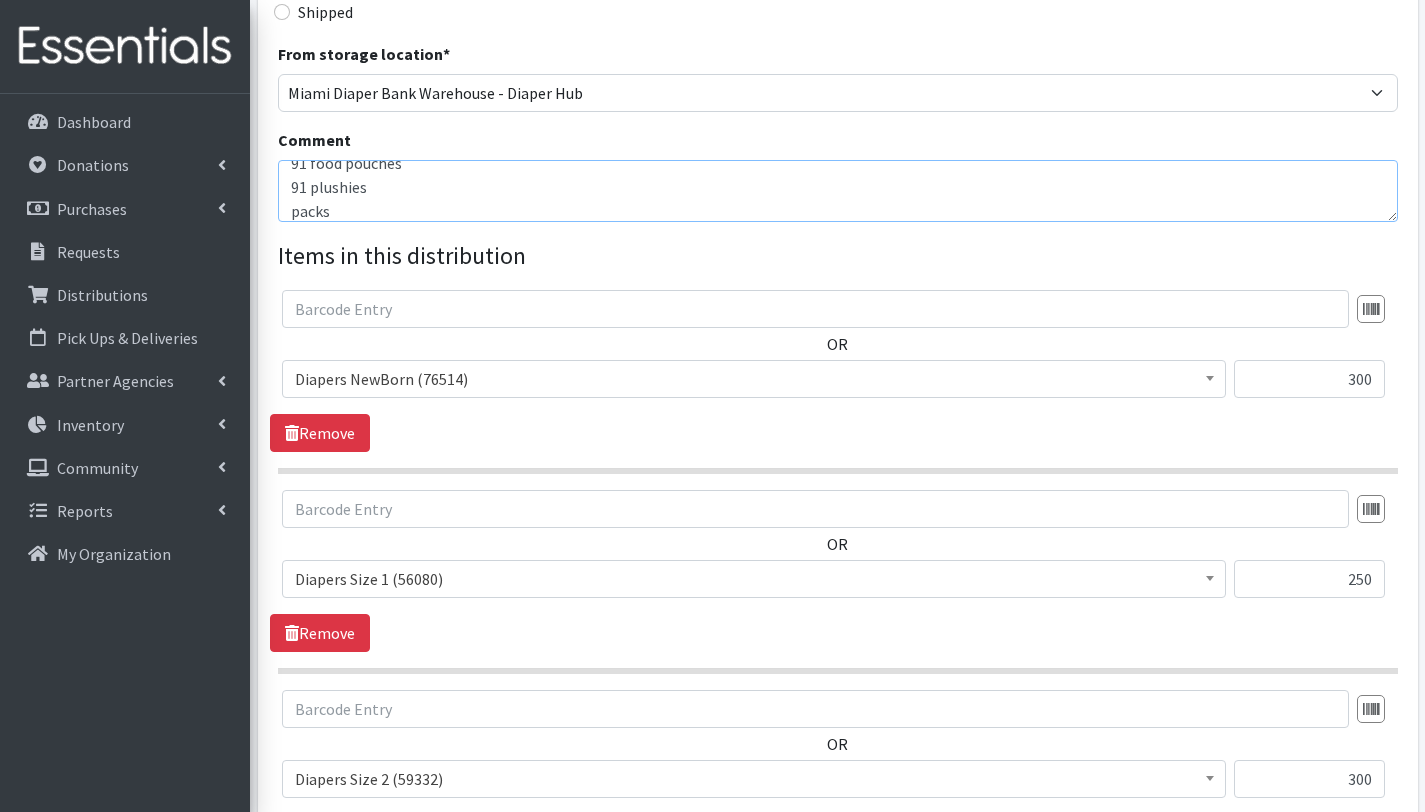 scroll, scrollTop: 564, scrollLeft: 0, axis: vertical 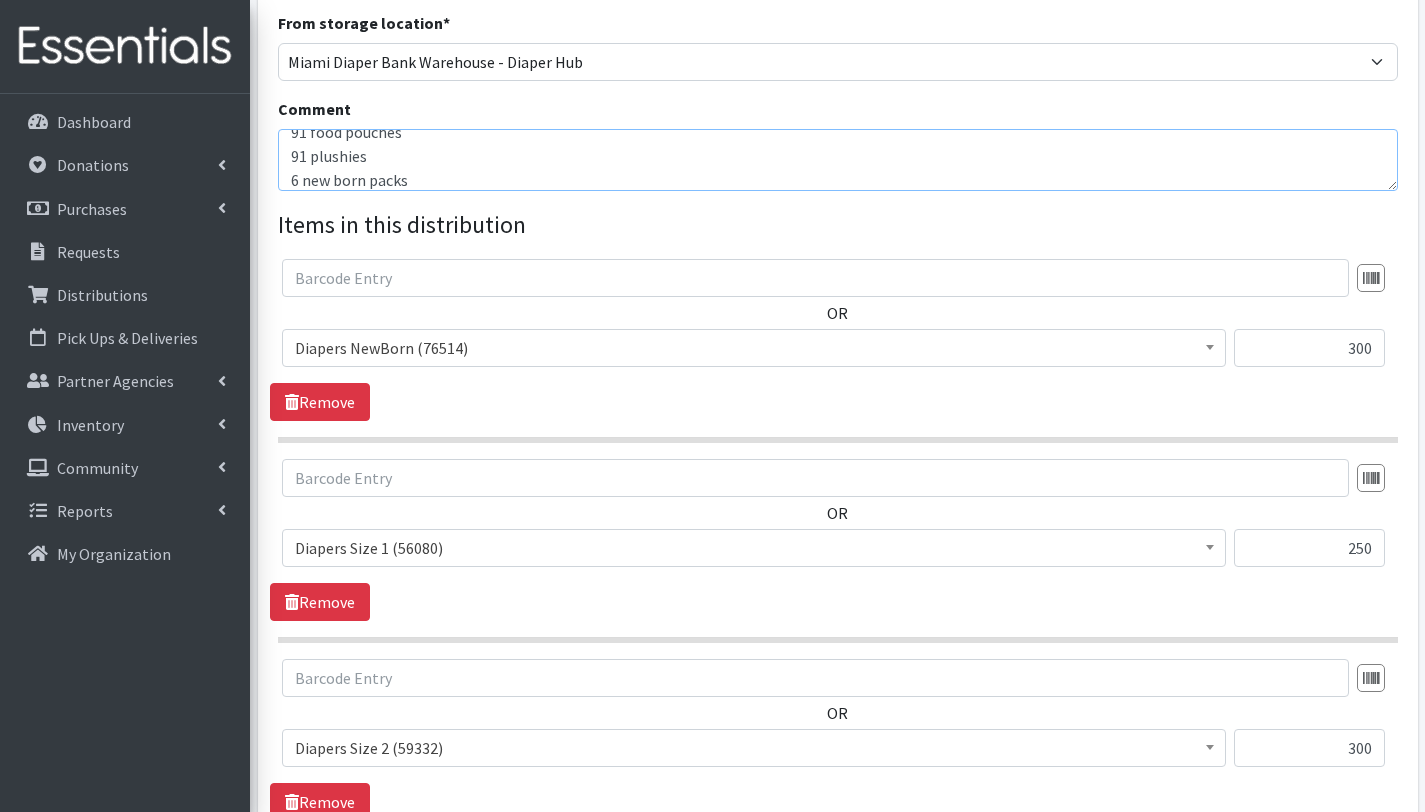 click on "MOBILE PANTRY. BROWARD. JACK & JILL 07/15/2025
With this order we are serving 91 children=72 household members
Other baby essentials ():
91 baby wipes
91 food pouches
91 plushies
6 new born packs" at bounding box center (838, 160) 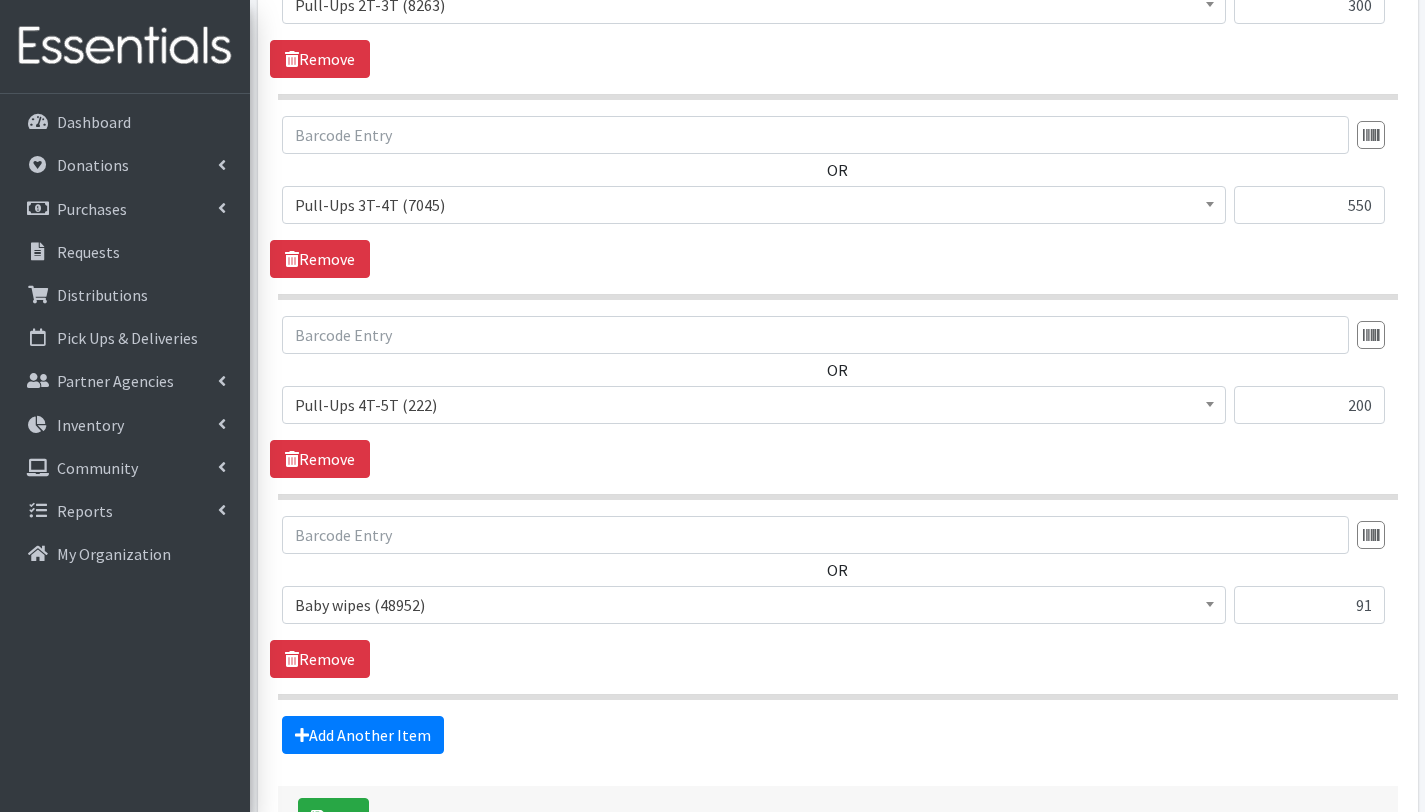 scroll, scrollTop: 2853, scrollLeft: 0, axis: vertical 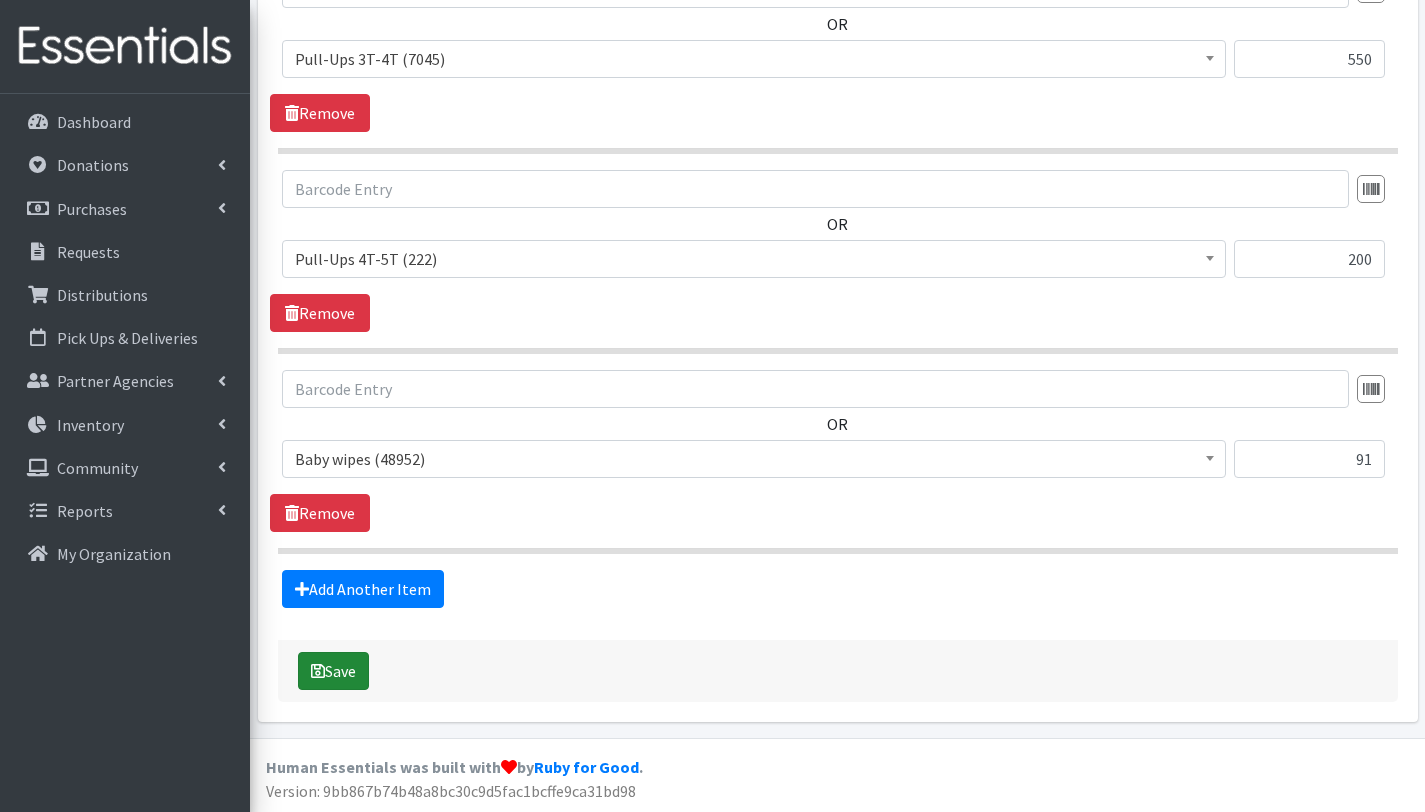 type on "MOBILE PANTRY. BROWARD. JACK & JILL 07/15/2025
With this order we are serving 91 children=72 household members
Other baby essentials ():
91 baby wipes
91 food pouches
91 plushies
6 new born packs" 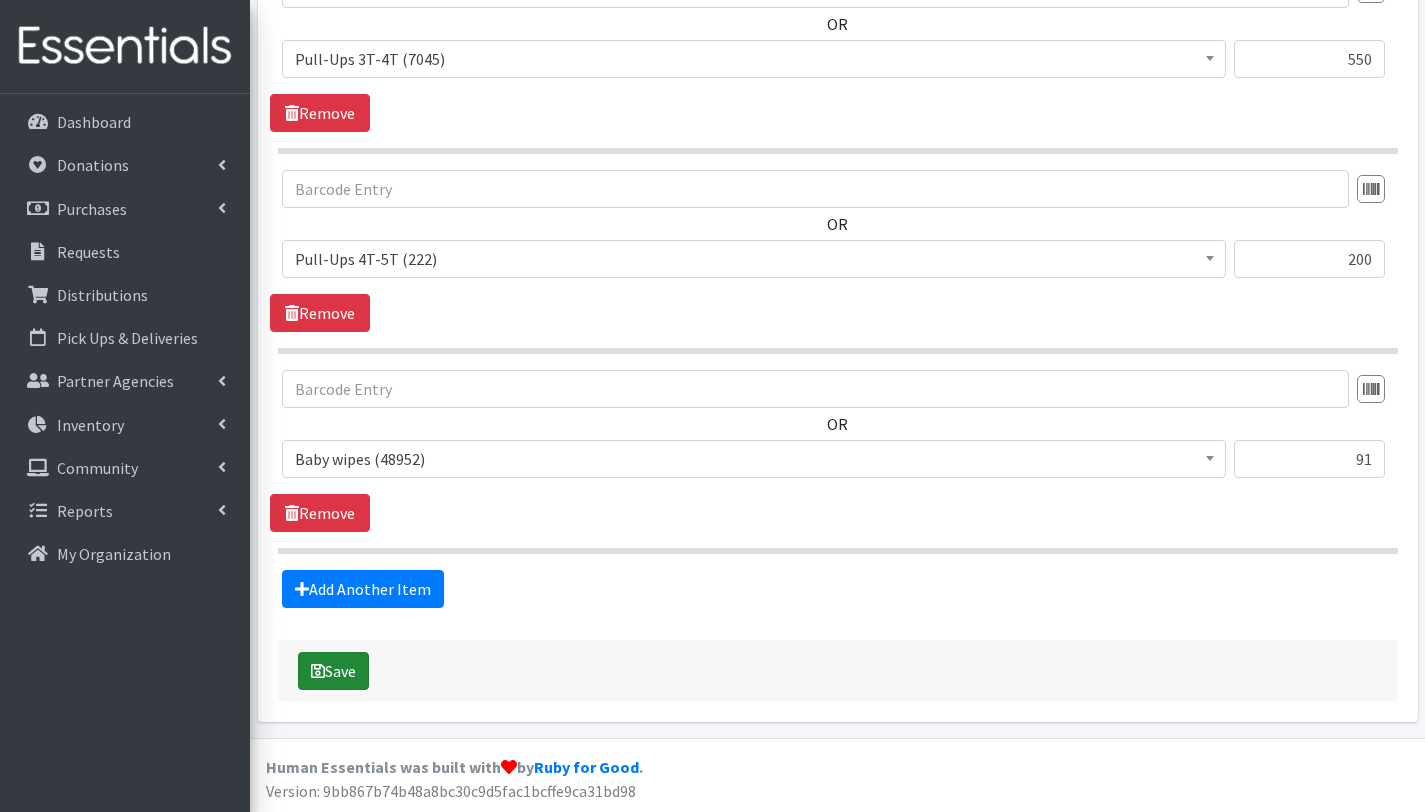 click on "Save" at bounding box center (333, 671) 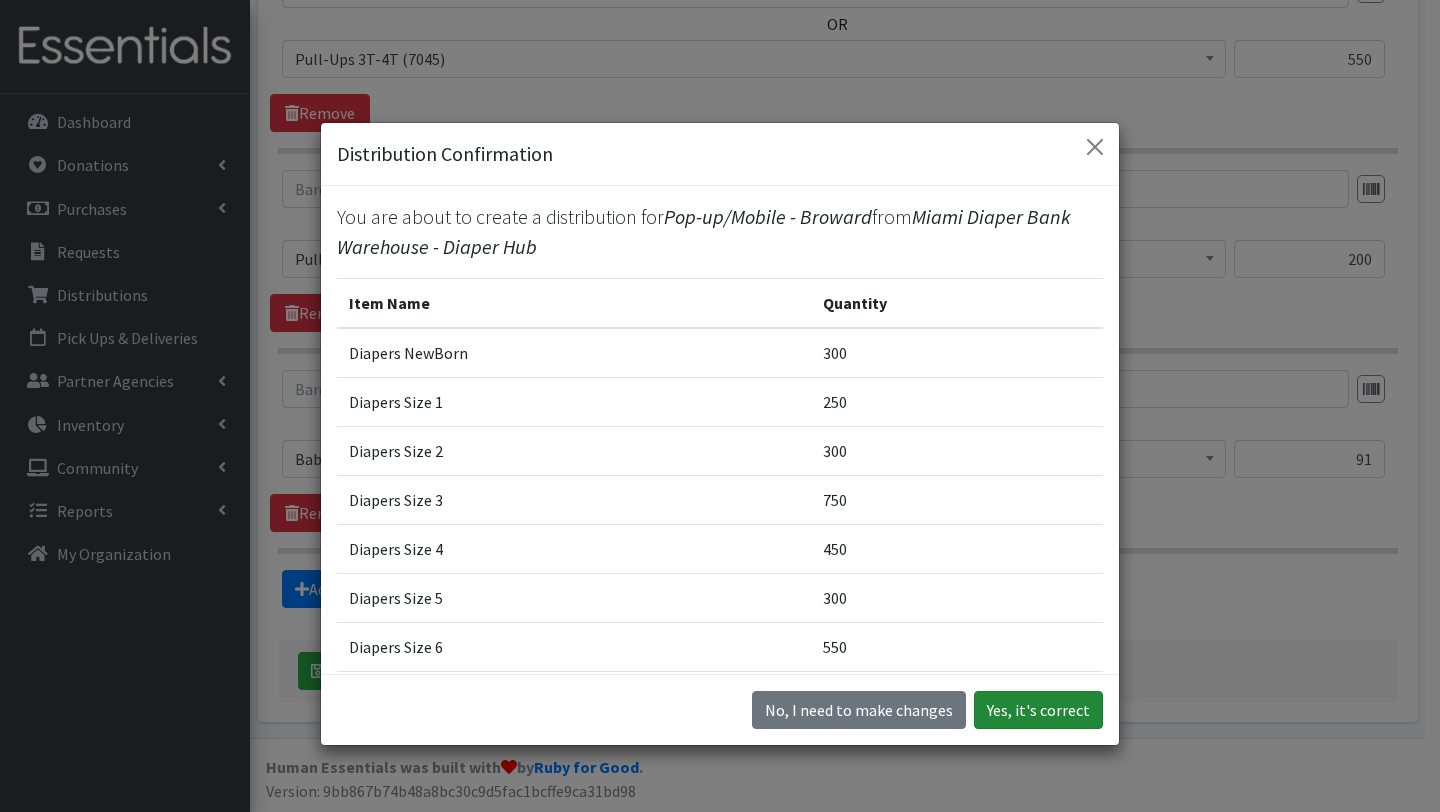 click on "Yes, it's correct" at bounding box center (1038, 710) 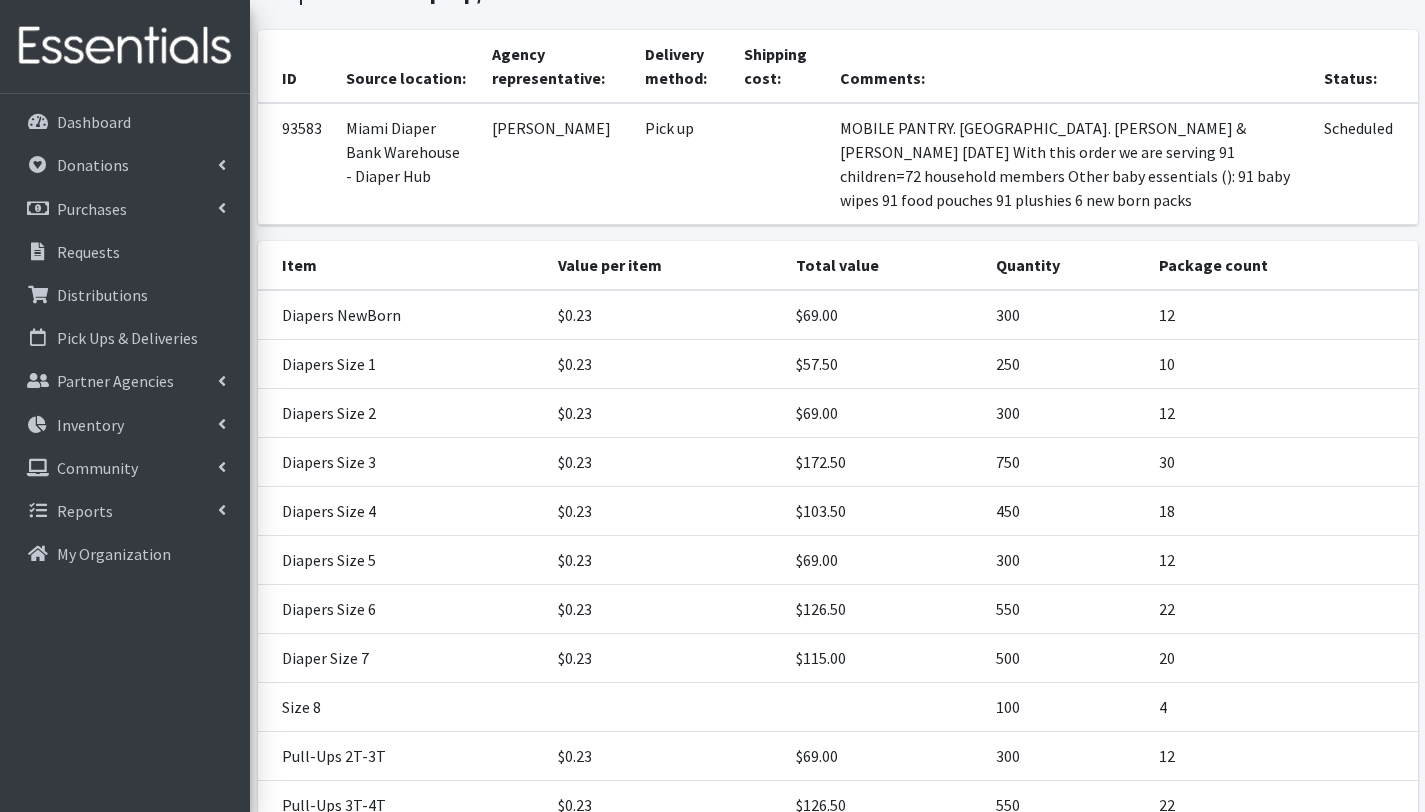 scroll, scrollTop: 608, scrollLeft: 0, axis: vertical 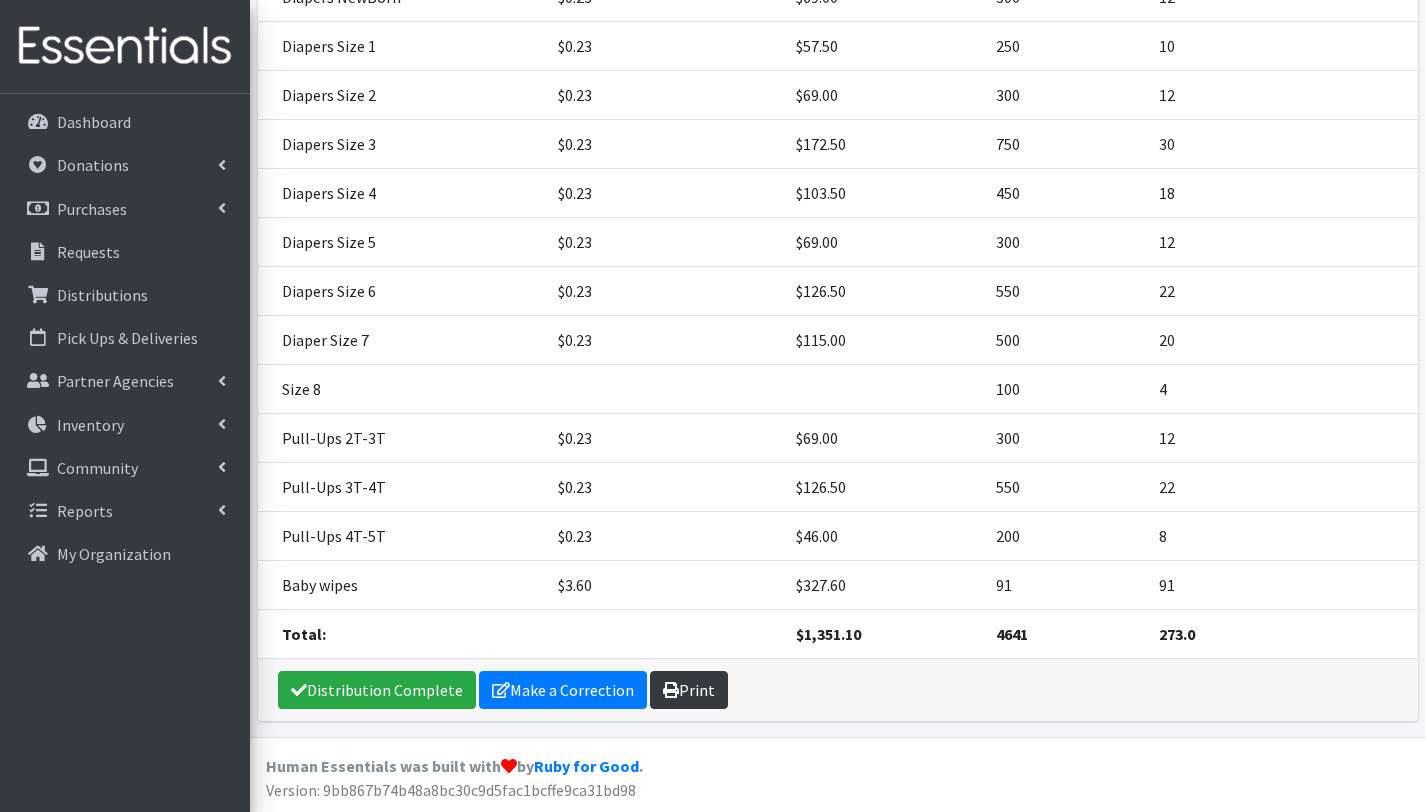click on "Print" at bounding box center (689, 690) 